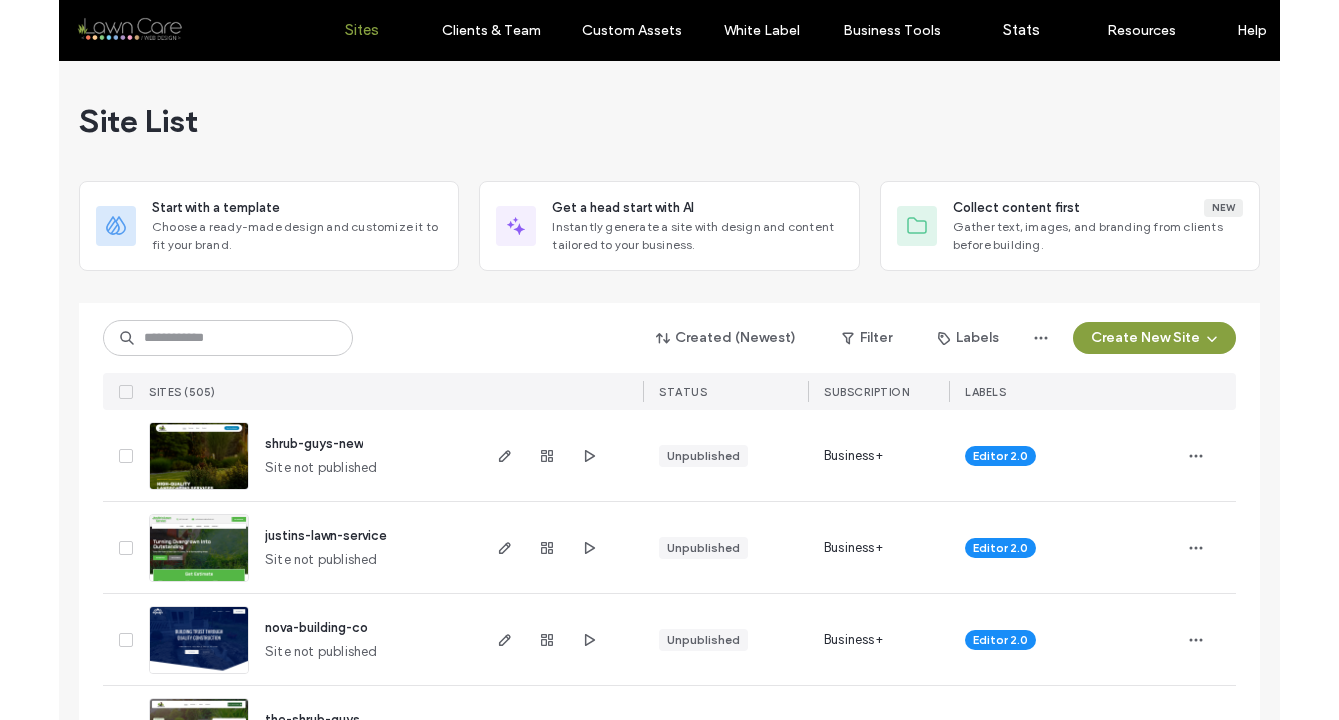 scroll, scrollTop: 0, scrollLeft: 0, axis: both 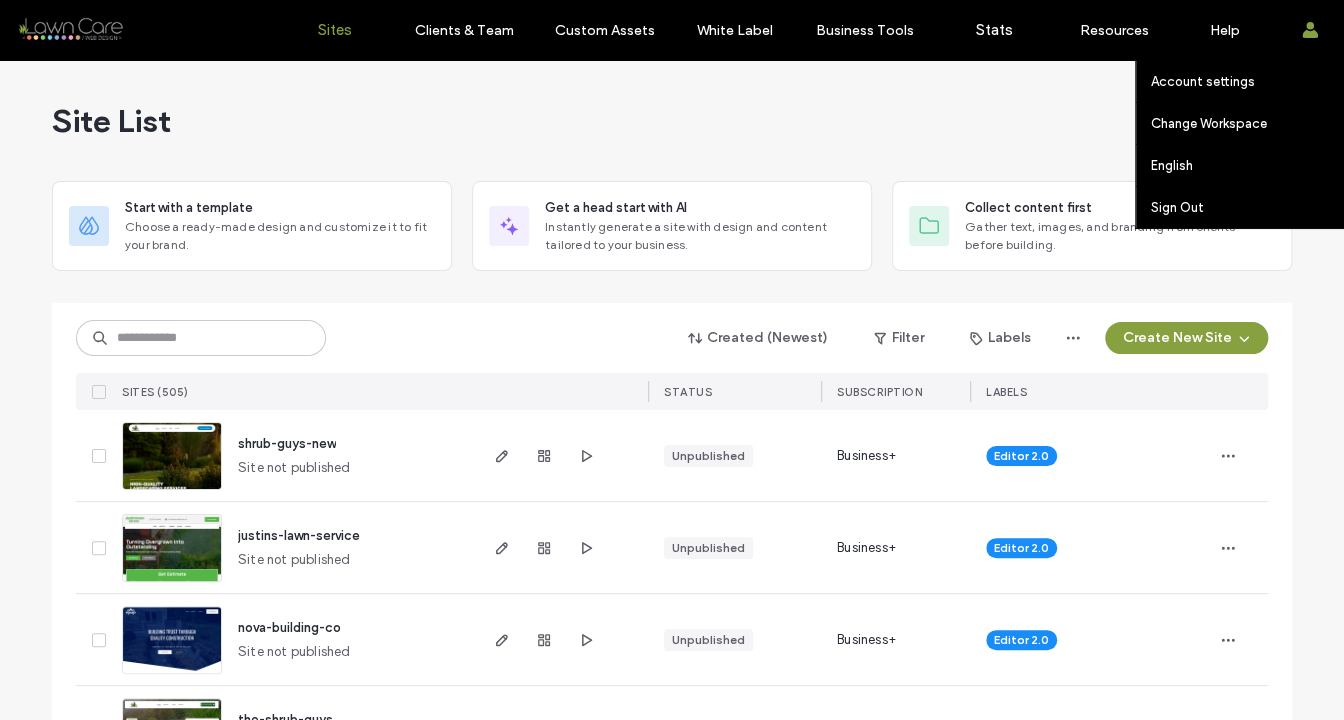 click 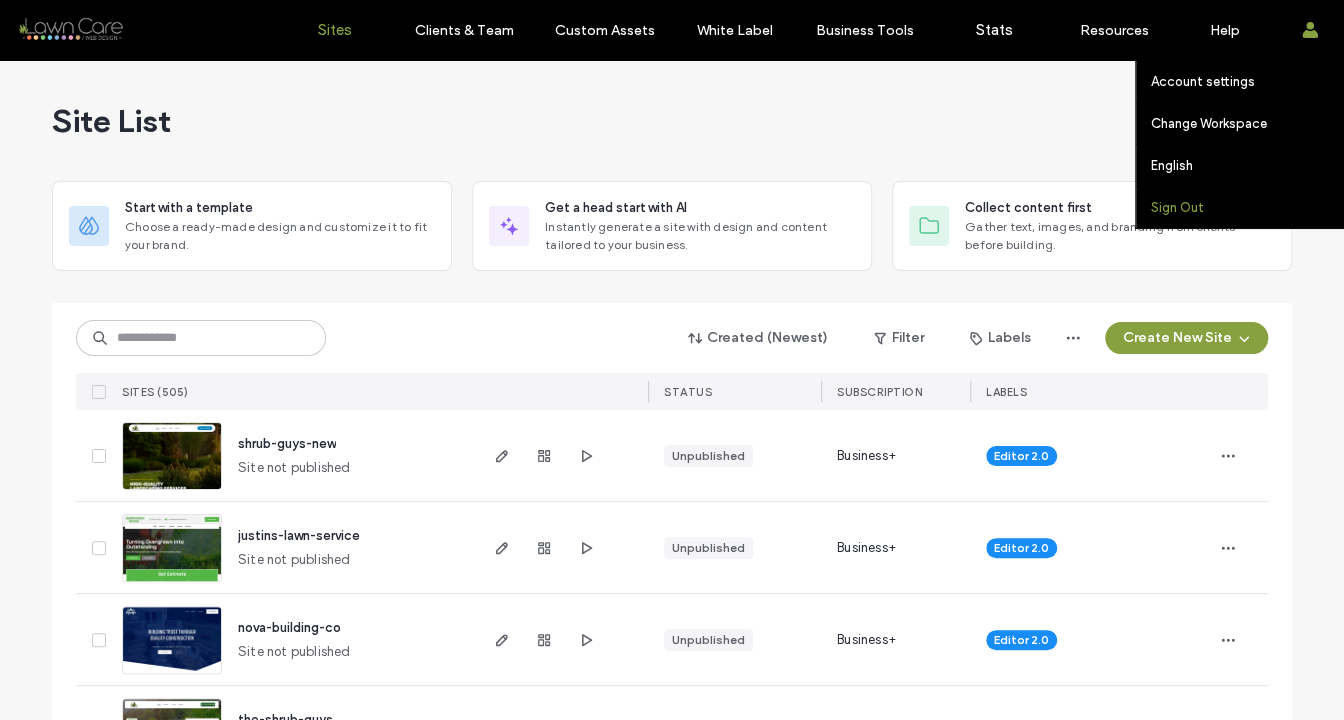 click on "Sign Out" at bounding box center (1247, 207) 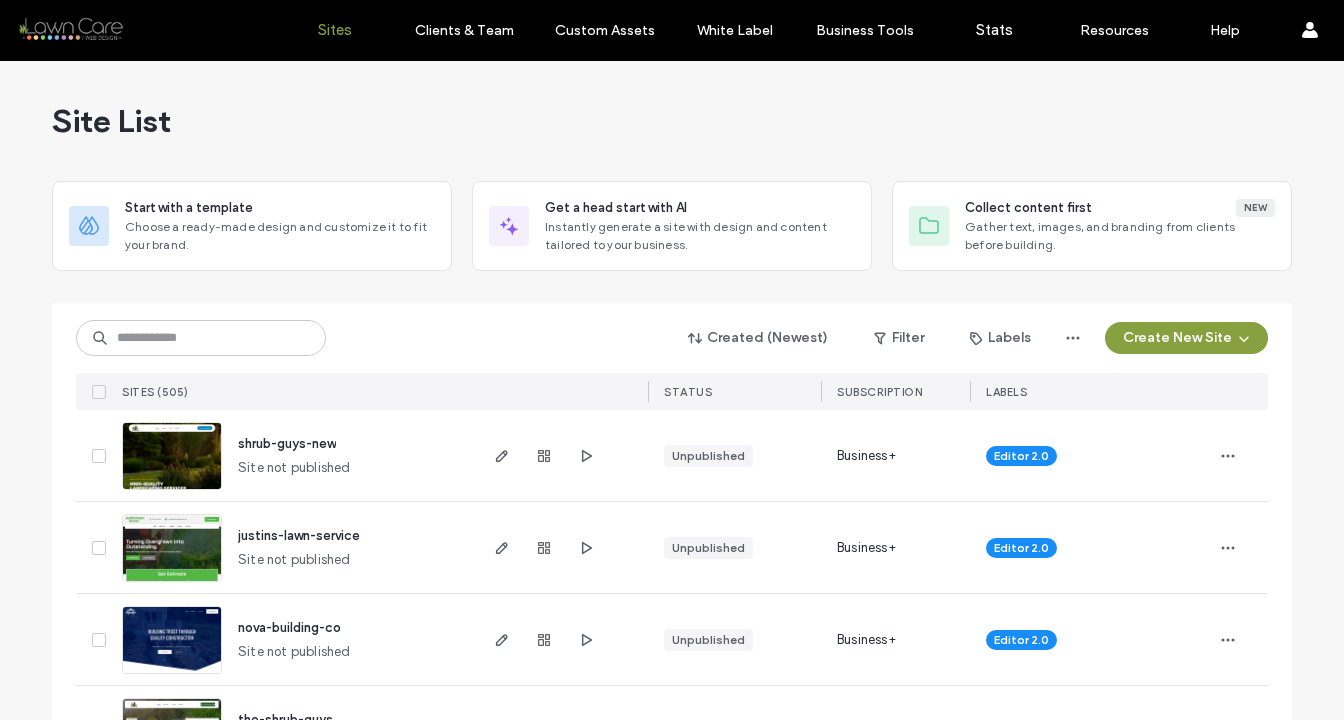 scroll, scrollTop: 0, scrollLeft: 0, axis: both 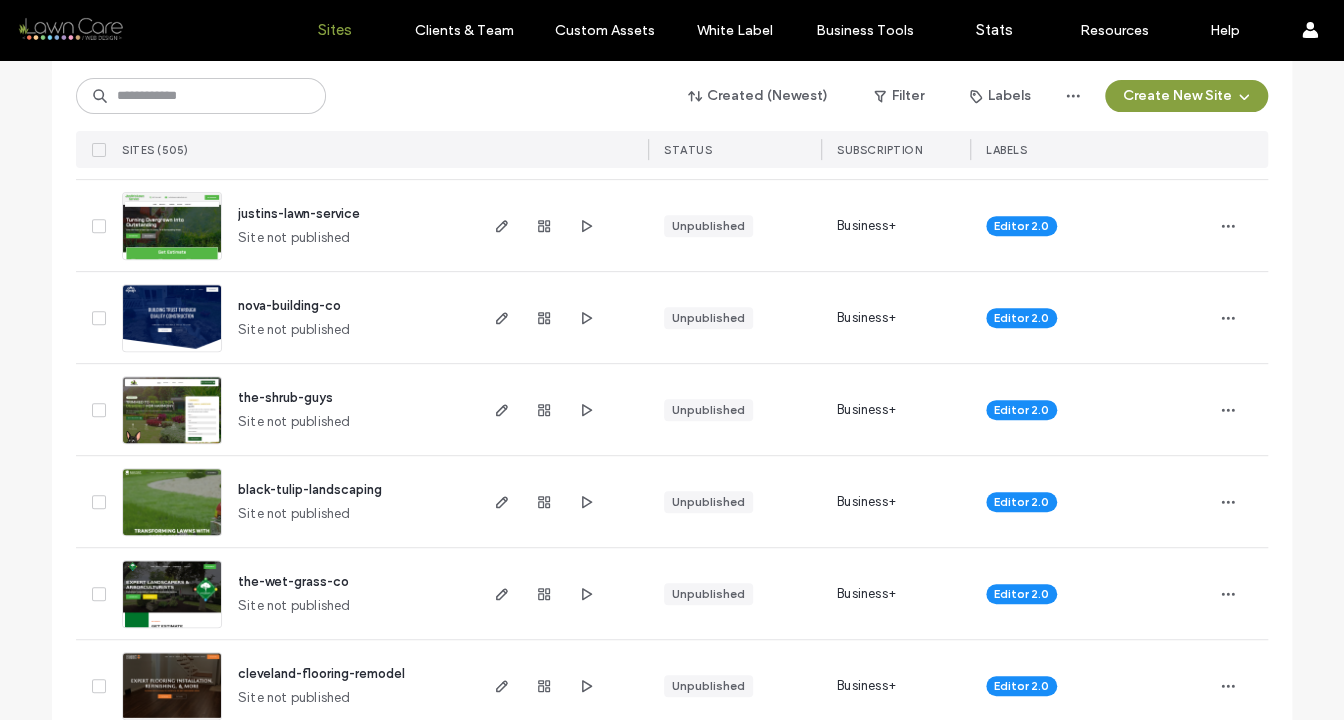 click at bounding box center (172, 629) 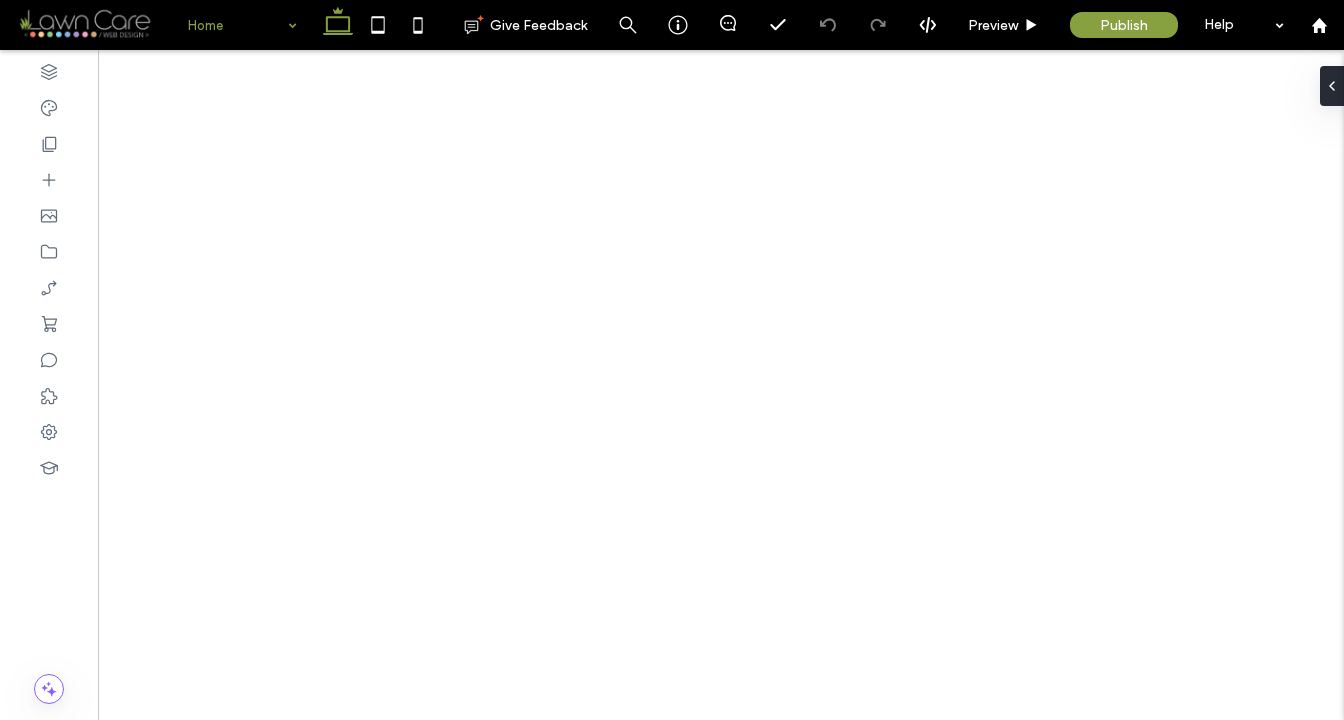 scroll, scrollTop: 0, scrollLeft: 0, axis: both 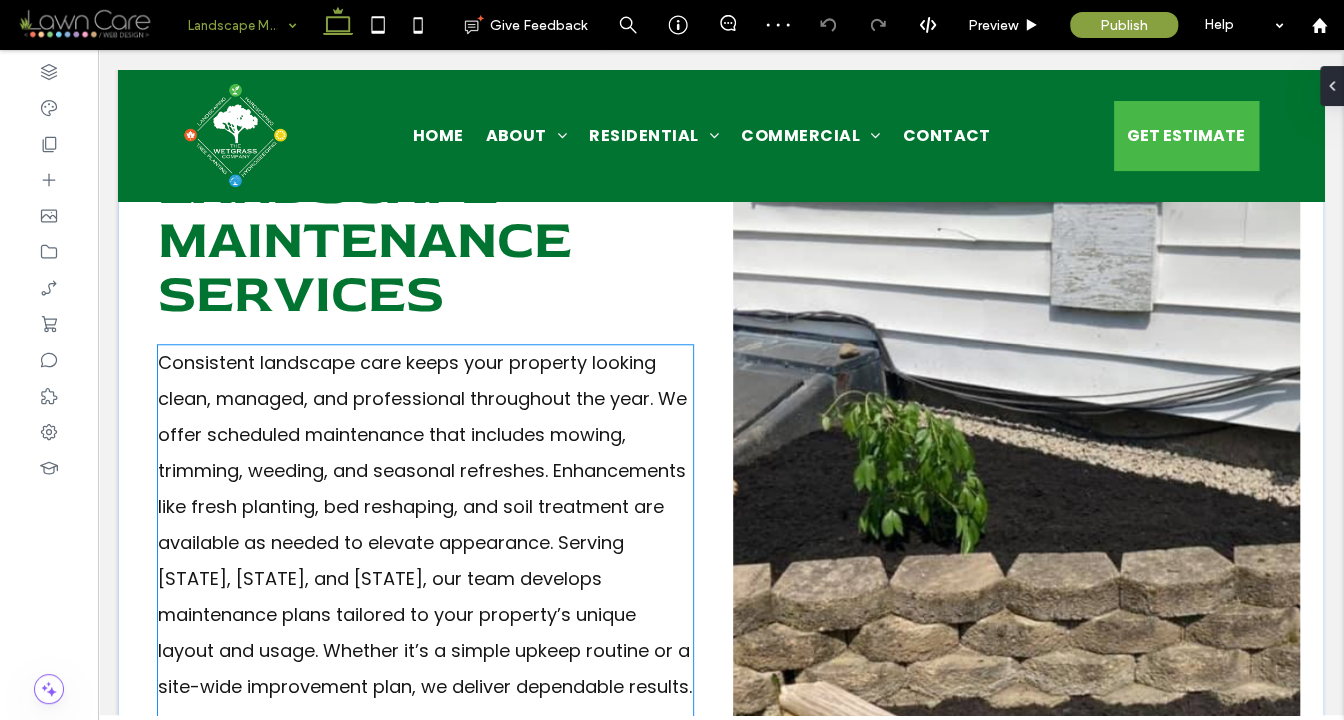 click on "Consistent landscape care keeps your property looking clean, managed, and professional throughout the year. We offer scheduled maintenance that includes mowing, trimming, weeding, and seasonal refreshes. Enhancements like fresh planting, bed reshaping, and soil treatment are available as needed to elevate appearance. Serving [STATE], [STATE], and [STATE], our team develops maintenance plans tailored to your property’s unique layout and usage. Whether it’s a simple upkeep routine or a site-wide improvement plan, we deliver dependable results. Request a free estimate today and let The WetGrass Company handle the appearance and health of your outdoor space." at bounding box center [425, 578] 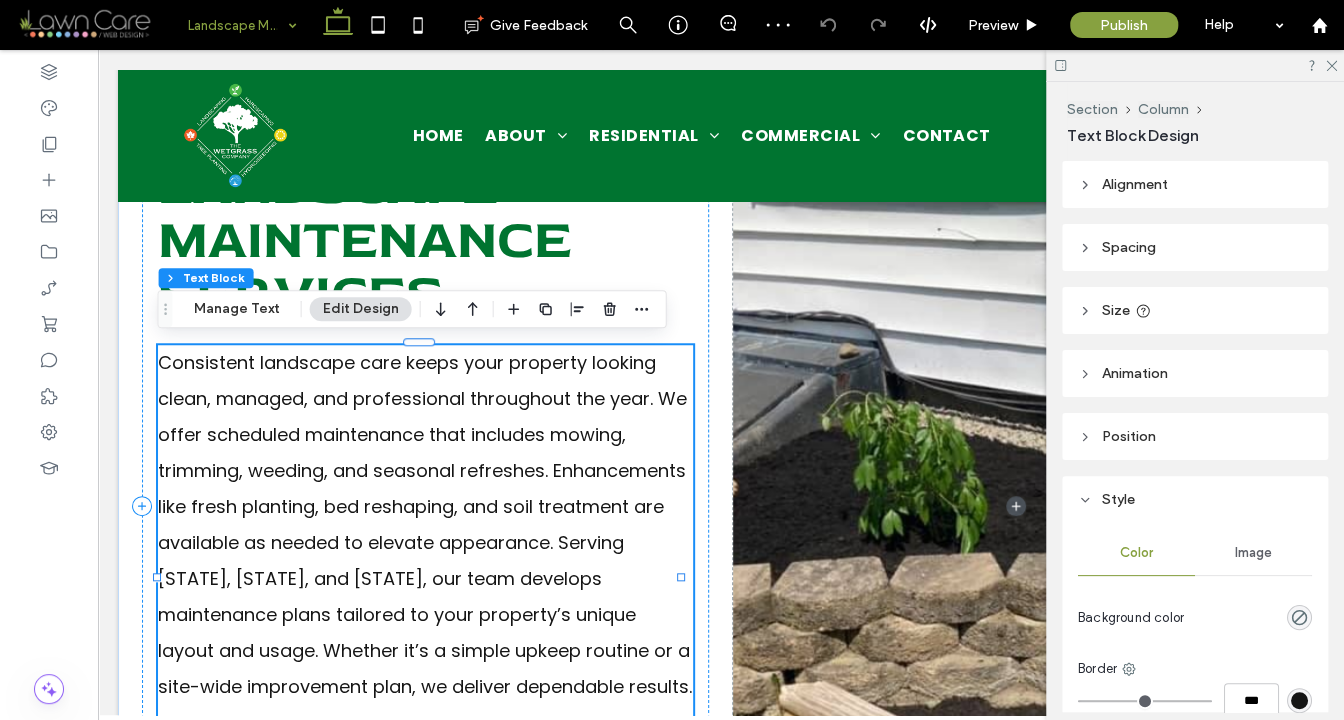 click on "Consistent landscape care keeps your property looking clean, managed, and professional throughout the year. We offer scheduled maintenance that includes mowing, trimming, weeding, and seasonal refreshes. Enhancements like fresh planting, bed reshaping, and soil treatment are available as needed to elevate appearance. Serving [STATE], [STATE], and [STATE], our team develops maintenance plans tailored to your property’s unique layout and usage. Whether it’s a simple upkeep routine or a site-wide improvement plan, we deliver dependable results. Request a free estimate today and let The WetGrass Company handle the appearance and health of your outdoor space." at bounding box center [425, 579] 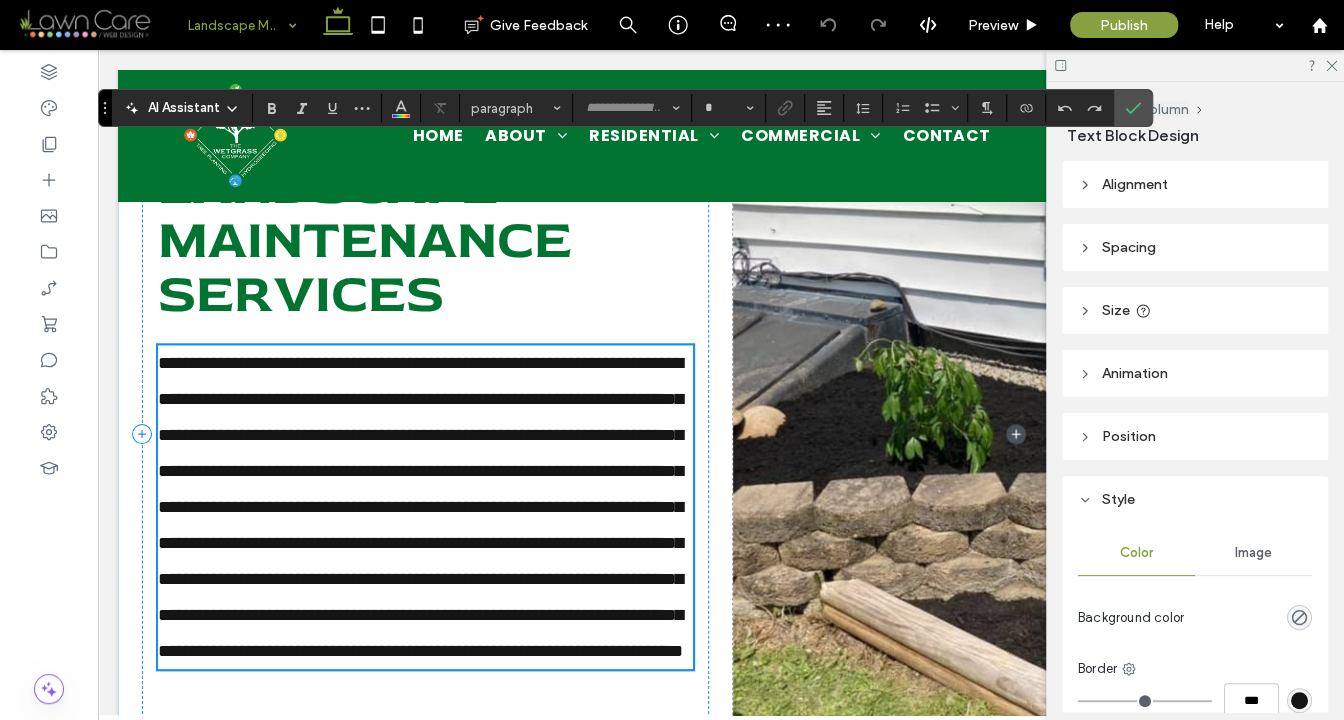 type on "*******" 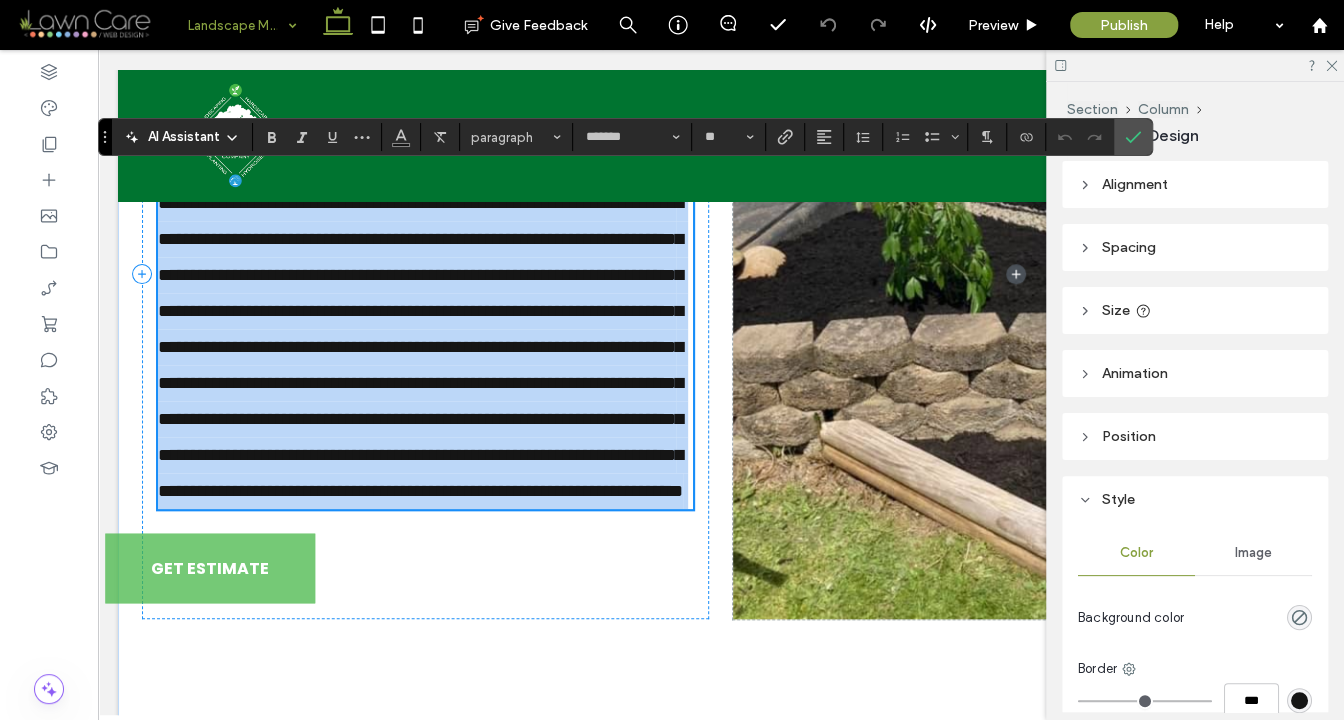 scroll, scrollTop: 805, scrollLeft: 0, axis: vertical 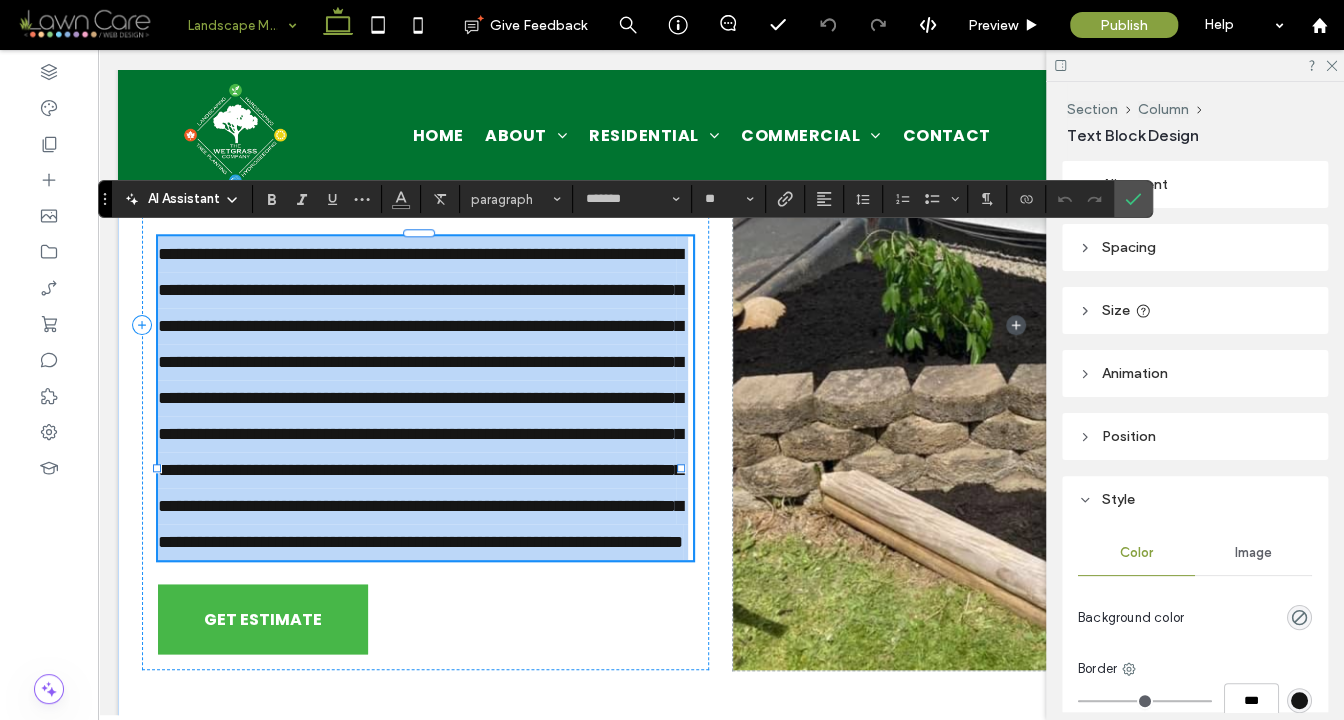 click on "**********" at bounding box center (425, 398) 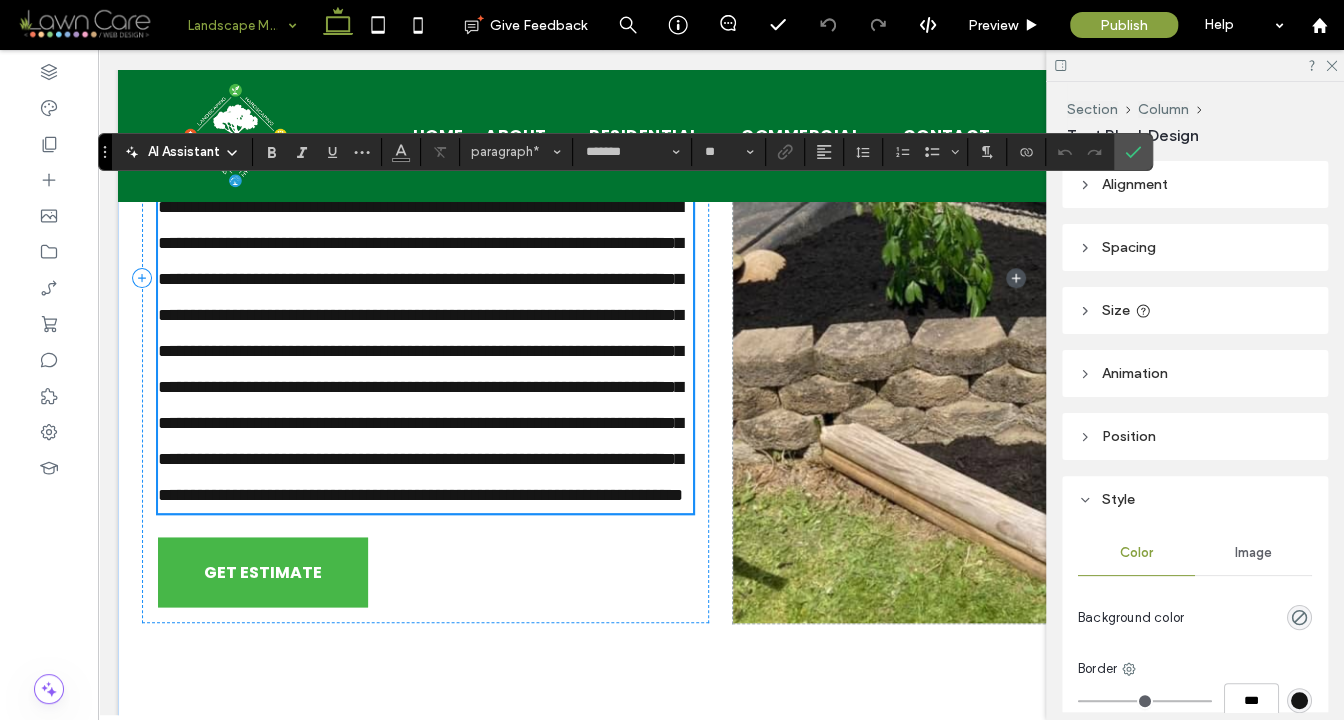 scroll, scrollTop: 853, scrollLeft: 0, axis: vertical 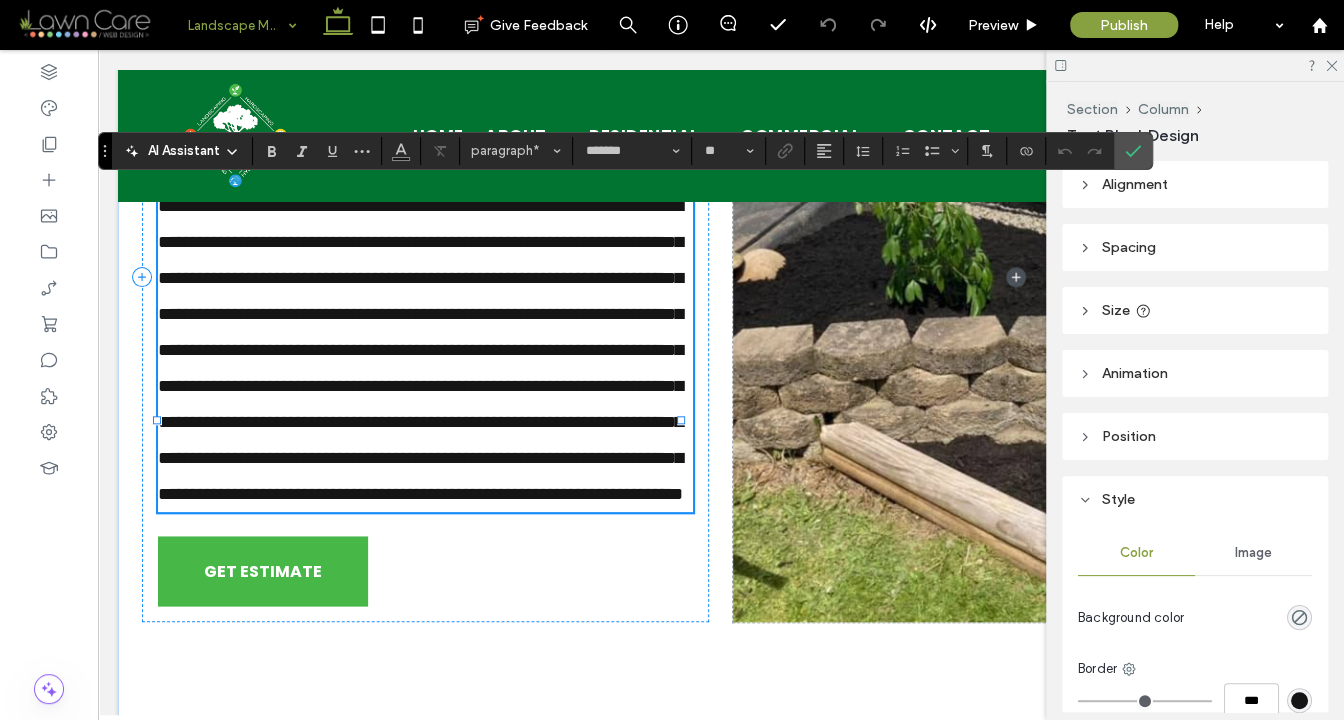 click on "**********" at bounding box center (425, 350) 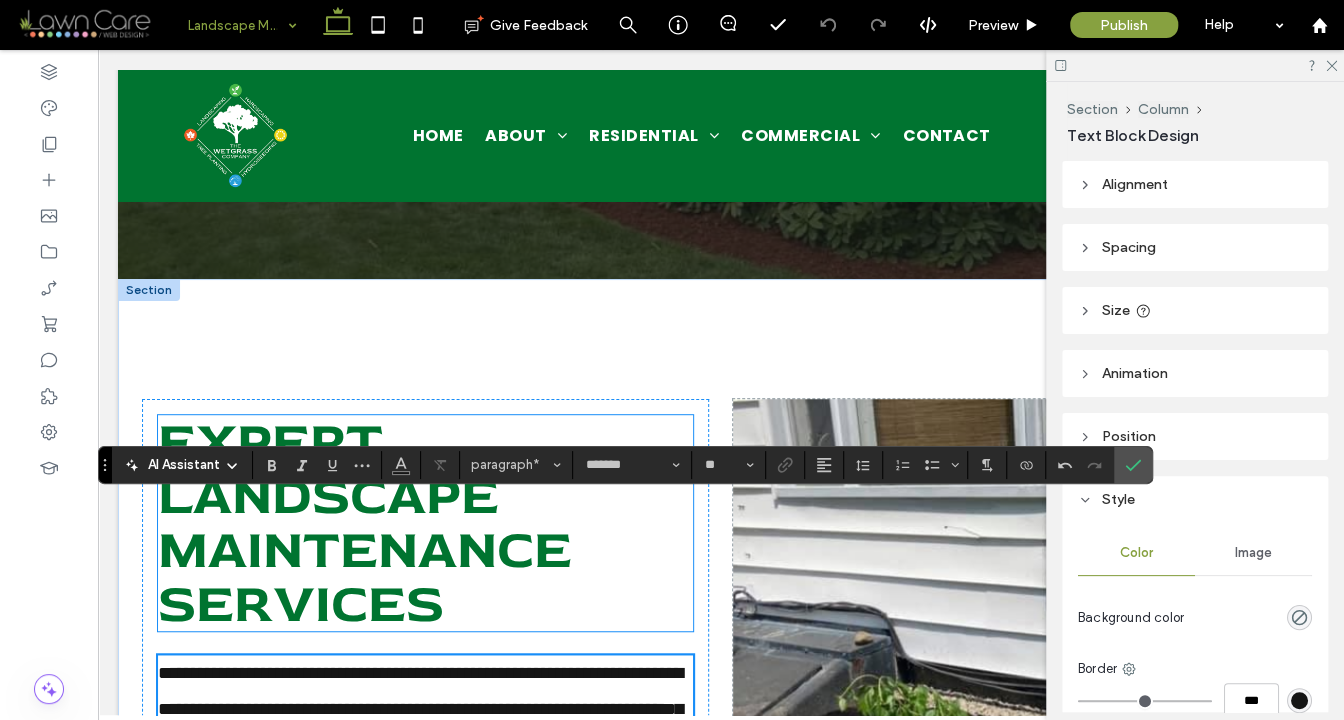 scroll, scrollTop: 0, scrollLeft: 0, axis: both 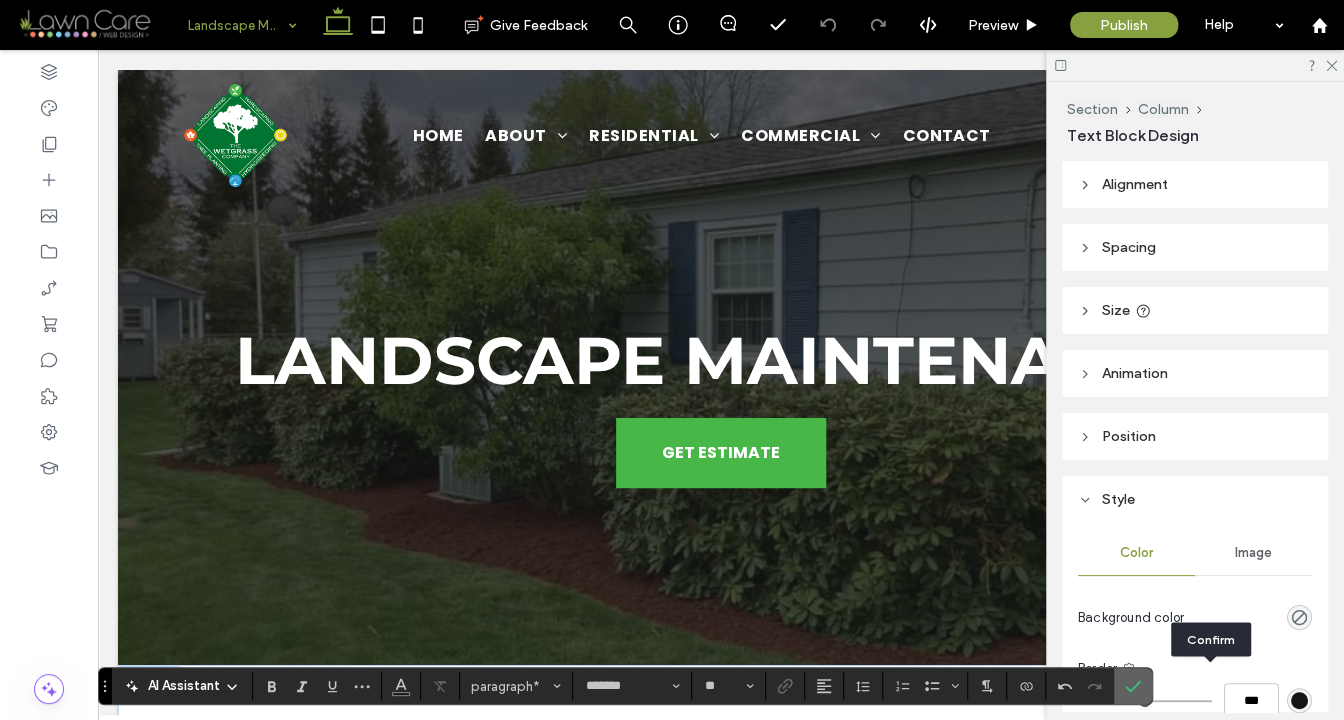 click 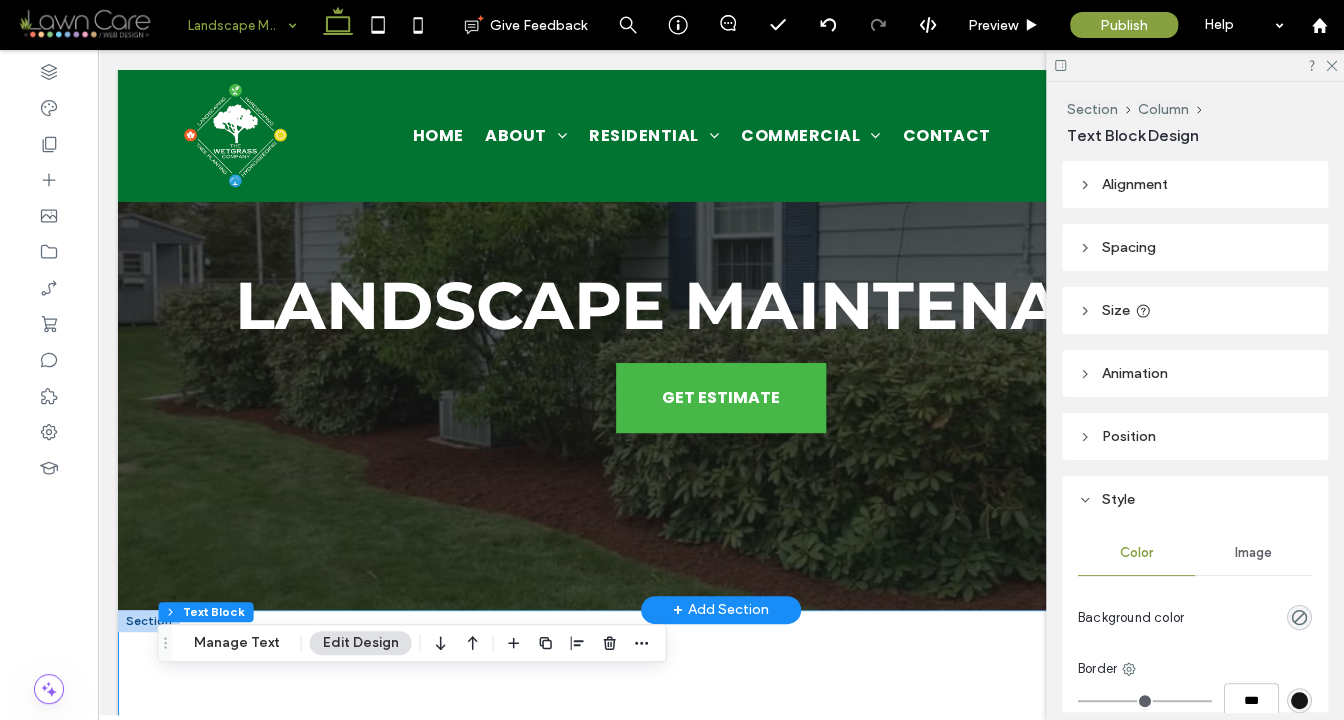 scroll, scrollTop: 0, scrollLeft: 0, axis: both 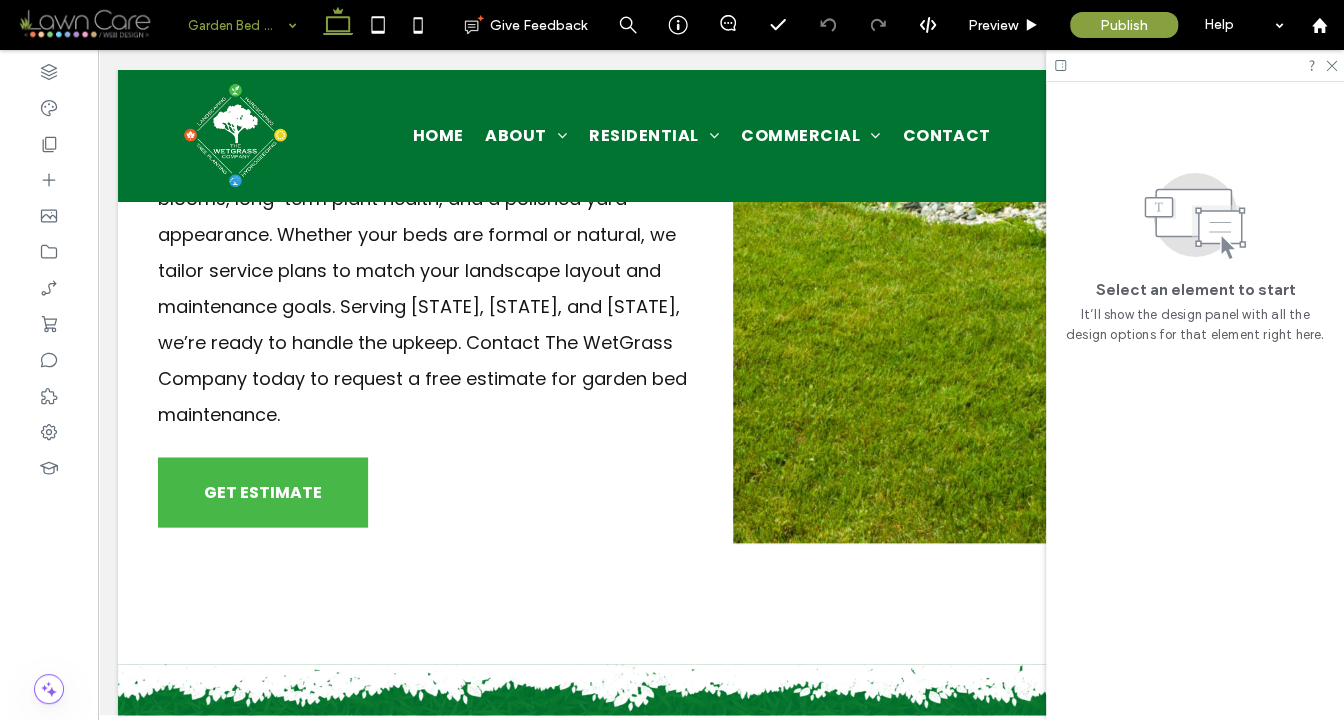 click on "Garden Bed Maintenance" at bounding box center [242, 25] 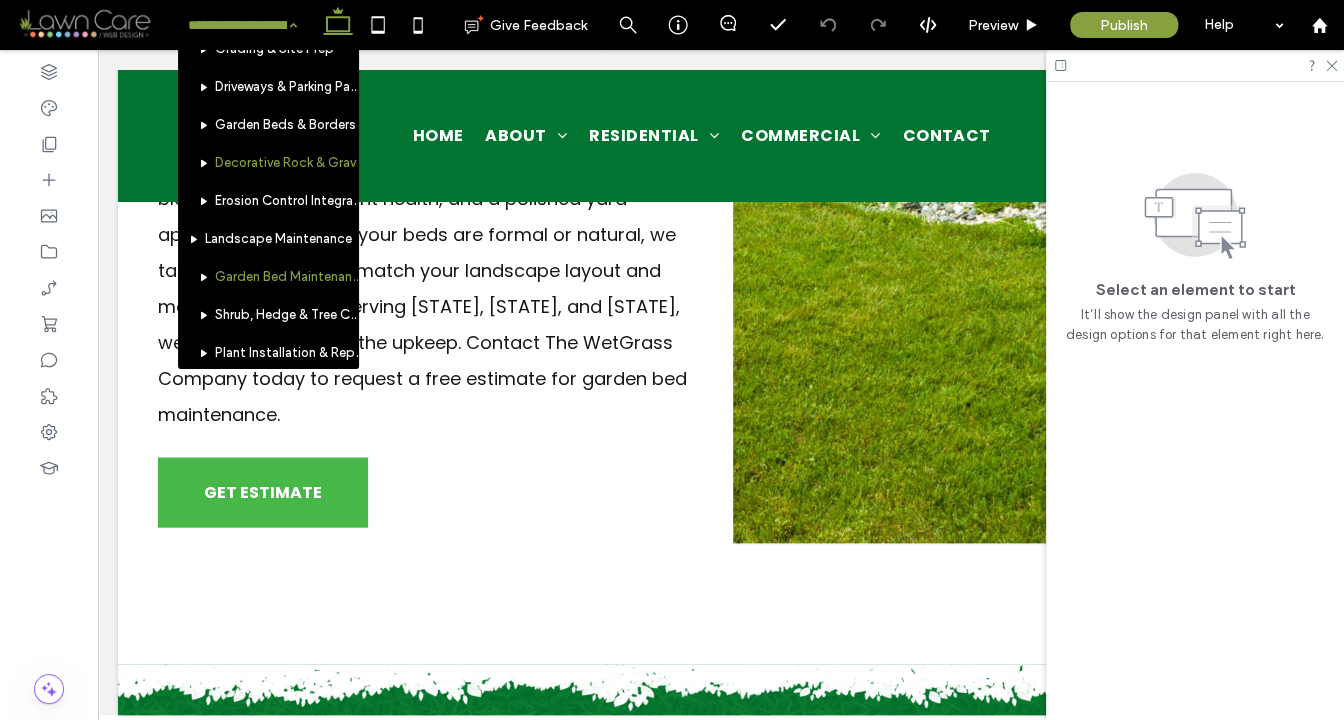 scroll, scrollTop: 437, scrollLeft: 0, axis: vertical 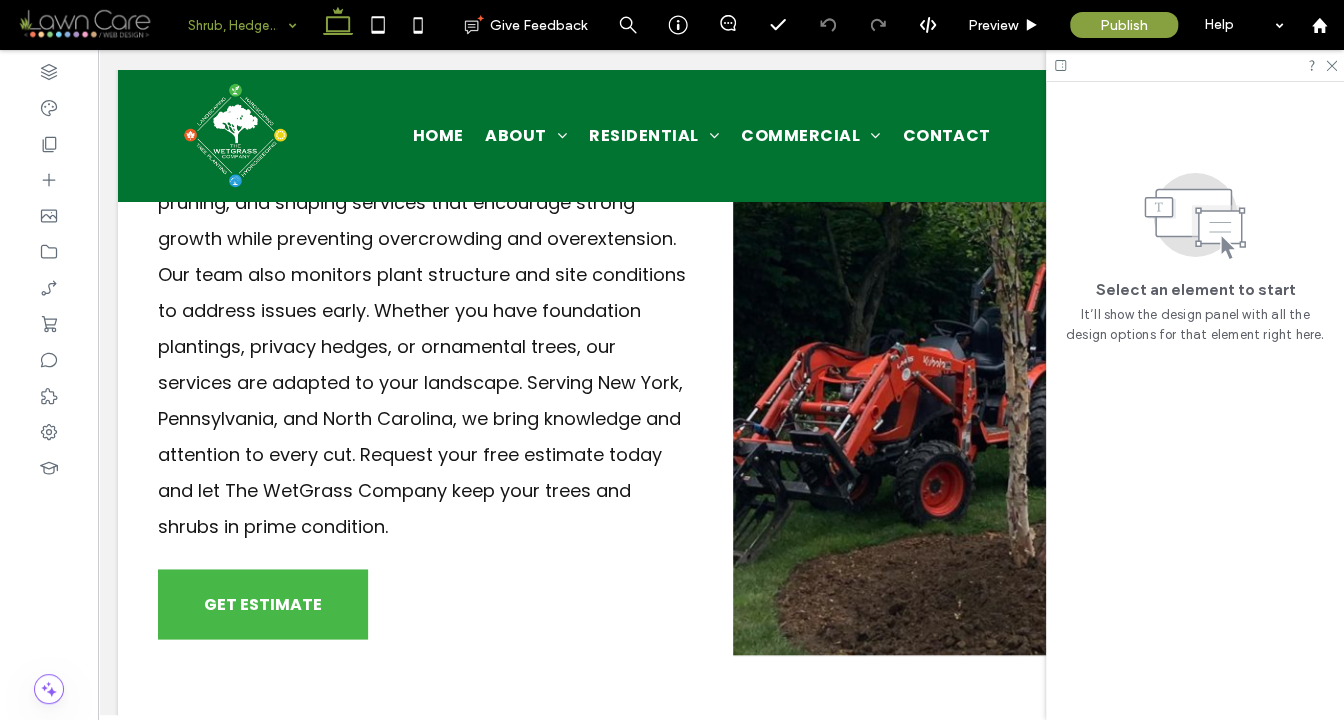 click at bounding box center (237, 25) 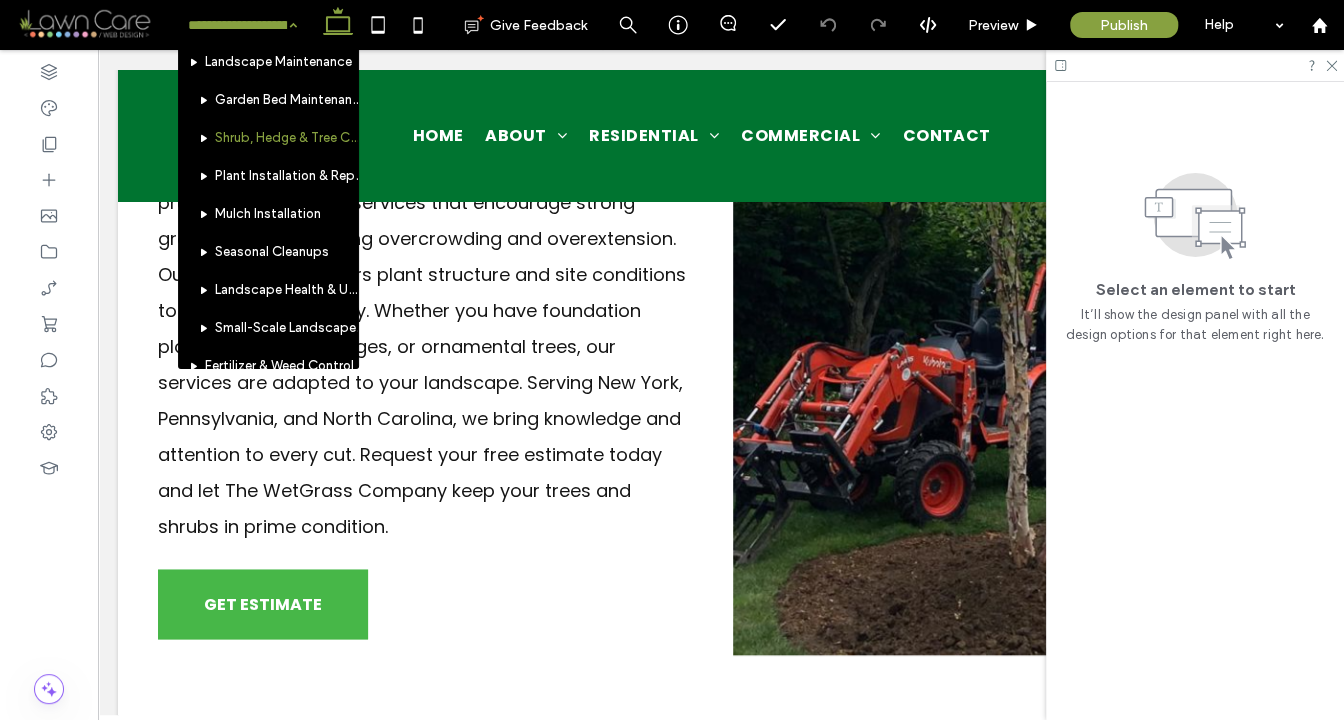 scroll, scrollTop: 513, scrollLeft: 0, axis: vertical 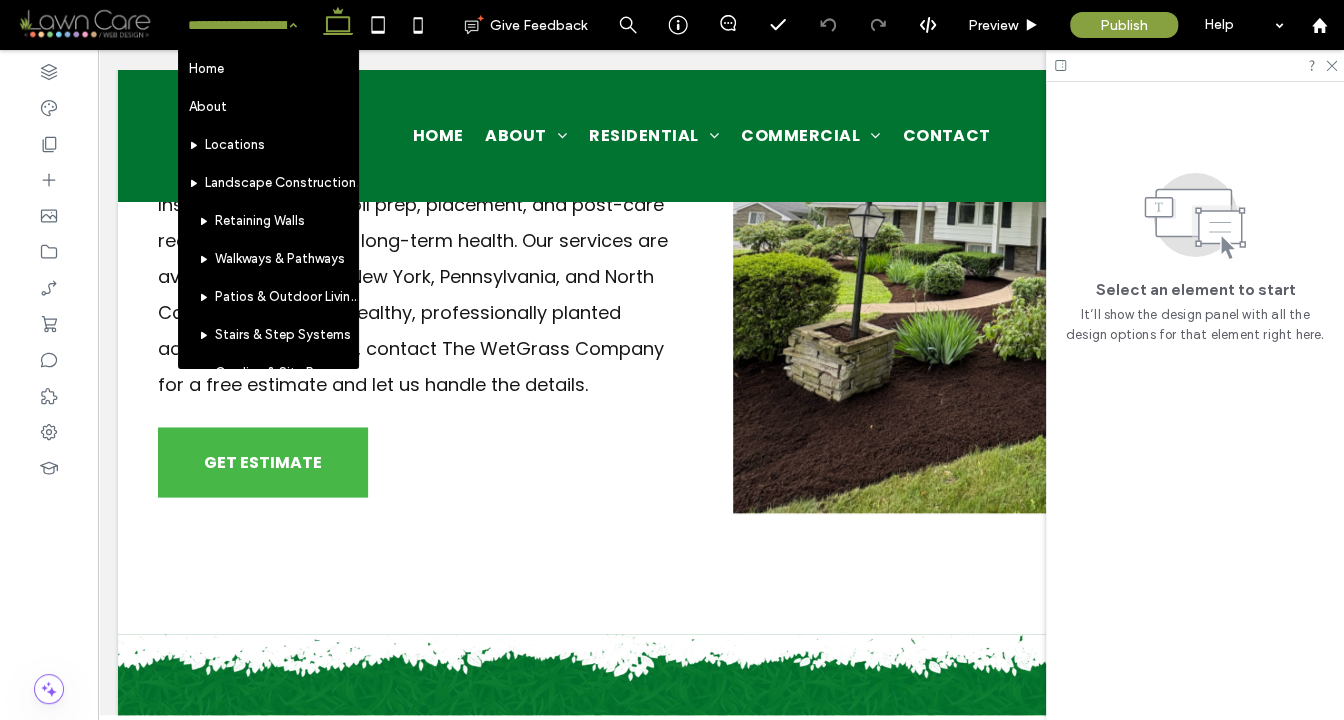 click at bounding box center [237, 25] 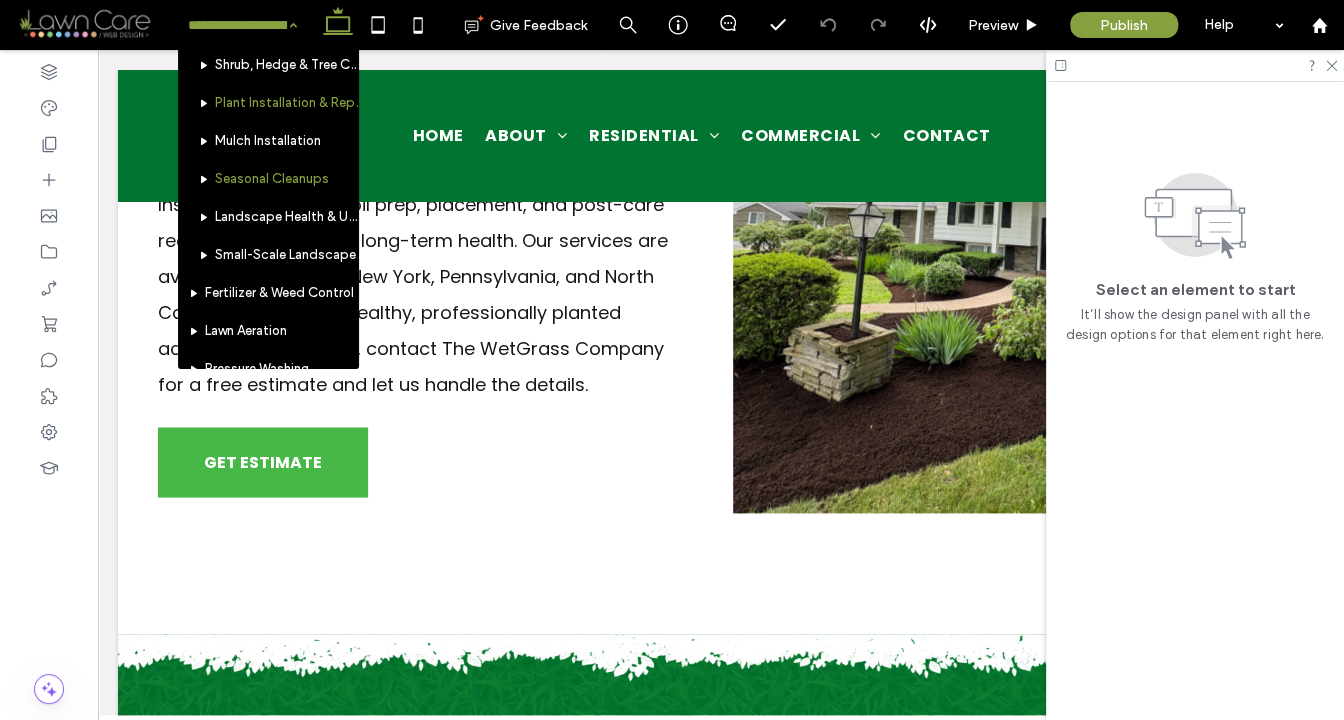 scroll, scrollTop: 586, scrollLeft: 0, axis: vertical 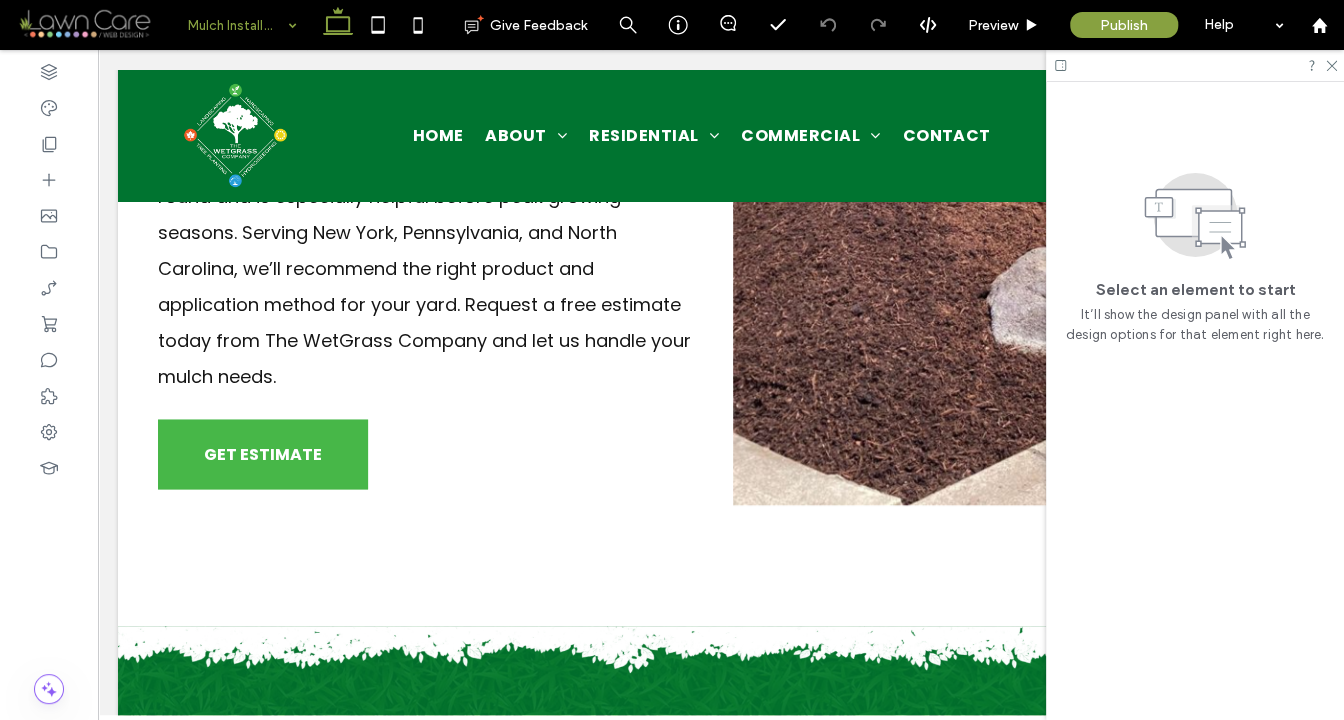 click at bounding box center [237, 25] 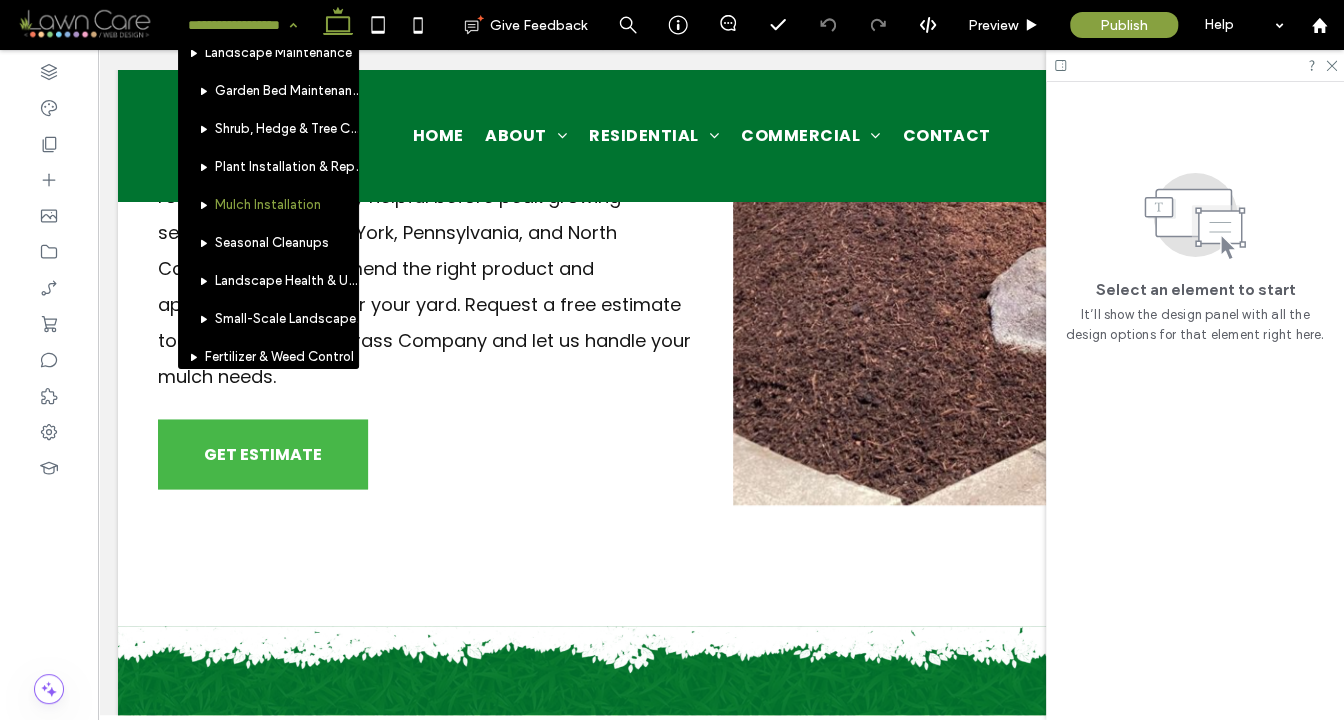 scroll, scrollTop: 513, scrollLeft: 0, axis: vertical 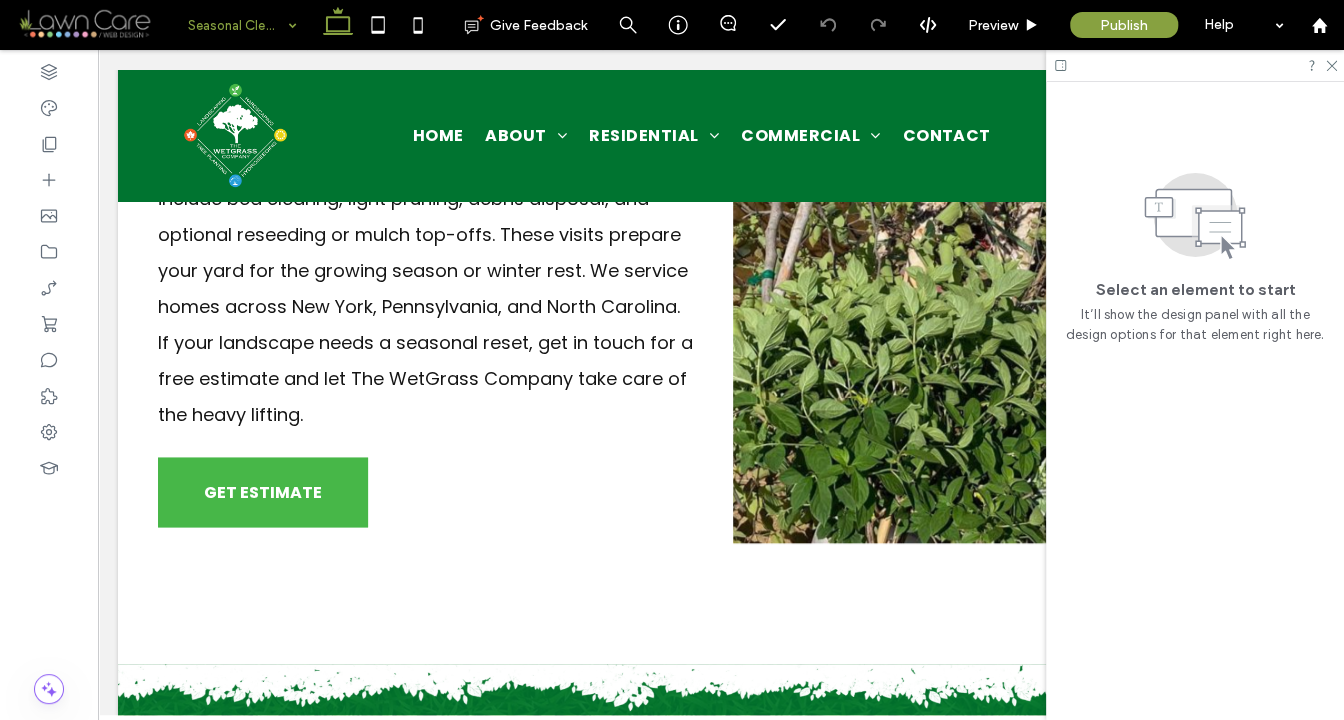 click on "Seasonal Cleanups" at bounding box center (242, 25) 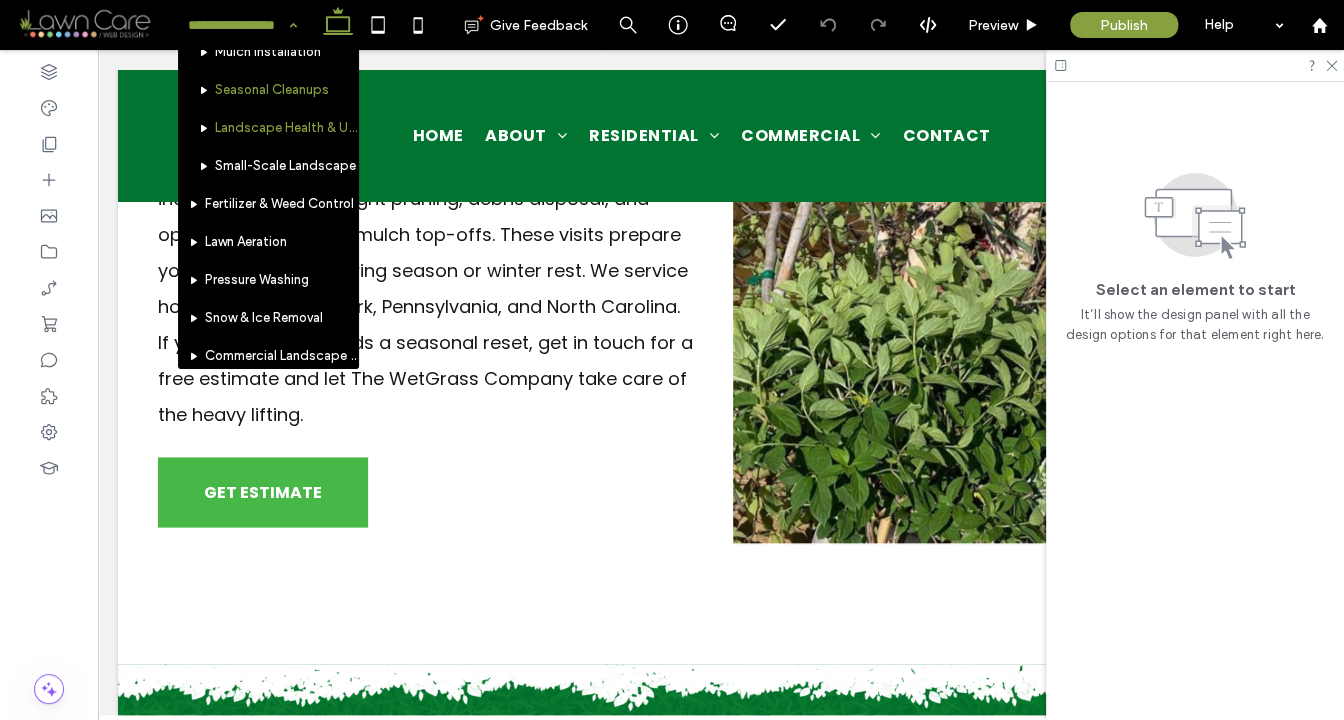 scroll, scrollTop: 571, scrollLeft: 0, axis: vertical 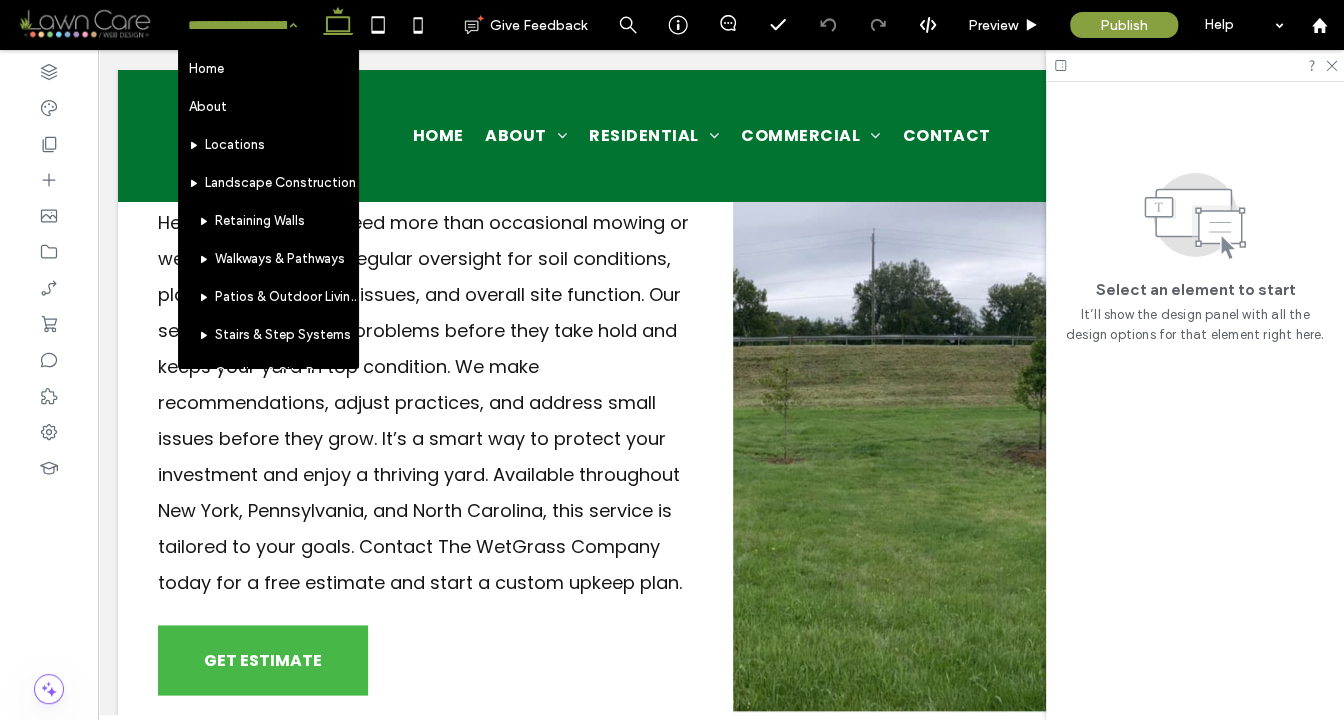 click on "Home About Locations Landscape Construction & Hardscaping Retaining Walls Walkways & Pathways Patios & Outdoor Living Spaces Stairs & Step Systems Grading & Site Prep Driveways & Parking Pads Garden Beds & Borders Decorative Rock & Gravel Installation Erosion Control Integration Landscape Maintenance Garden Bed Maintenance Shrub, Hedge & Tree Care Plant Installation & Replacement Mulch Installation Seasonal Cleanups Landscape Health & Upkeep Small-Scale Landscape Enhancements Fertilizer & Weed Control Lawn Aeration Pressure Washing Snow & Ice Removal Commercial Landscape Maintenance & Enhancements Commercial Landscape Construction Commercial Erosion Control & Slope Stabilization Commercial Irrigation & Watering Solutions Commercial Tree & Shrub Services Commercial Snow & Ice Management Contact" at bounding box center [242, 25] 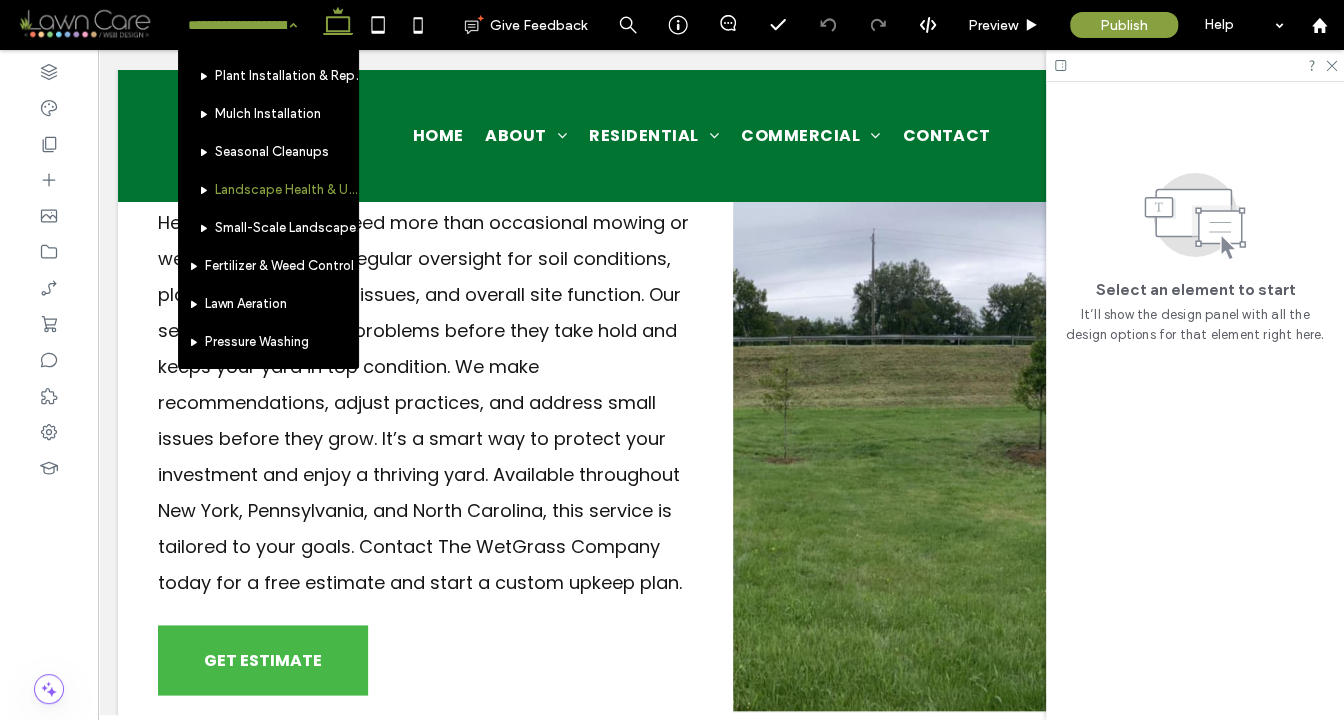 scroll, scrollTop: 630, scrollLeft: 0, axis: vertical 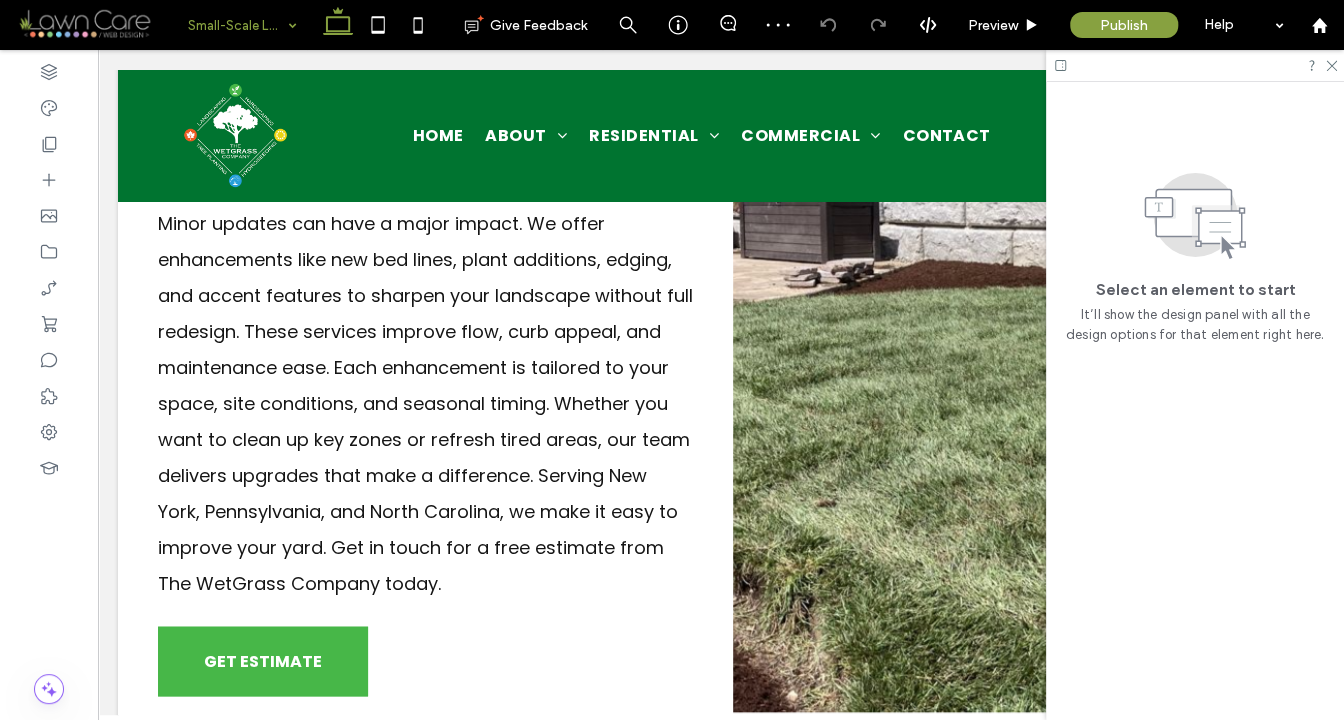 click on "Small-Scale Landscape Enhancements" at bounding box center [242, 25] 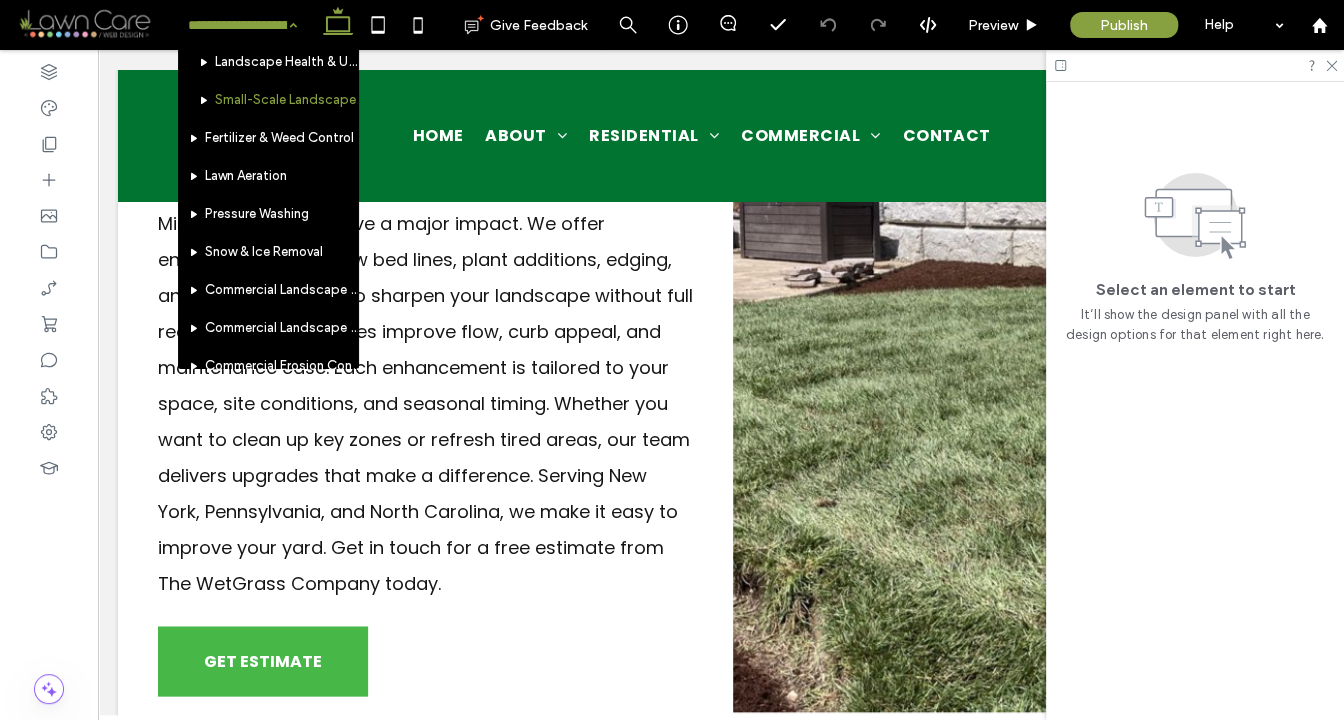 scroll, scrollTop: 750, scrollLeft: 0, axis: vertical 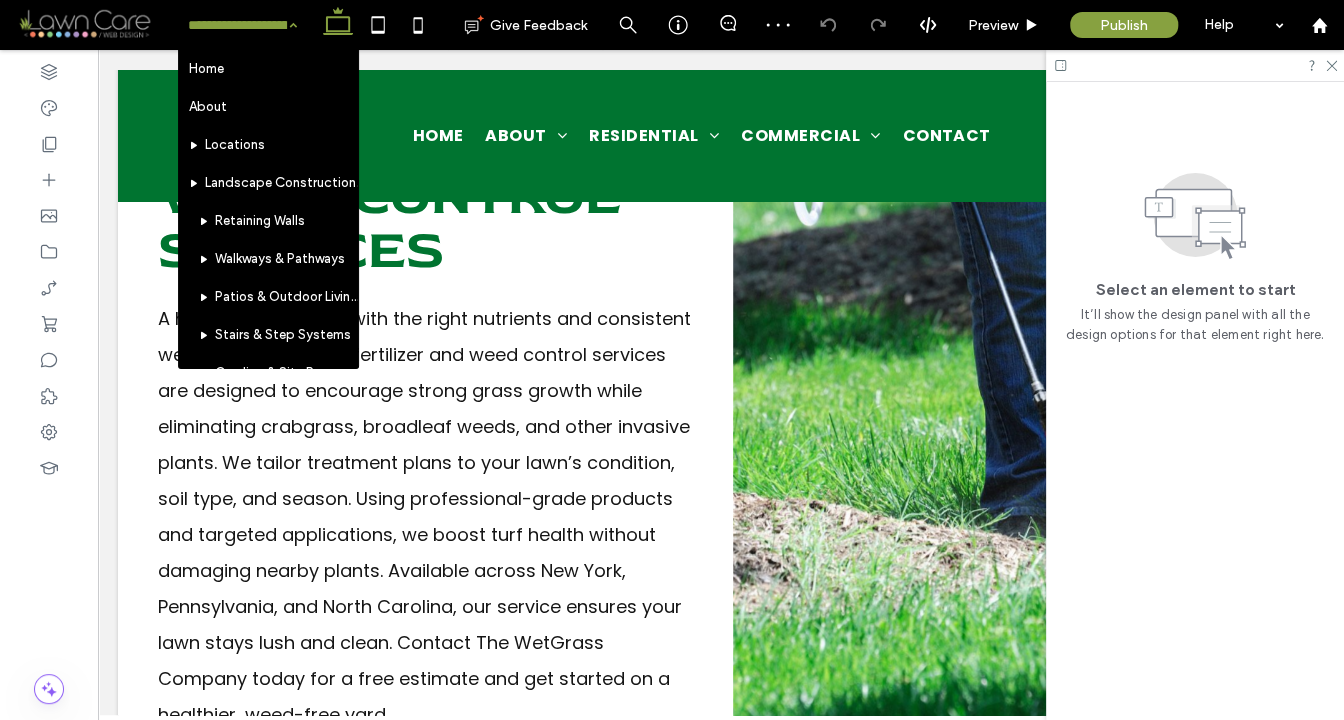 click on "Home About Locations Landscape Construction & Hardscaping Retaining Walls Walkways & Pathways Patios & Outdoor Living Spaces Stairs & Step Systems Grading & Site Prep Driveways & Parking Pads Garden Beds & Borders Decorative Rock & Gravel Installation Erosion Control Integration Landscape Maintenance Garden Bed Maintenance Shrub, Hedge & Tree Care Plant Installation & Replacement Mulch Installation Seasonal Cleanups Landscape Health & Upkeep Small-Scale Landscape Enhancements Fertilizer & Weed Control Lawn Aeration Pressure Washing Snow & Ice Removal Commercial Landscape Maintenance & Enhancements Commercial Landscape Construction Commercial Erosion Control & Slope Stabilization Commercial Irrigation & Watering Solutions Commercial Tree & Shrub Services Commercial Snow & Ice Management Contact" at bounding box center (242, 25) 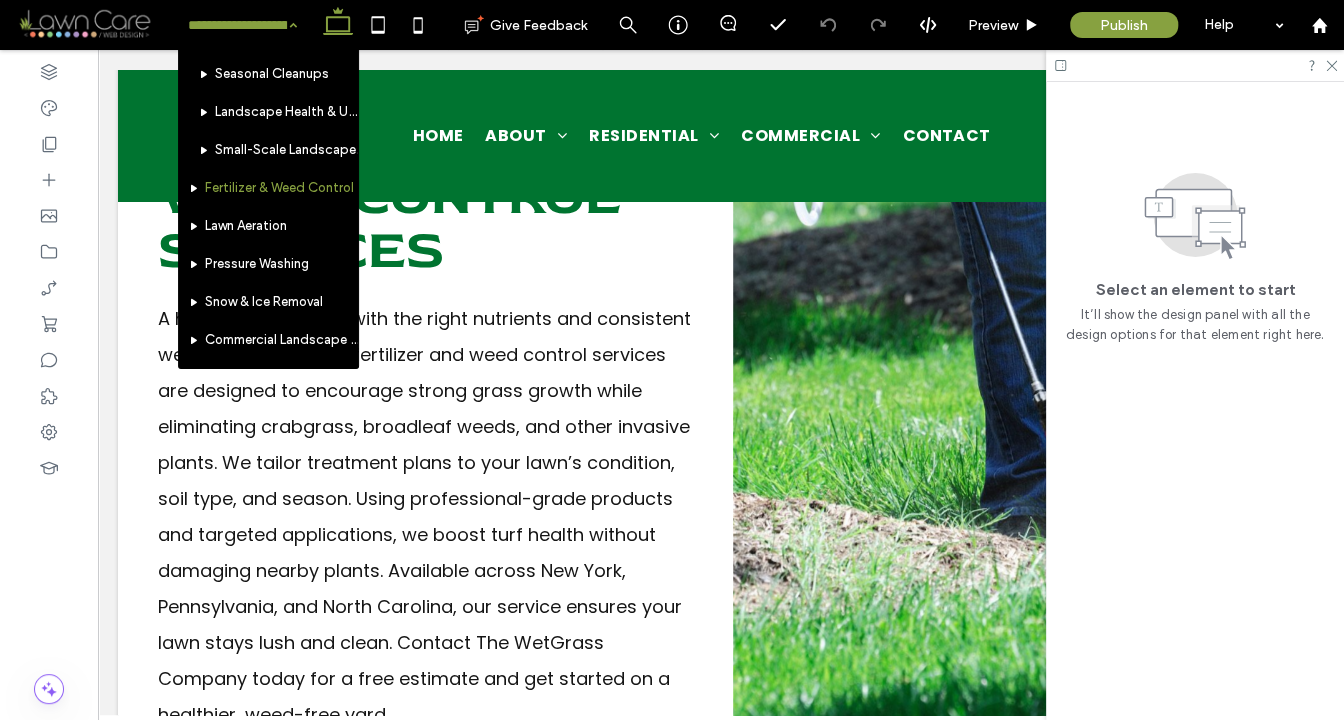 scroll, scrollTop: 701, scrollLeft: 0, axis: vertical 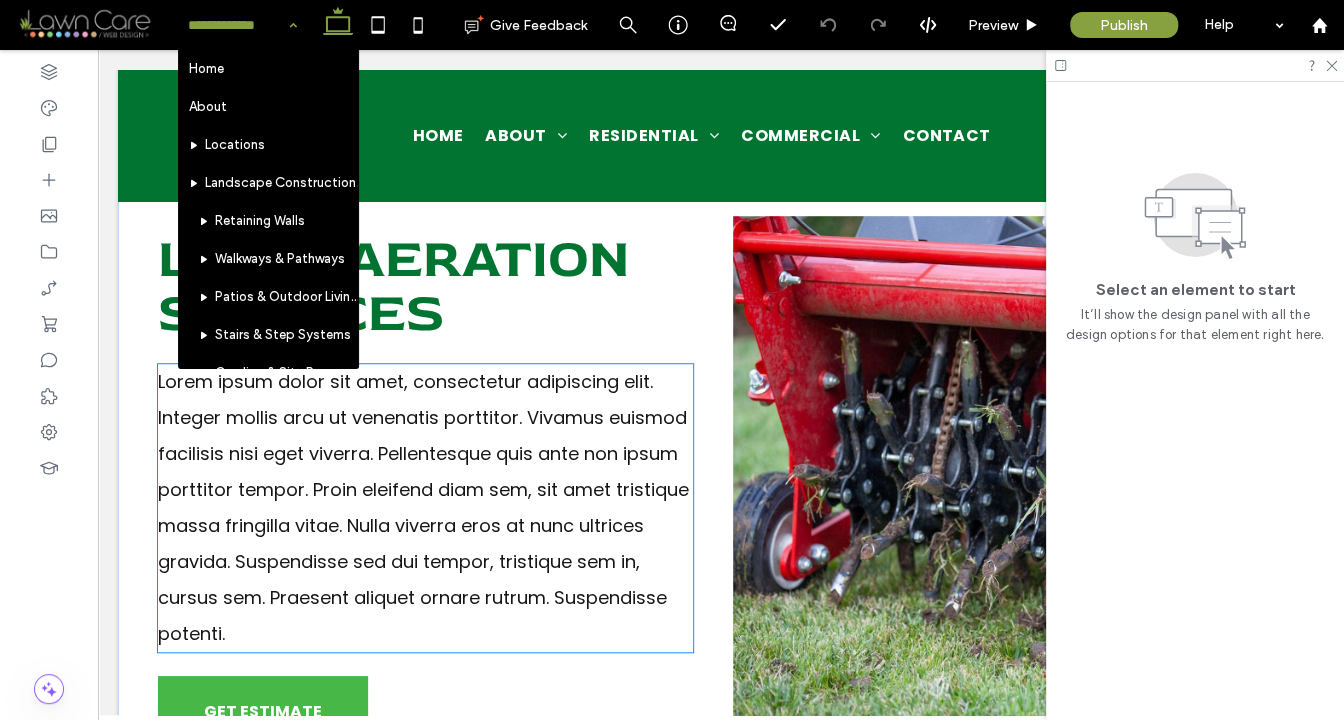 click on "Lorem ipsum dolor sit amet, consectetur adipiscing elit. Integer mollis arcu ut venenatis porttitor. Vivamus euismod facilisis nisi eget viverra. Pellentesque quis ante non ipsum porttitor tempor. Proin eleifend diam sem, sit amet tristique massa fringilla vitae. Nulla viverra eros at nunc ultrices gravida. Suspendisse sed dui tempor, tristique sem in, cursus sem. Praesent aliquet ornare rutrum. Suspendisse potenti." at bounding box center (423, 507) 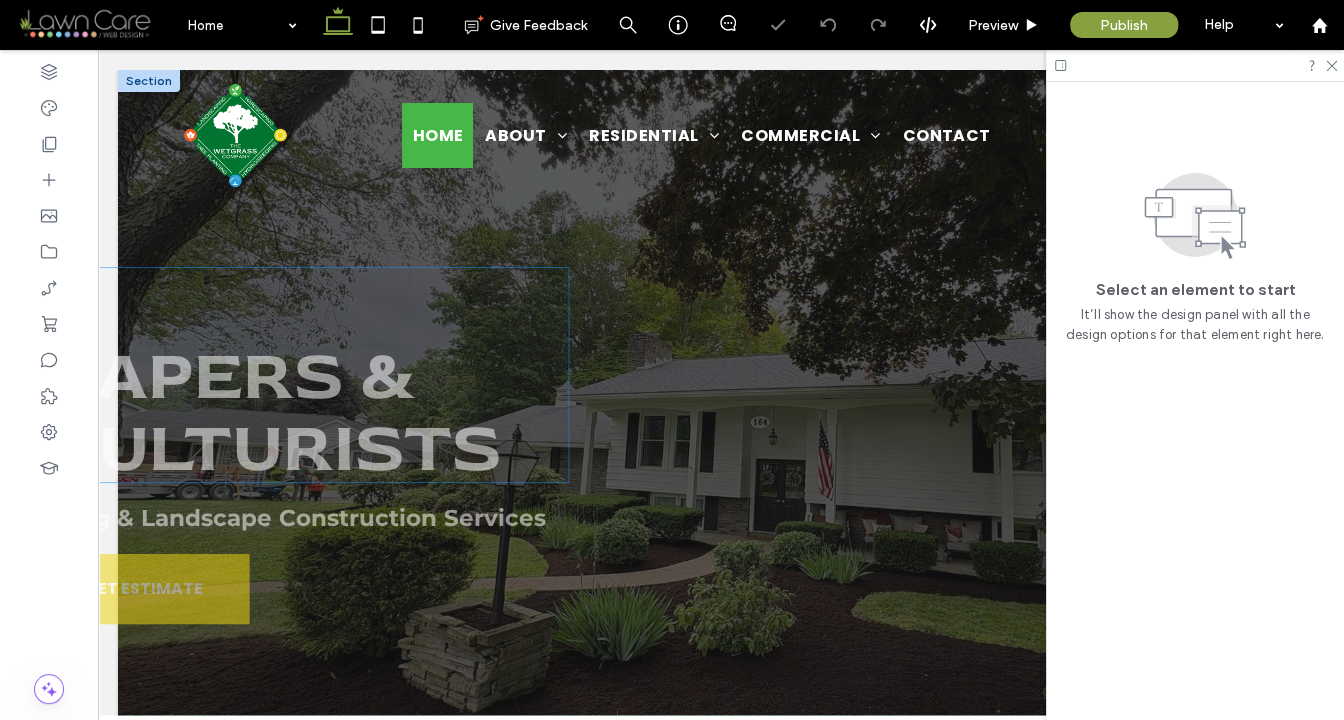 scroll, scrollTop: 0, scrollLeft: 0, axis: both 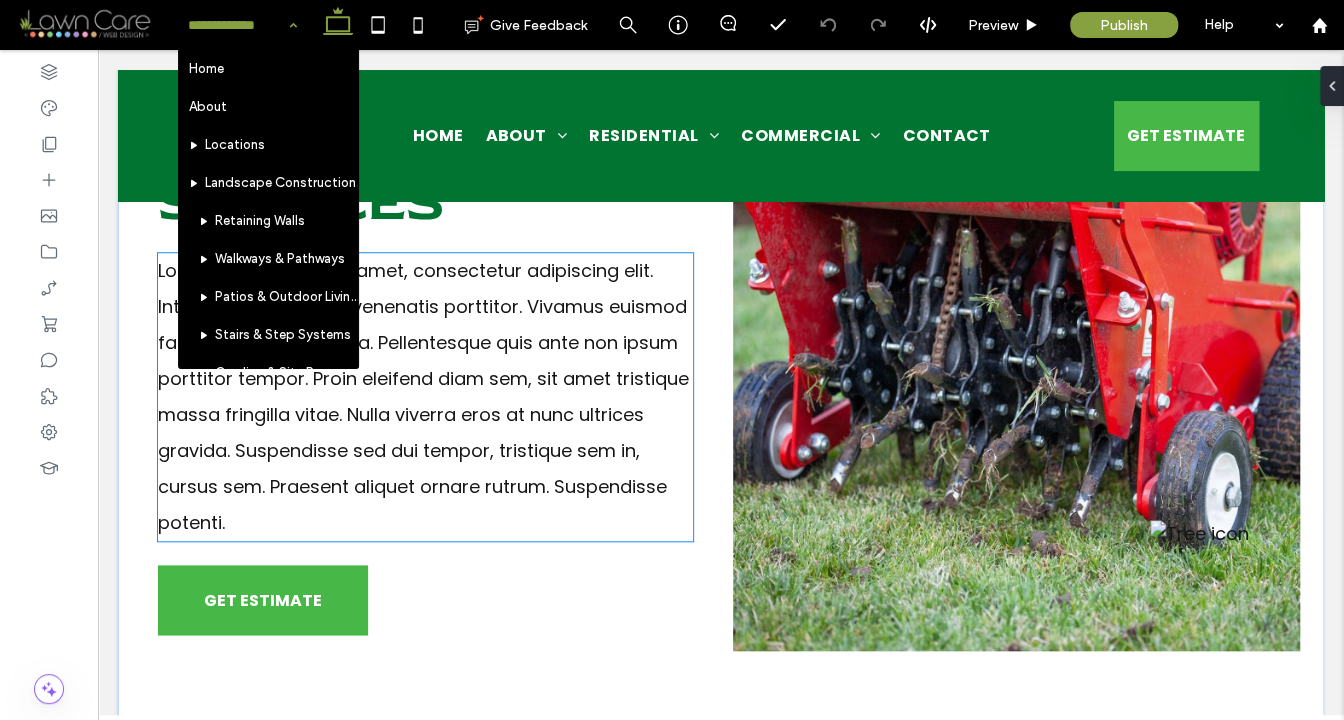 click on "Lorem ipsum dolor sit amet, consectetur adipiscing elit. Integer mollis arcu ut venenatis porttitor. Vivamus euismod facilisis nisi eget viverra. Pellentesque quis ante non ipsum porttitor tempor. Proin eleifend diam sem, sit amet tristique massa fringilla vitae. Nulla viverra eros at nunc ultrices gravida. Suspendisse sed dui tempor, tristique sem in, cursus sem. Praesent aliquet ornare rutrum. Suspendisse potenti." at bounding box center [423, 396] 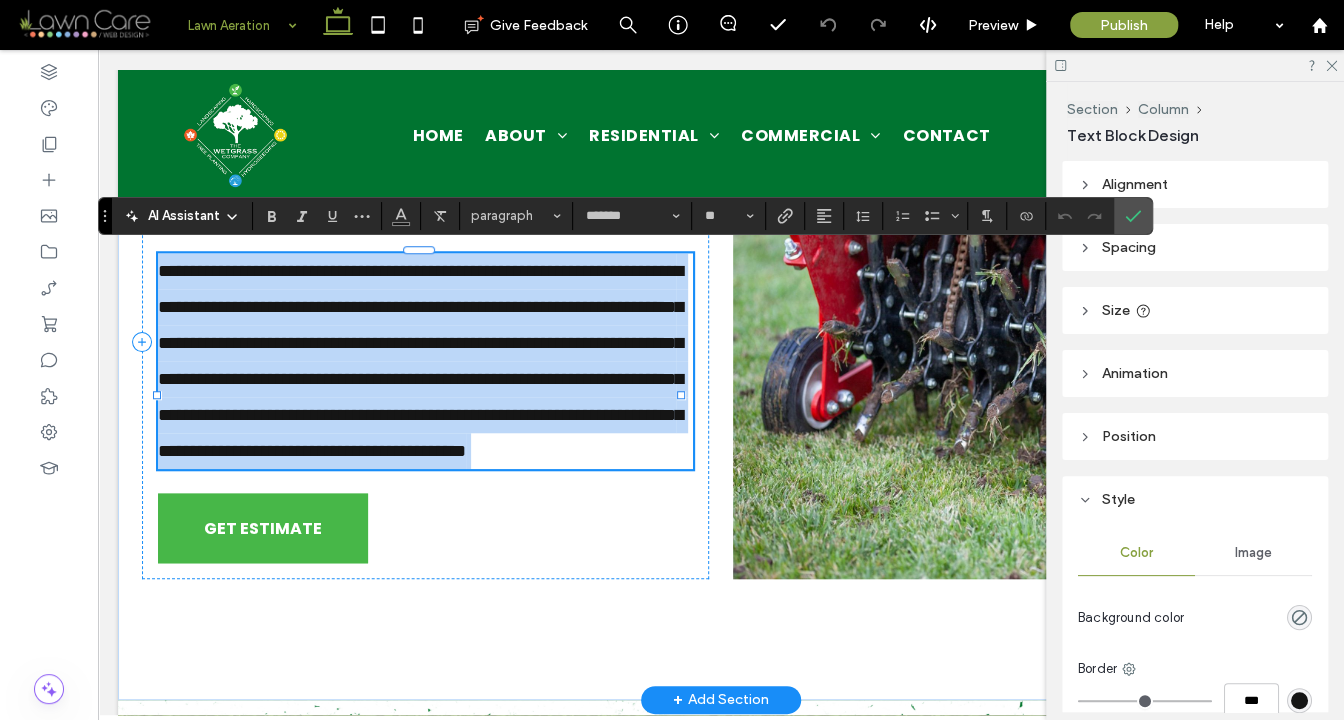 click on "**********" at bounding box center [420, 361] 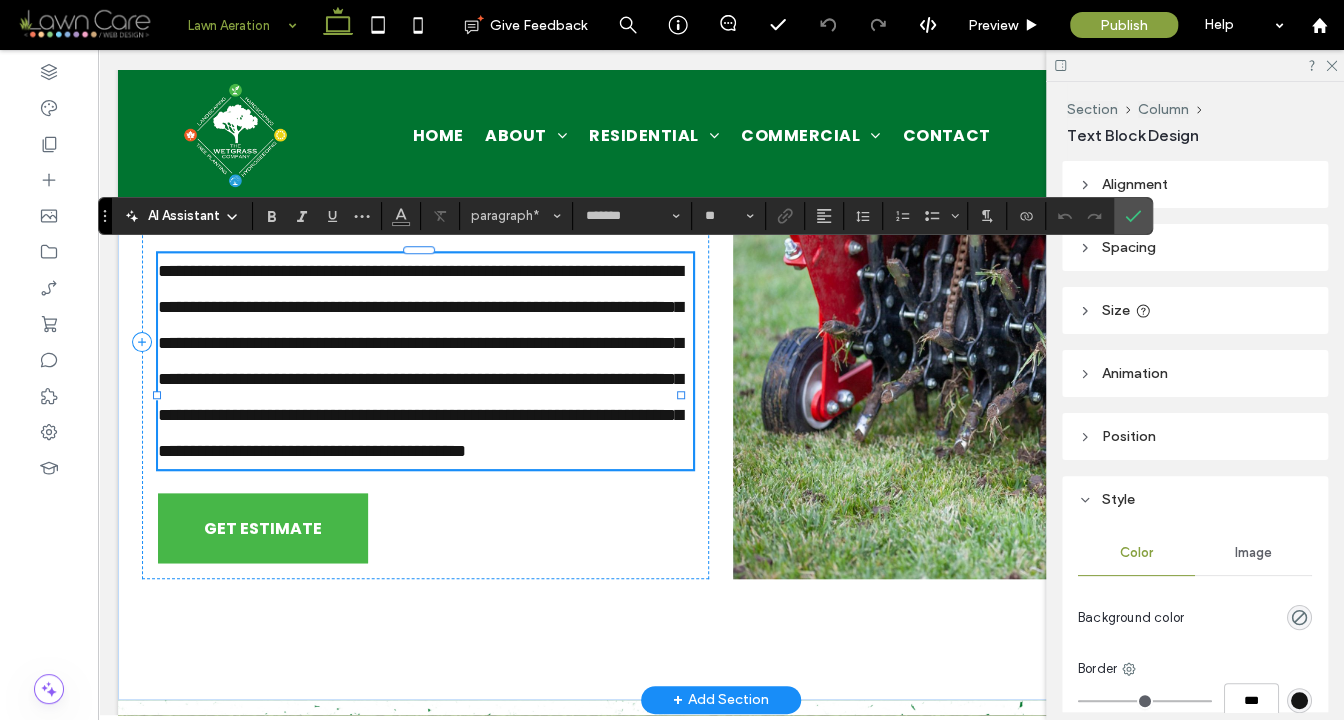 click on "**********" at bounding box center (420, 361) 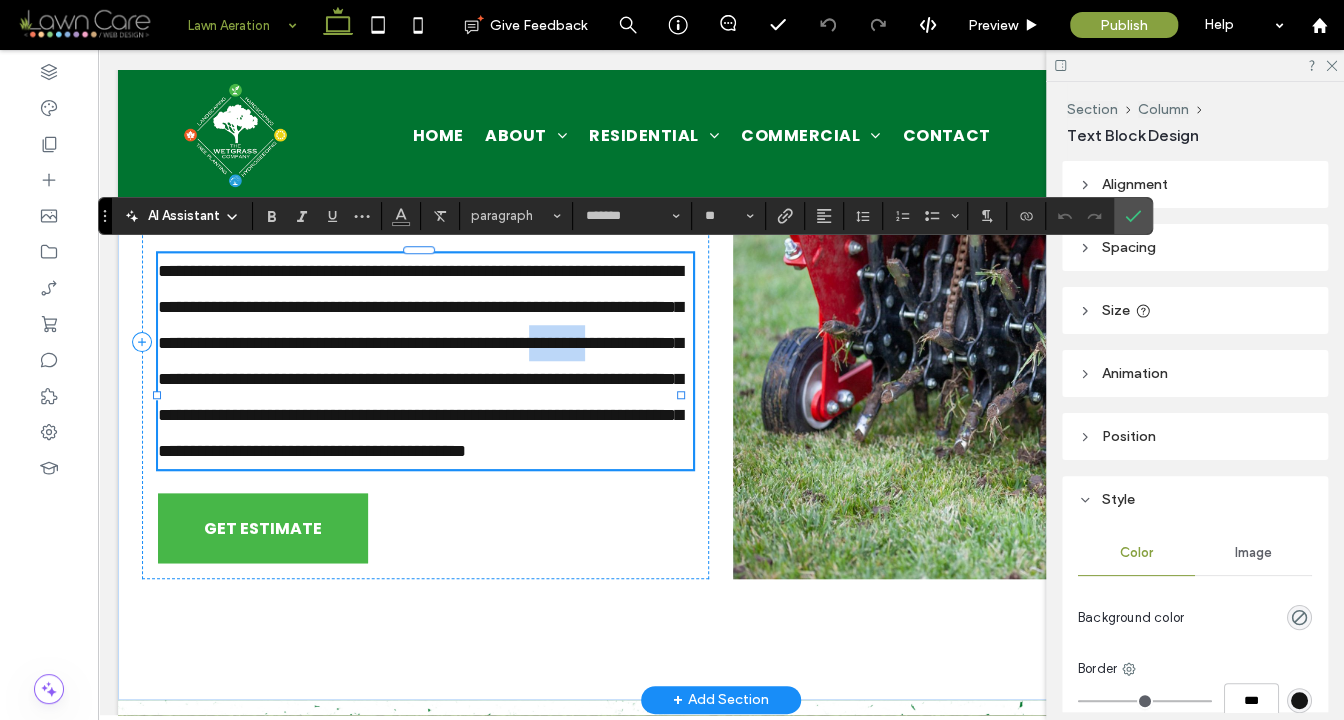 click on "**********" at bounding box center (420, 361) 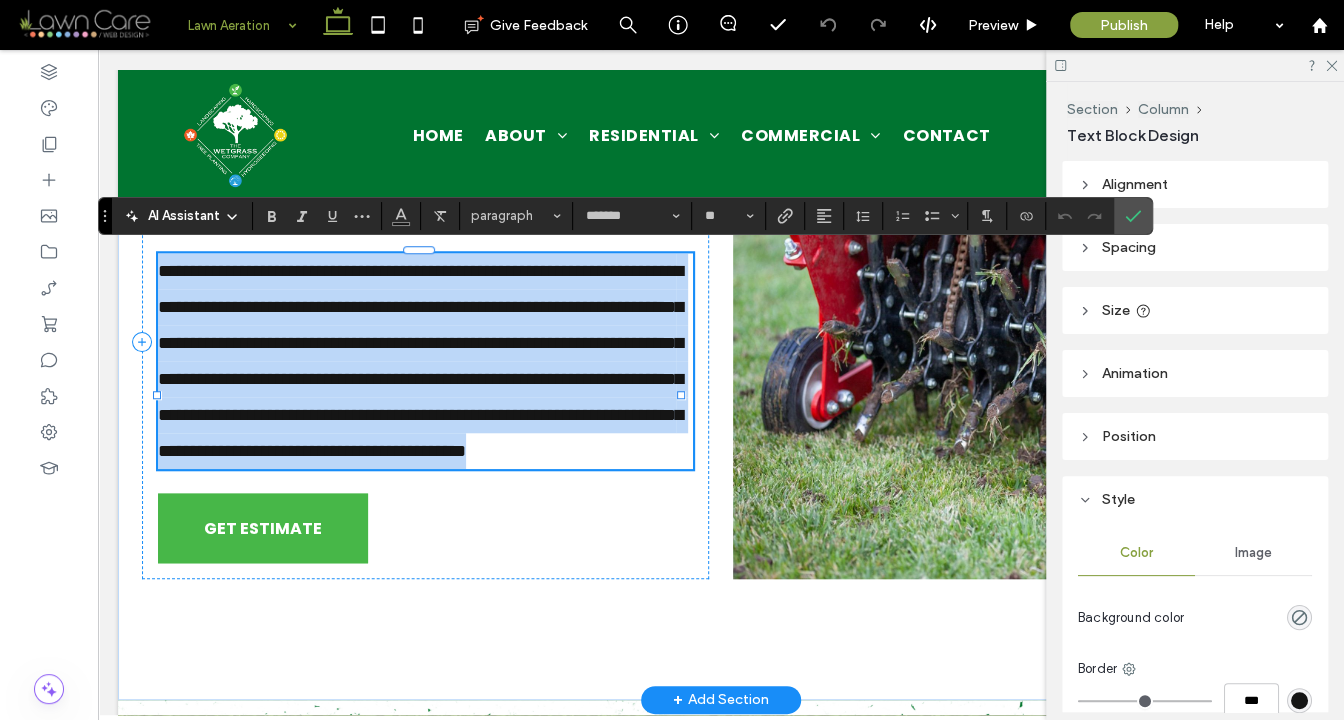 click on "**********" at bounding box center [420, 361] 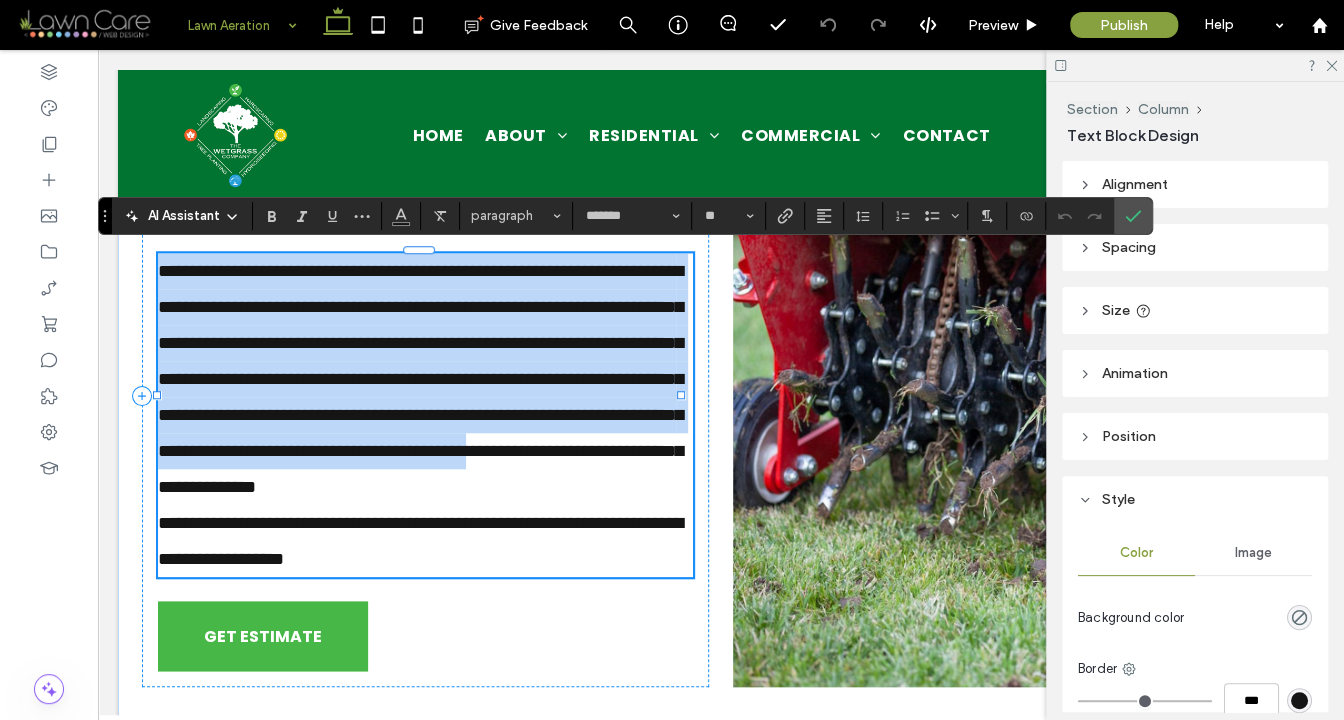 scroll, scrollTop: 0, scrollLeft: 0, axis: both 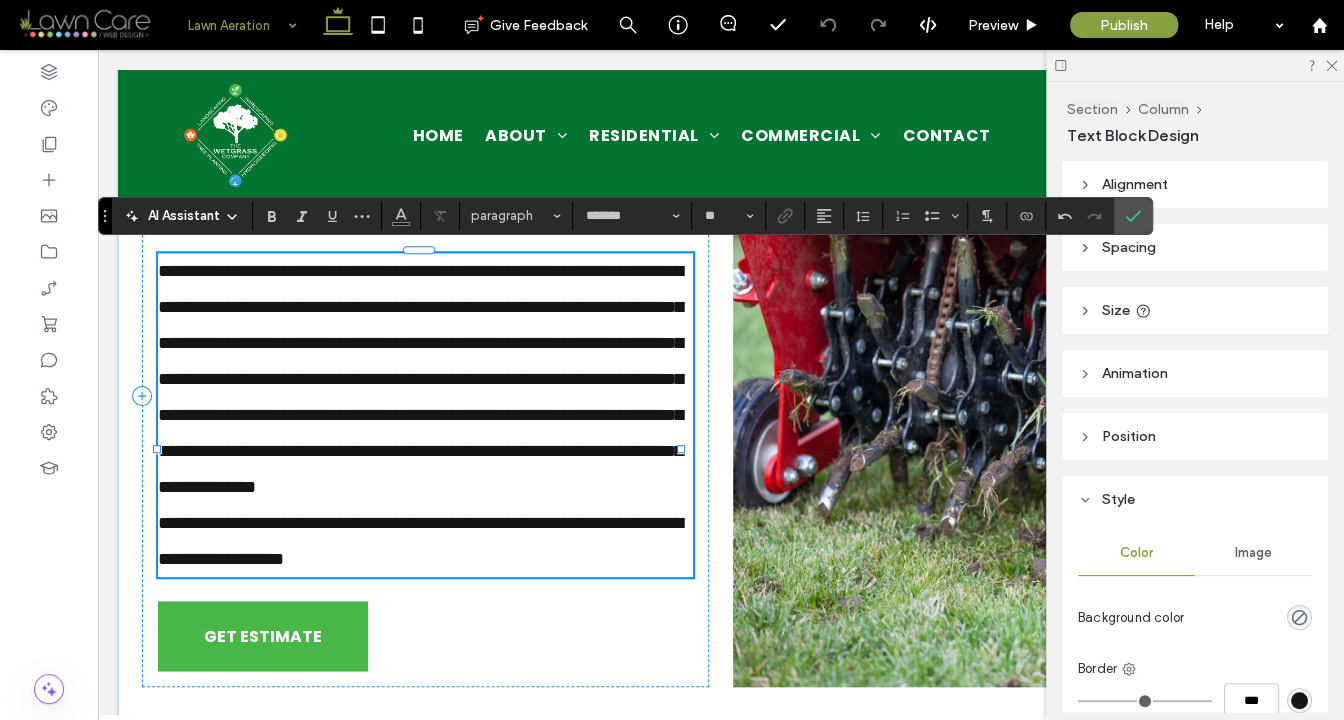 click on "**********" at bounding box center (425, 379) 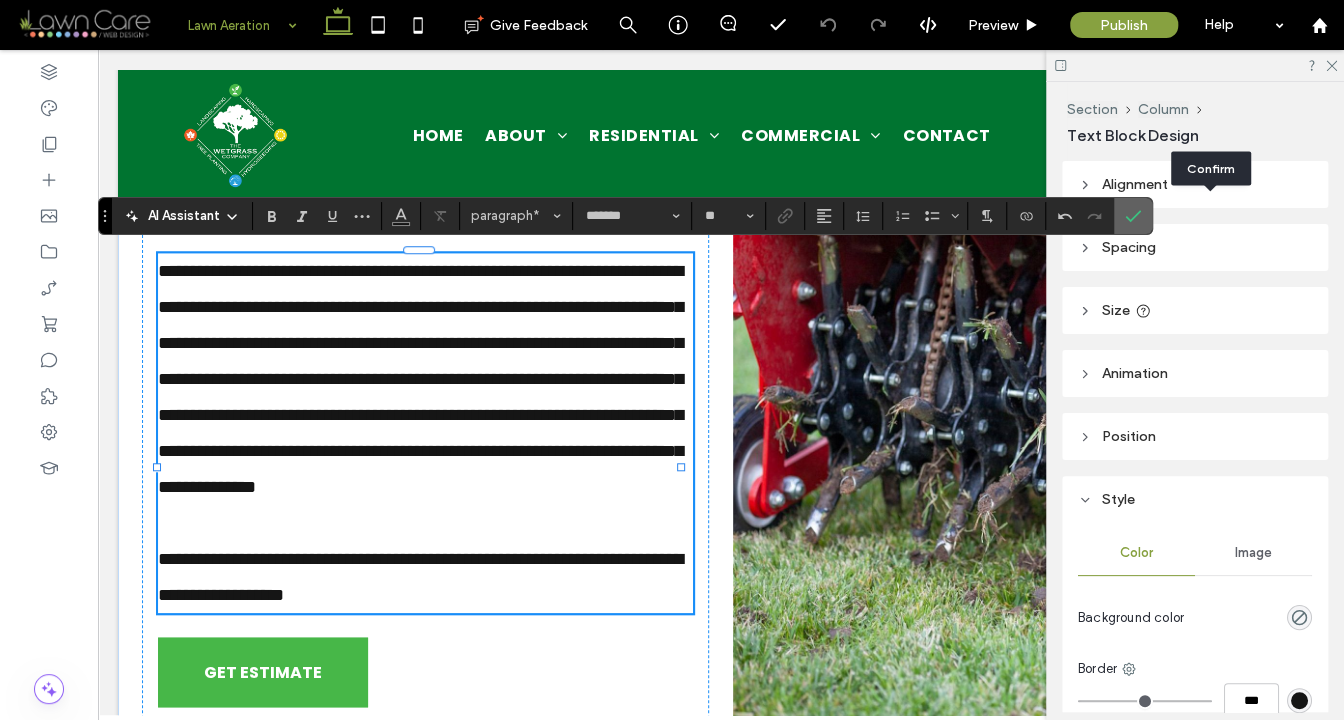 click 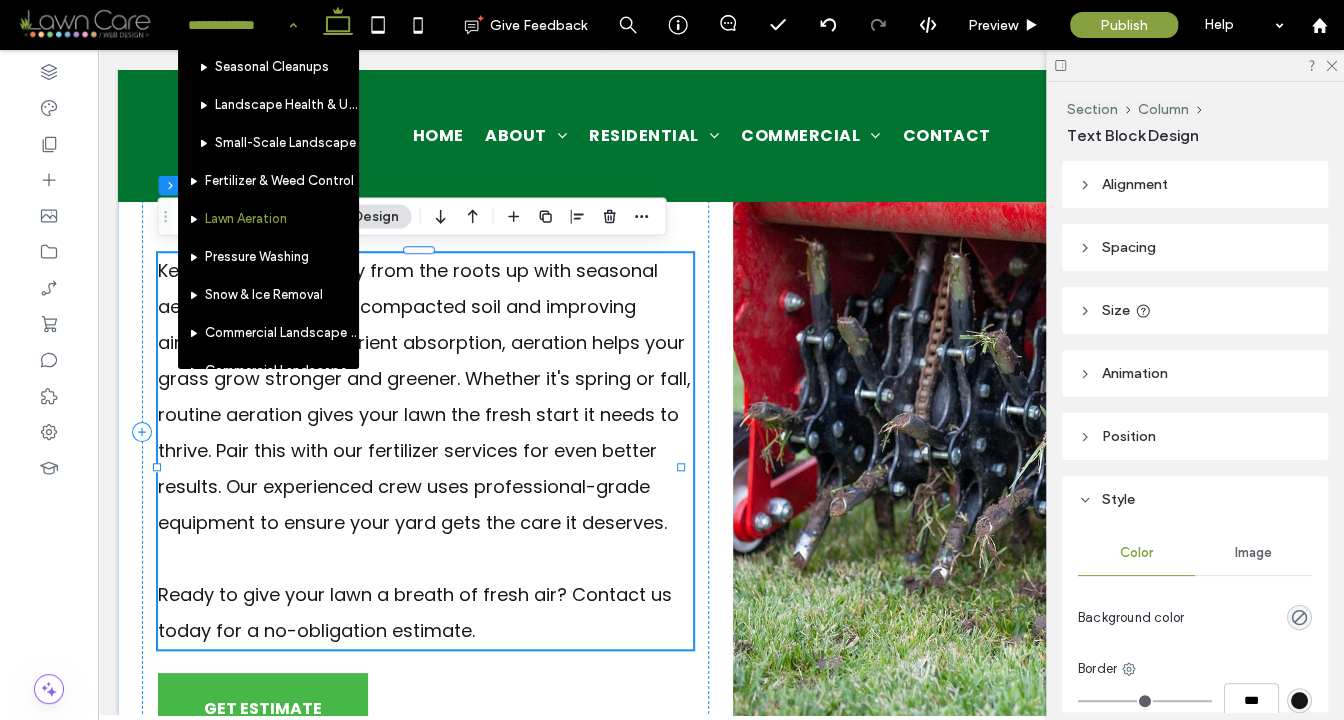 scroll, scrollTop: 709, scrollLeft: 0, axis: vertical 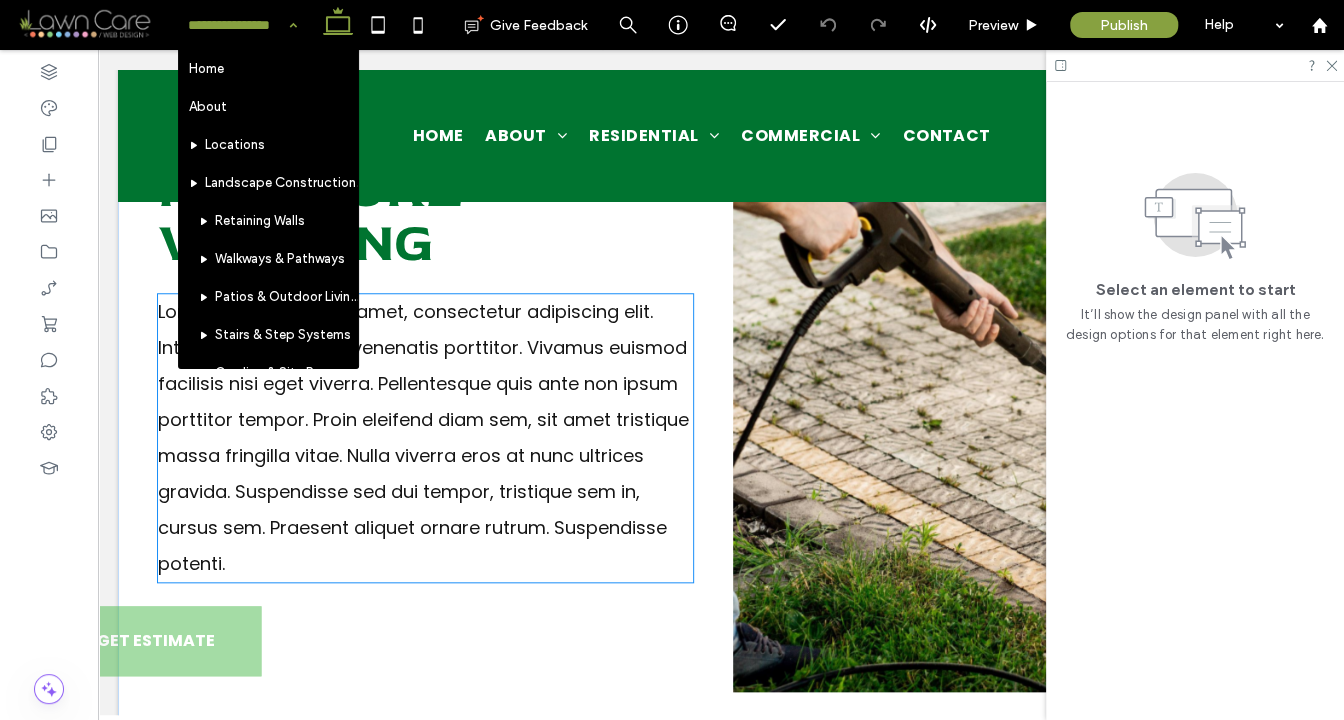click on "Lorem ipsum dolor sit amet, consectetur adipiscing elit. Integer mollis arcu ut venenatis porttitor. Vivamus euismod facilisis nisi eget viverra. Pellentesque quis ante non ipsum porttitor tempor. Proin eleifend diam sem, sit amet tristique massa fringilla vitae. Nulla viverra eros at nunc ultrices gravida. Suspendisse sed dui tempor, tristique sem in, cursus sem. Praesent aliquet ornare rutrum. Suspendisse potenti." at bounding box center (423, 437) 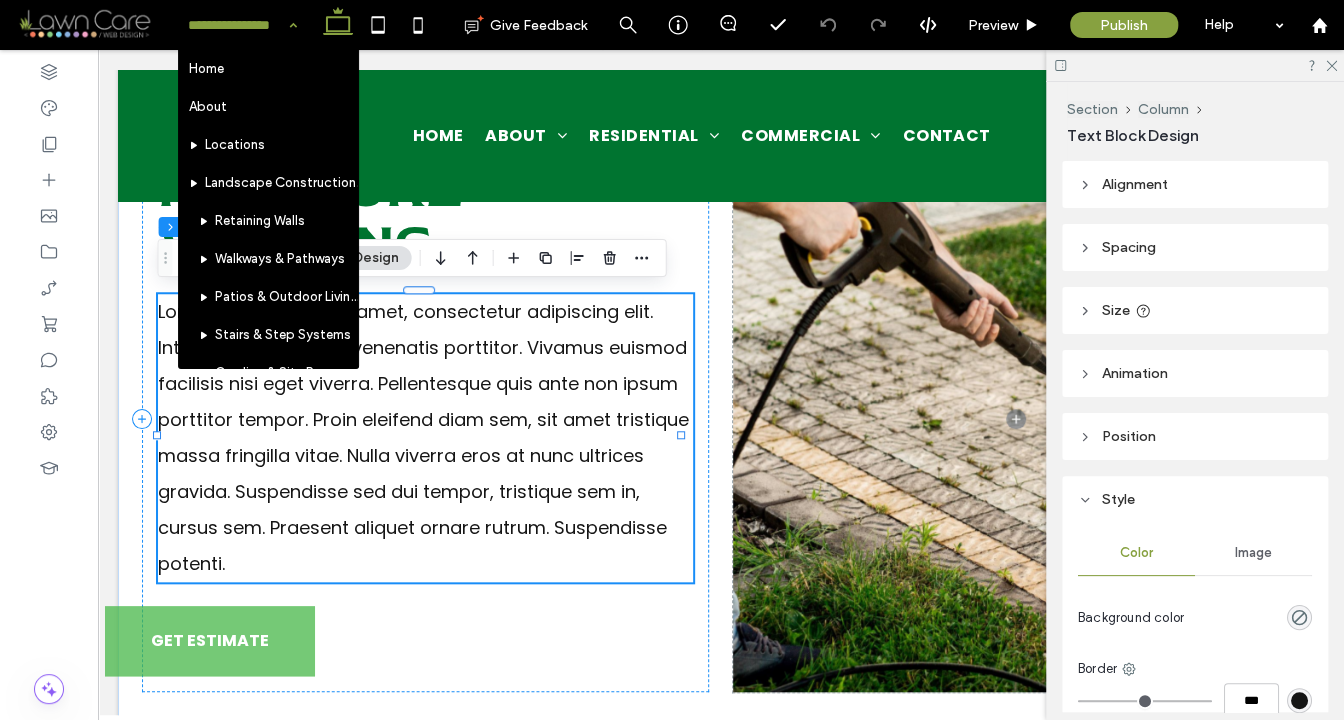 click on "Lorem ipsum dolor sit amet, consectetur adipiscing elit. Integer mollis arcu ut venenatis porttitor. Vivamus euismod facilisis nisi eget viverra. Pellentesque quis ante non ipsum porttitor tempor. Proin eleifend diam sem, sit amet tristique massa fringilla vitae. Nulla viverra eros at nunc ultrices gravida. Suspendisse sed dui tempor, tristique sem in, cursus sem. Praesent aliquet ornare rutrum. Suspendisse potenti." at bounding box center (423, 437) 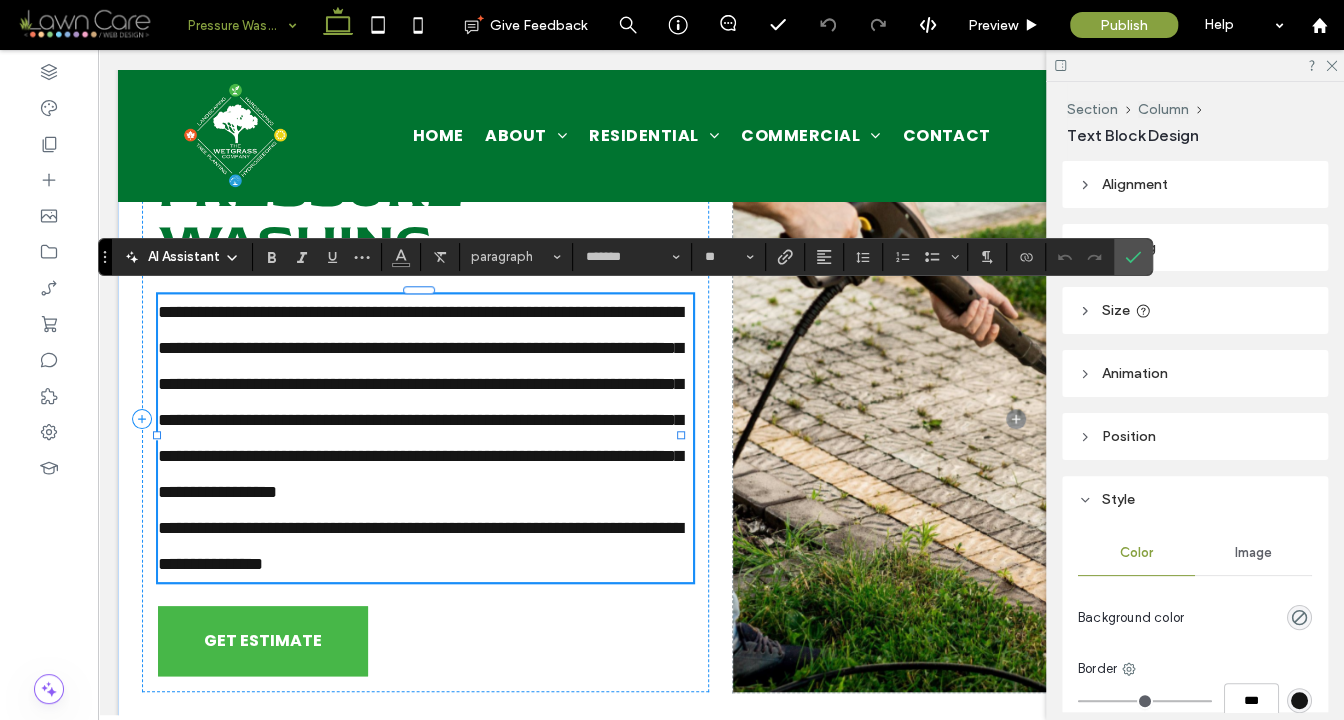 scroll, scrollTop: 0, scrollLeft: 0, axis: both 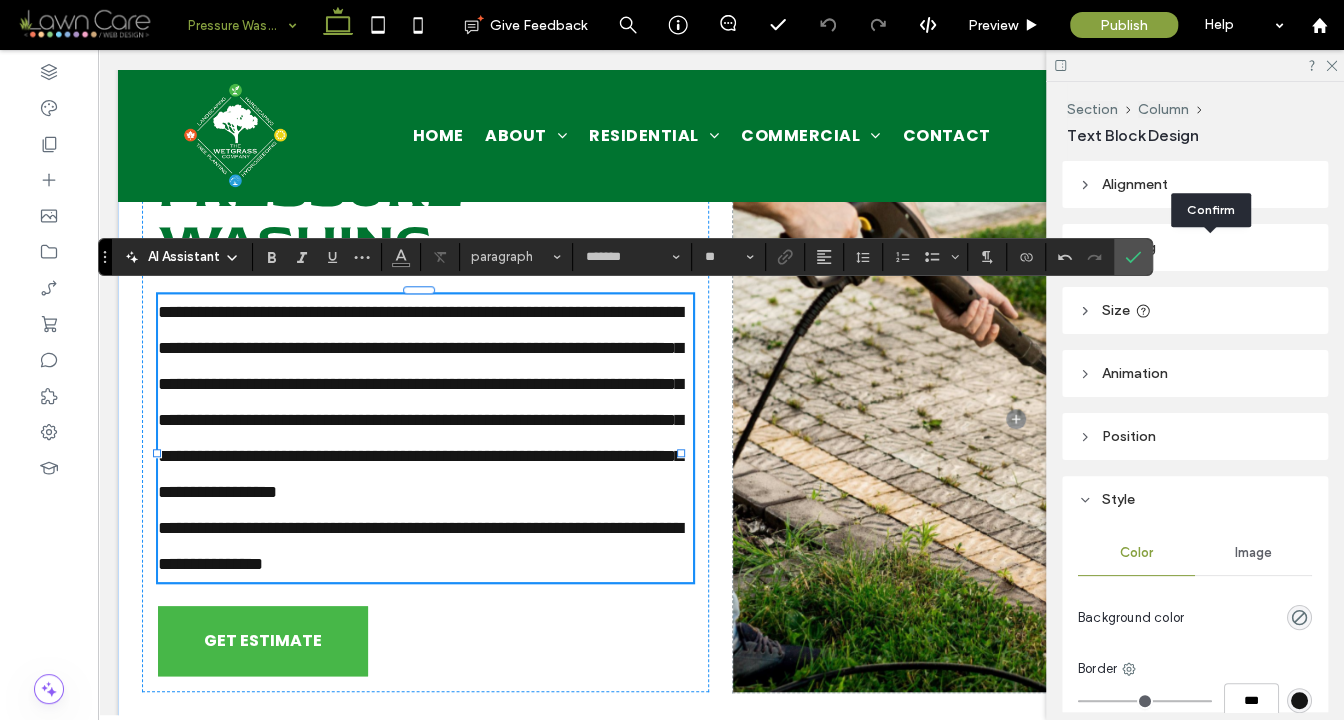 click 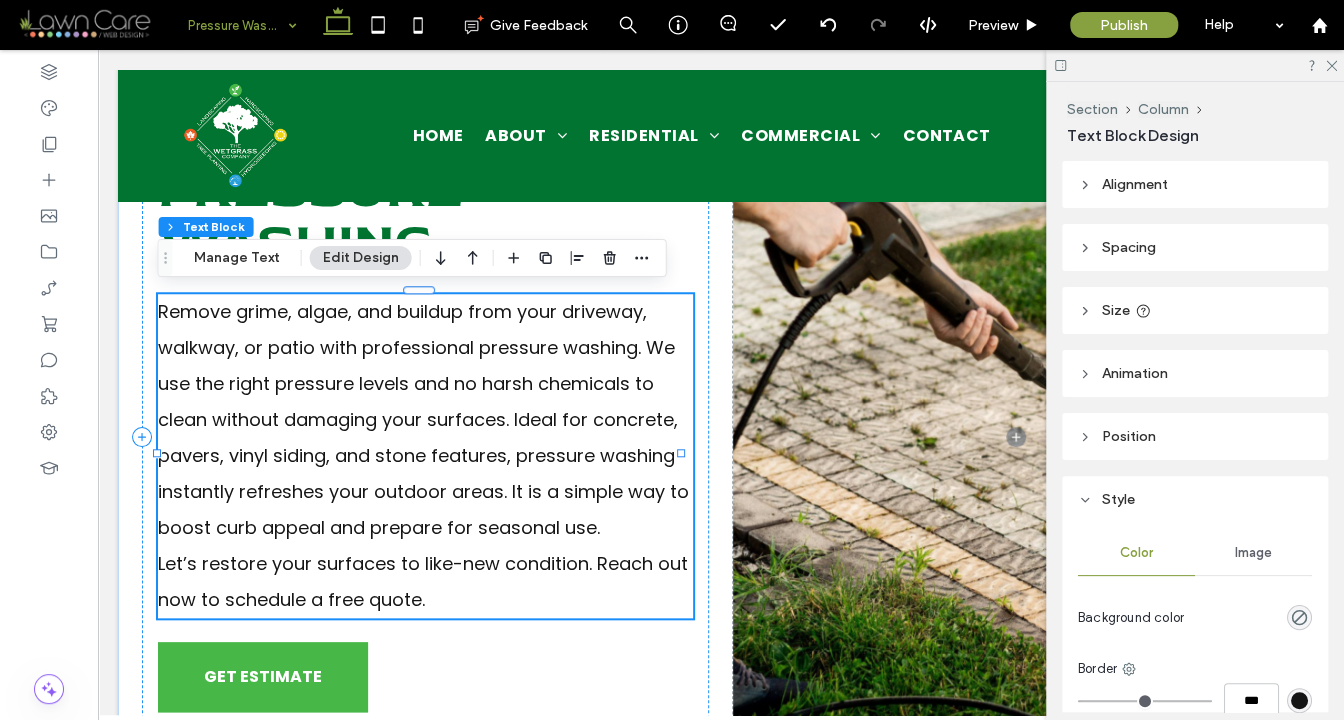 click on "Pressure Washing" at bounding box center (242, 25) 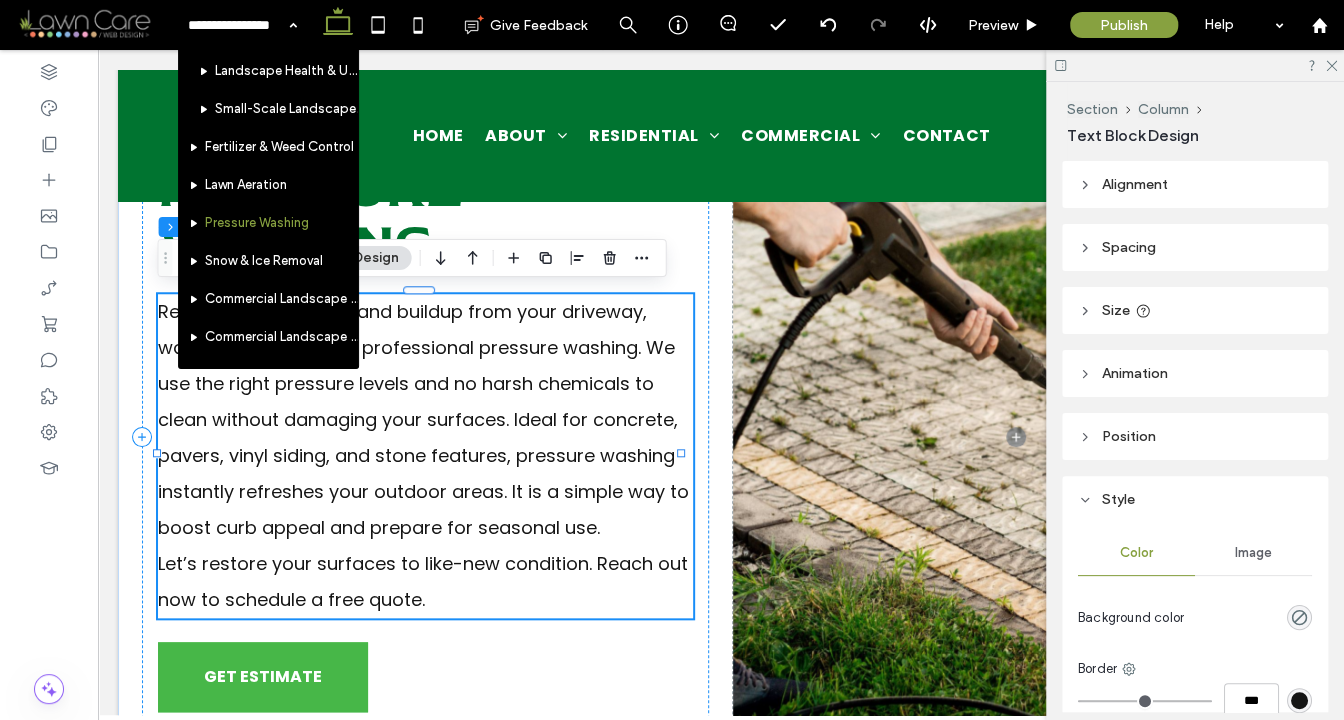 scroll, scrollTop: 746, scrollLeft: 0, axis: vertical 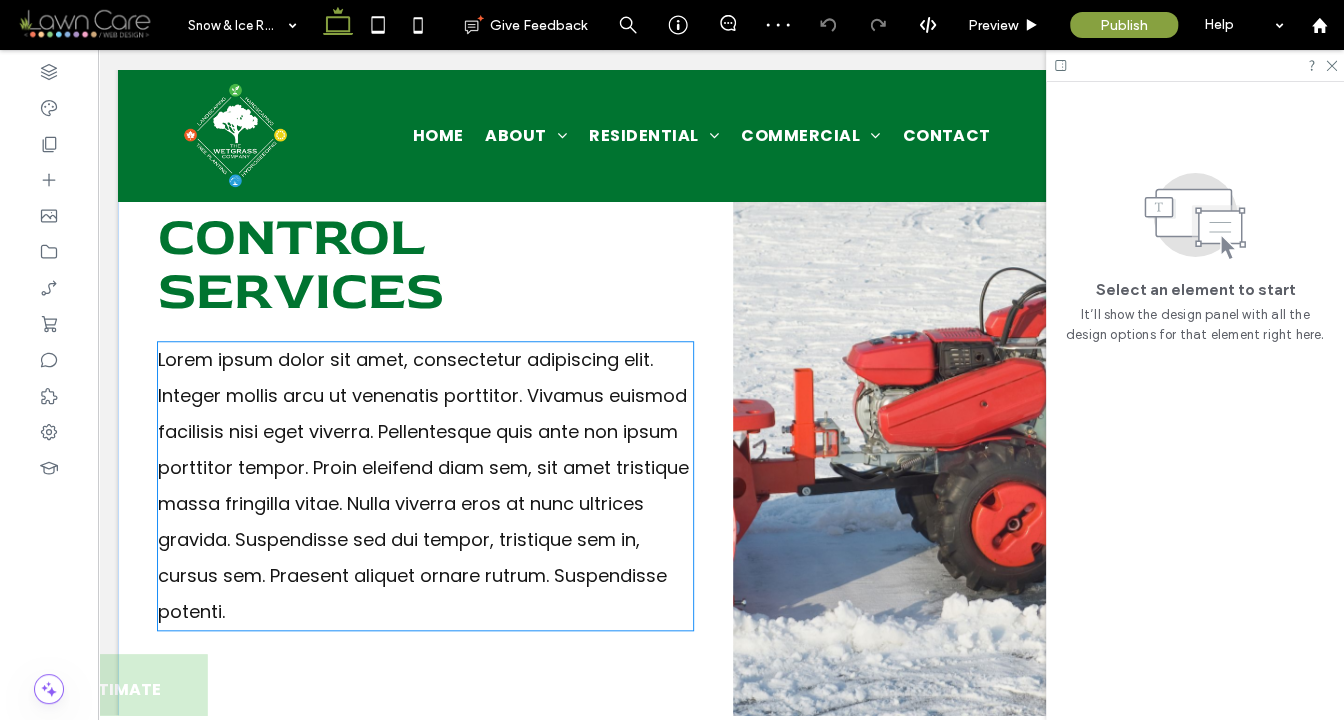 click on "Lorem ipsum dolor sit amet, consectetur adipiscing elit. Integer mollis arcu ut venenatis porttitor. Vivamus euismod facilisis nisi eget viverra. Pellentesque quis ante non ipsum porttitor tempor. Proin eleifend diam sem, sit amet tristique massa fringilla vitae. Nulla viverra eros at nunc ultrices gravida. Suspendisse sed dui tempor, tristique sem in, cursus sem. Praesent aliquet ornare rutrum. Suspendisse potenti." at bounding box center [425, 486] 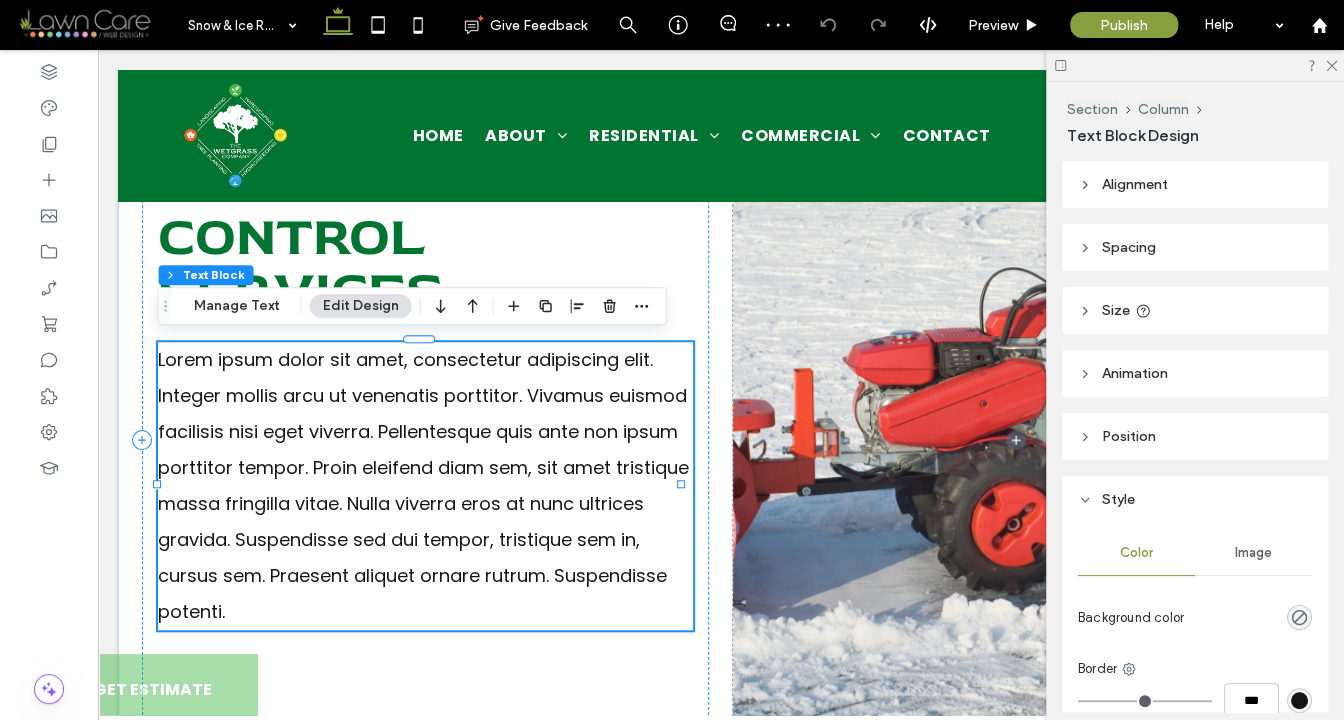 click on "Lorem ipsum dolor sit amet, consectetur adipiscing elit. Integer mollis arcu ut venenatis porttitor. Vivamus euismod facilisis nisi eget viverra. Pellentesque quis ante non ipsum porttitor tempor. Proin eleifend diam sem, sit amet tristique massa fringilla vitae. Nulla viverra eros at nunc ultrices gravida. Suspendisse sed dui tempor, tristique sem in, cursus sem. Praesent aliquet ornare rutrum. Suspendisse potenti." at bounding box center (425, 486) 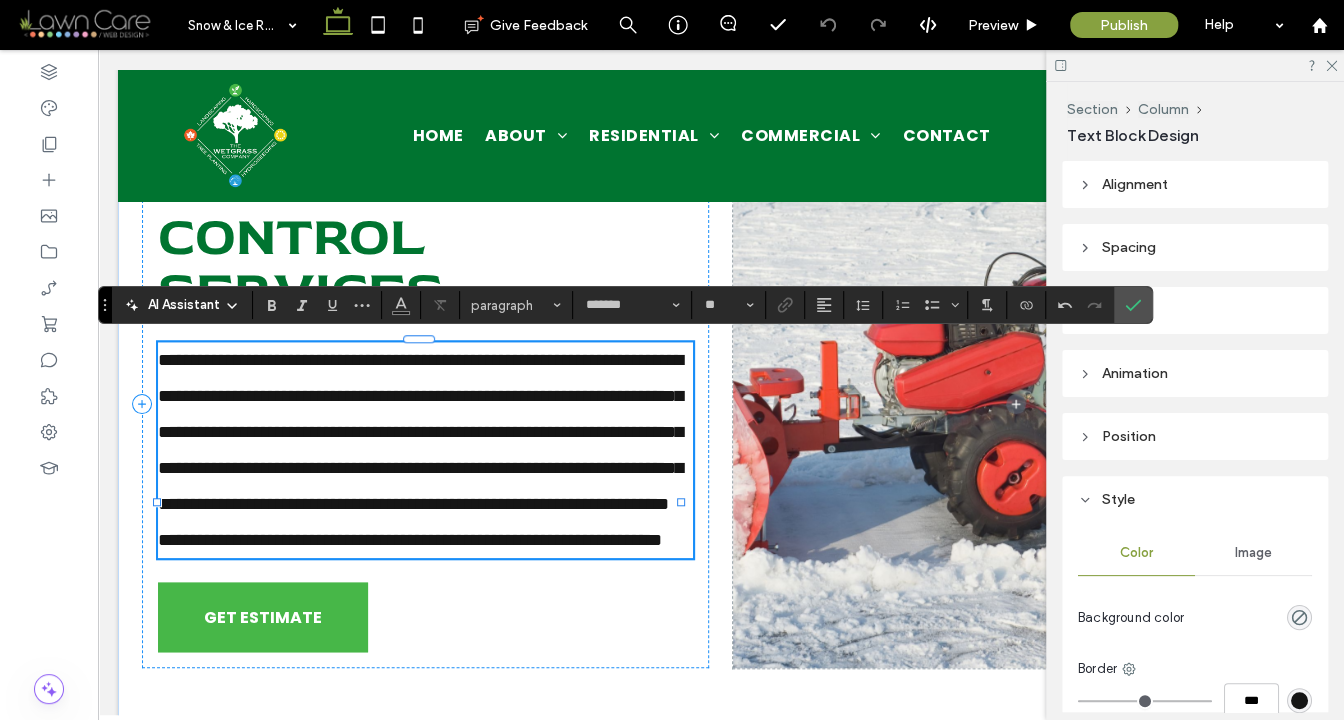 scroll, scrollTop: 0, scrollLeft: 0, axis: both 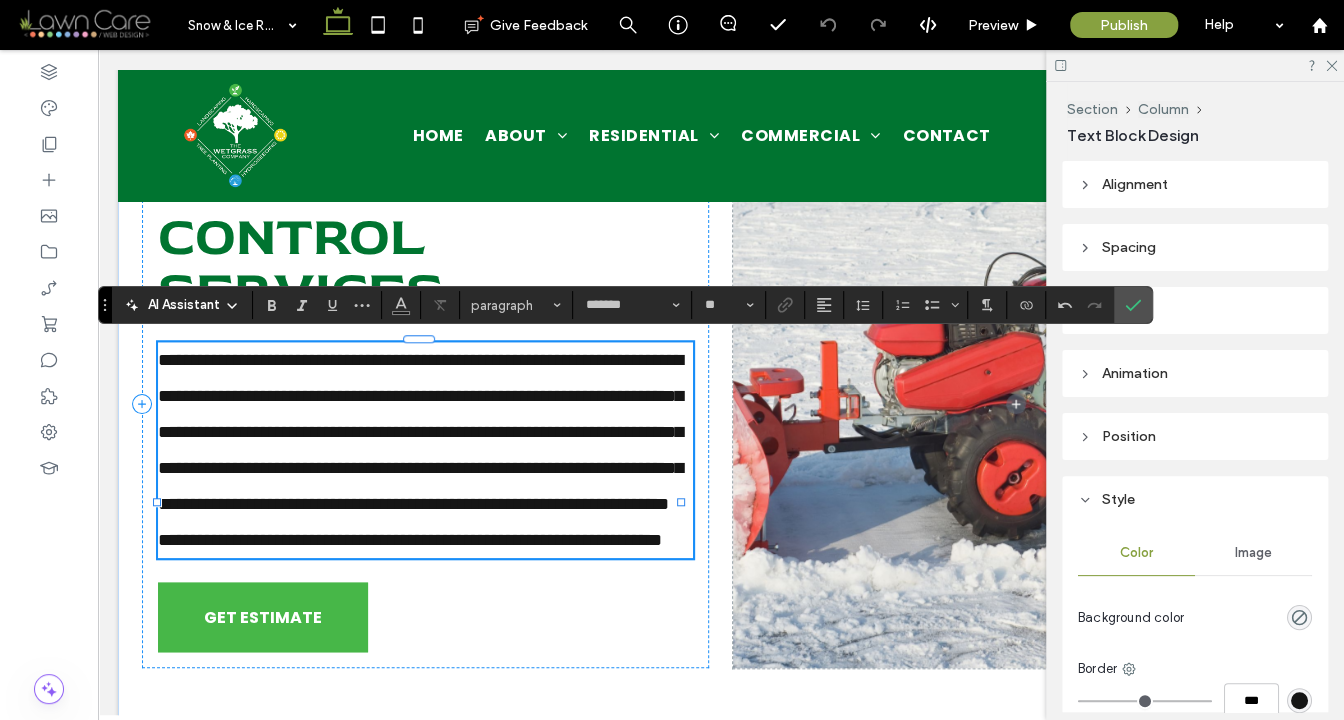 click on "**********" at bounding box center (425, 432) 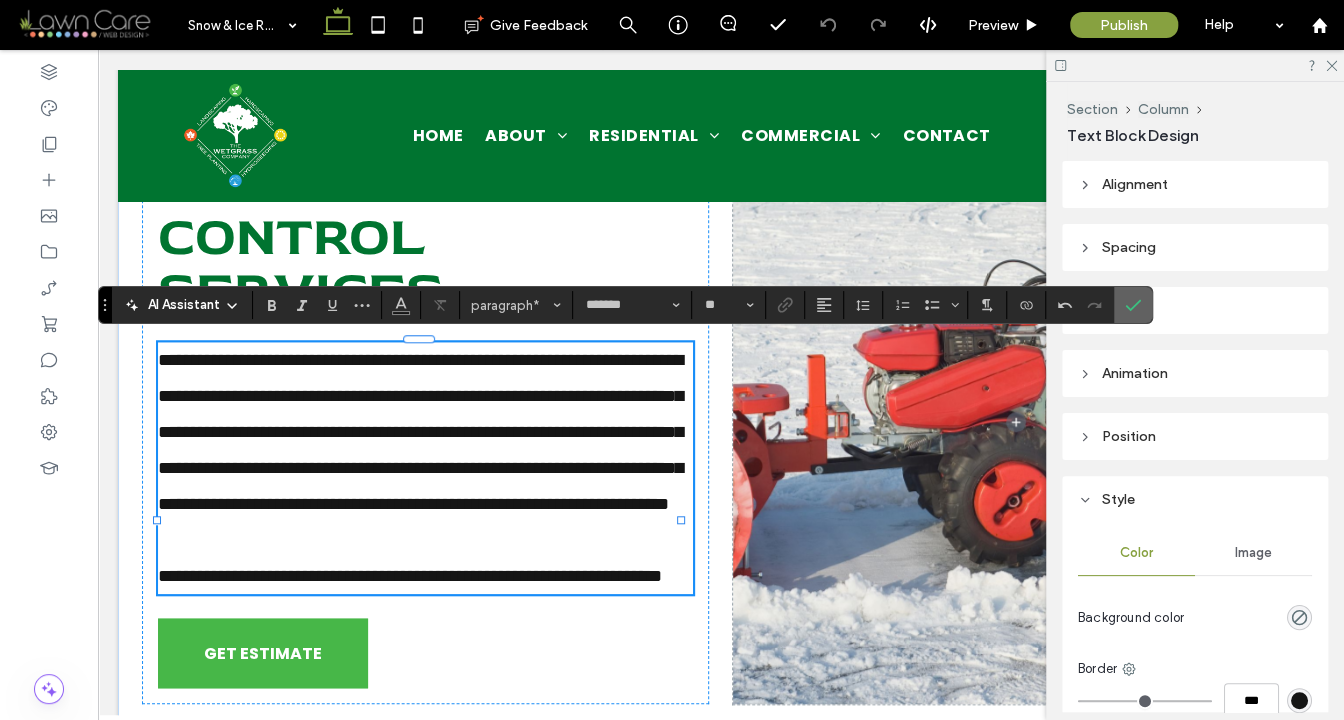 click 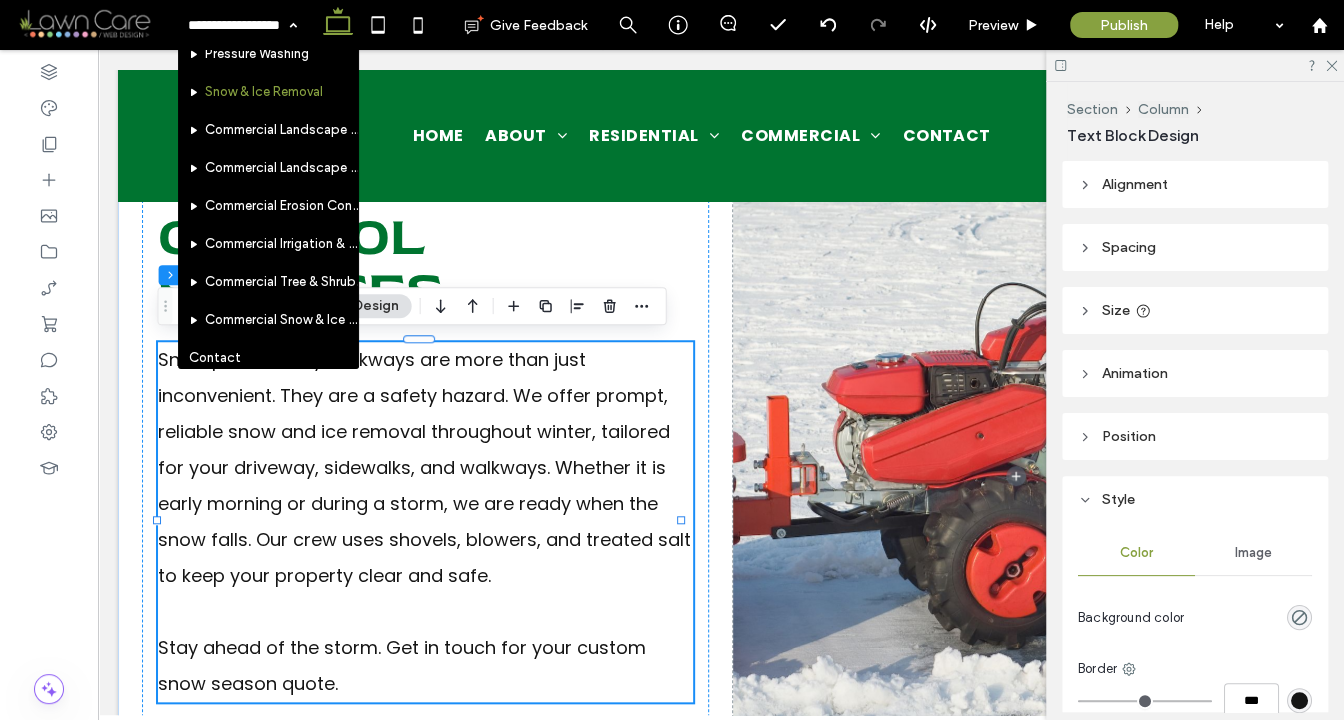 scroll, scrollTop: 935, scrollLeft: 0, axis: vertical 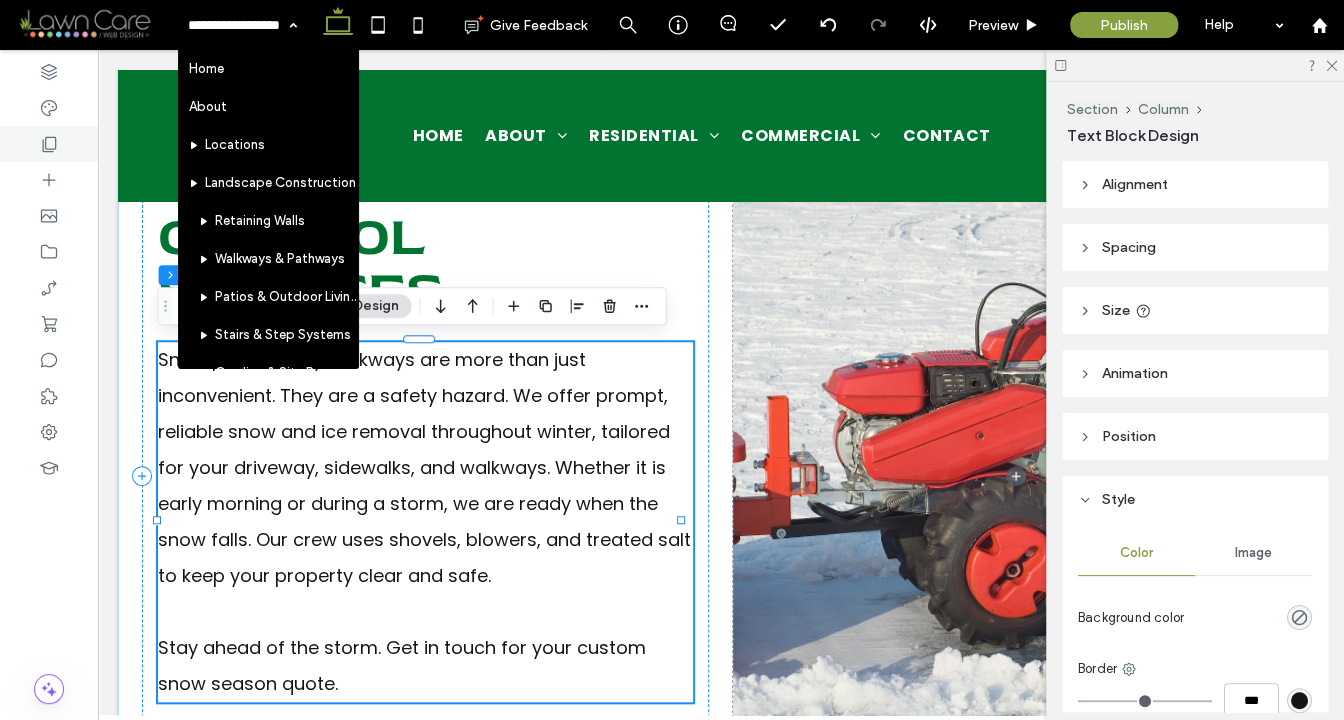 click 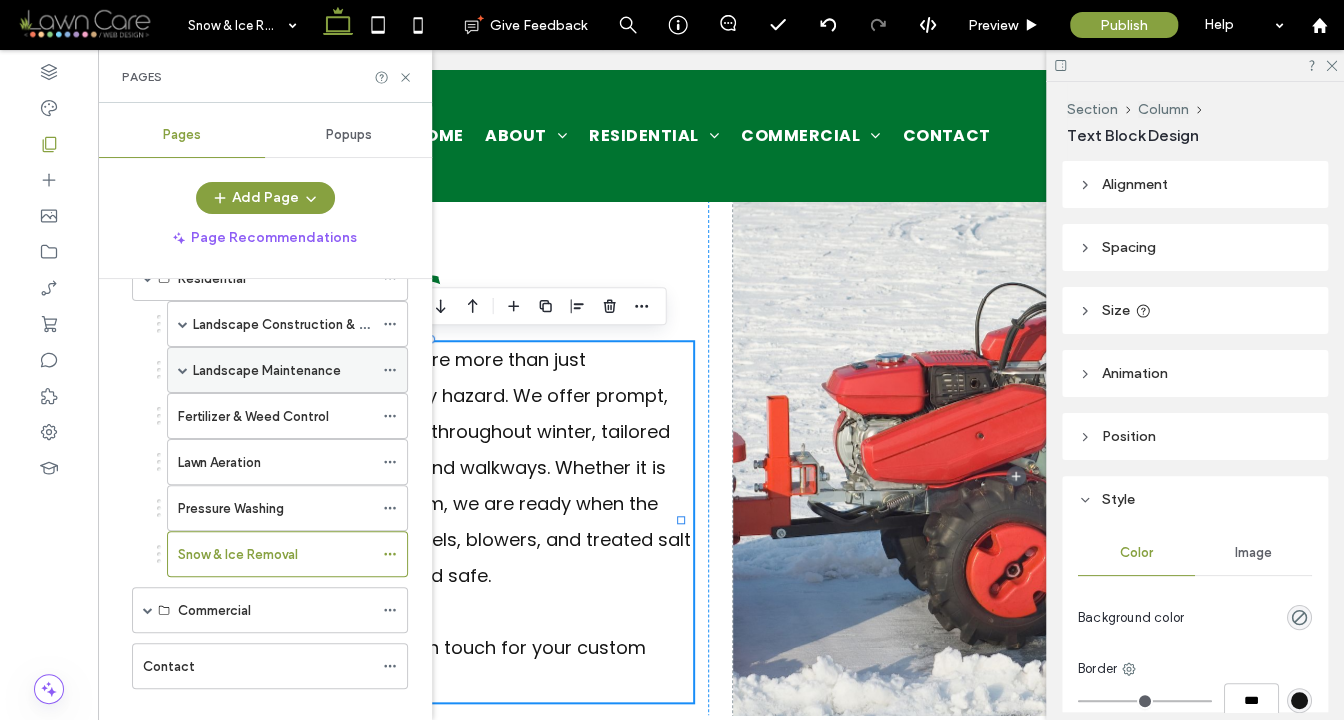 scroll, scrollTop: 196, scrollLeft: 0, axis: vertical 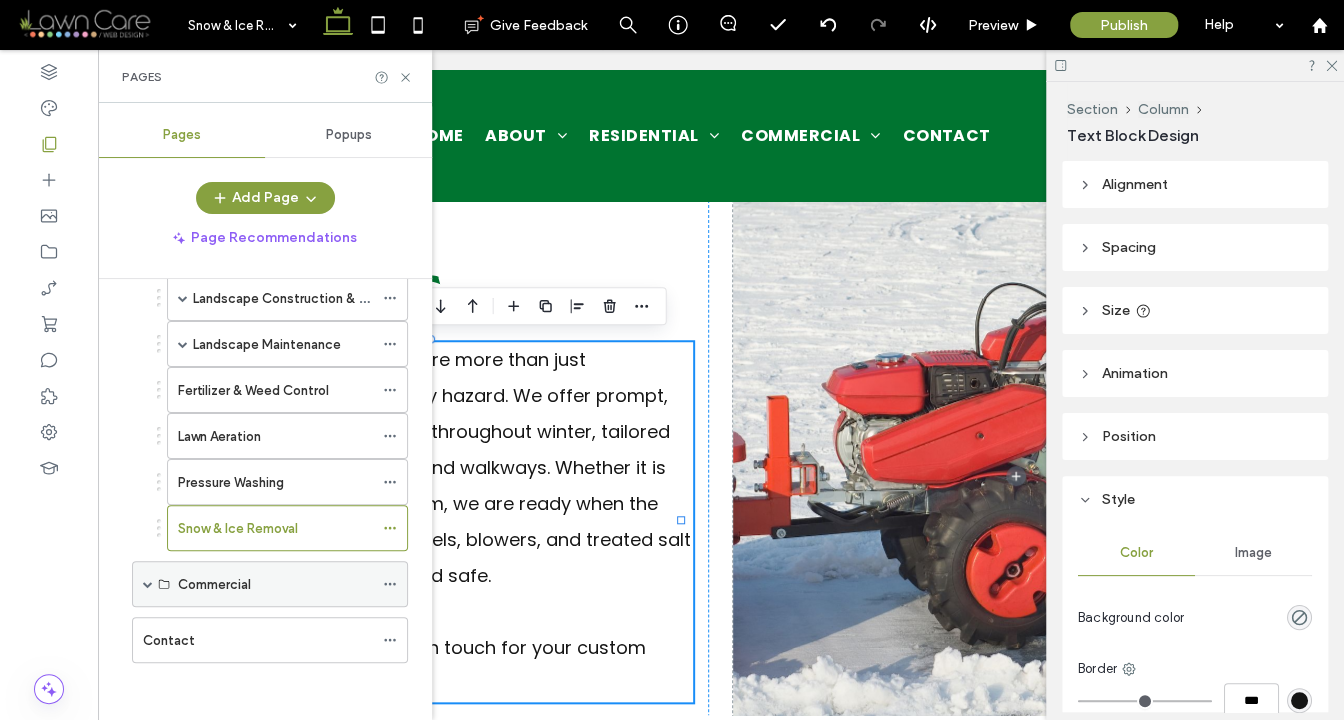 click at bounding box center [148, 584] 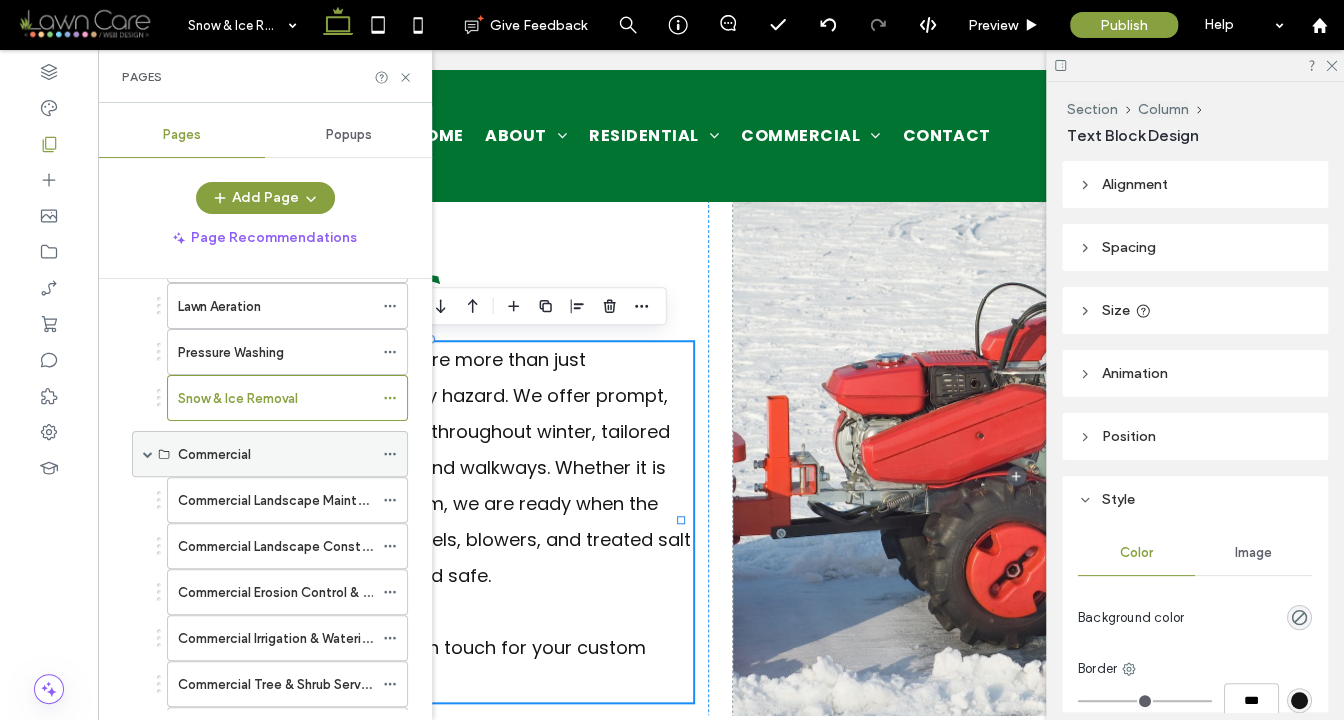 scroll, scrollTop: 446, scrollLeft: 0, axis: vertical 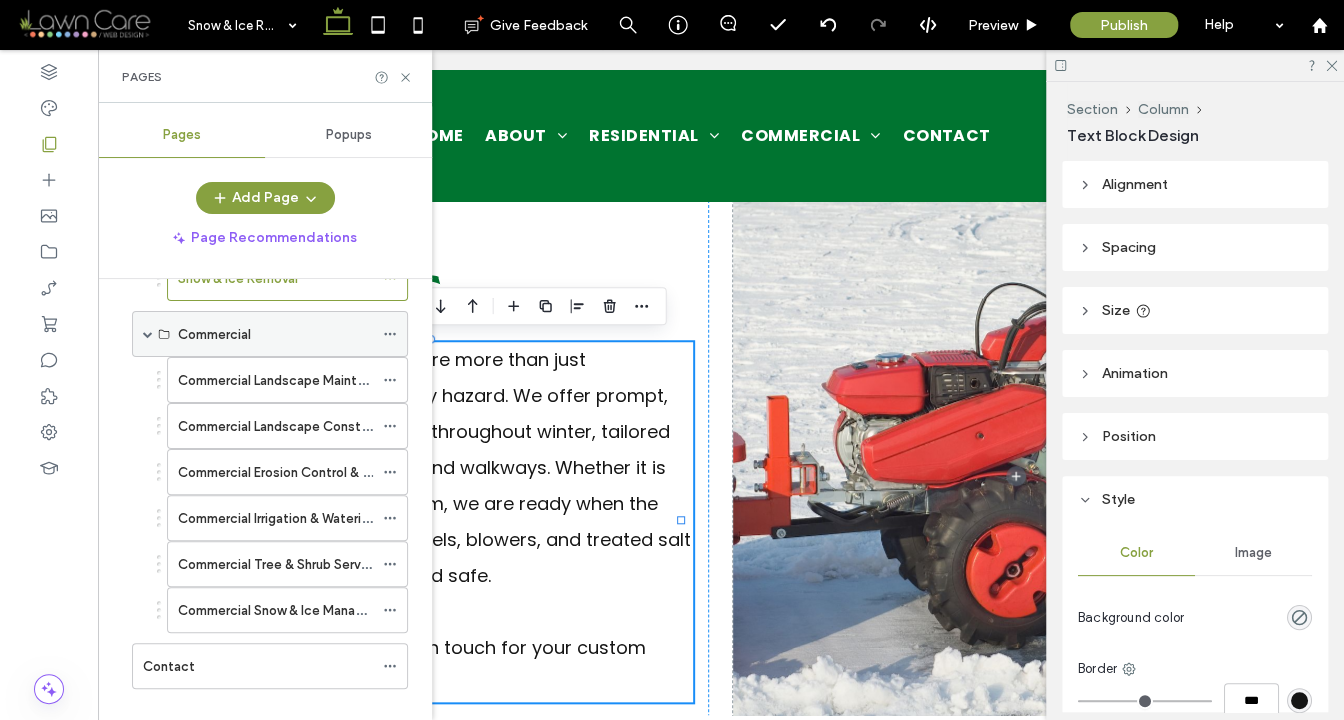 click on "Commercial" at bounding box center [214, 334] 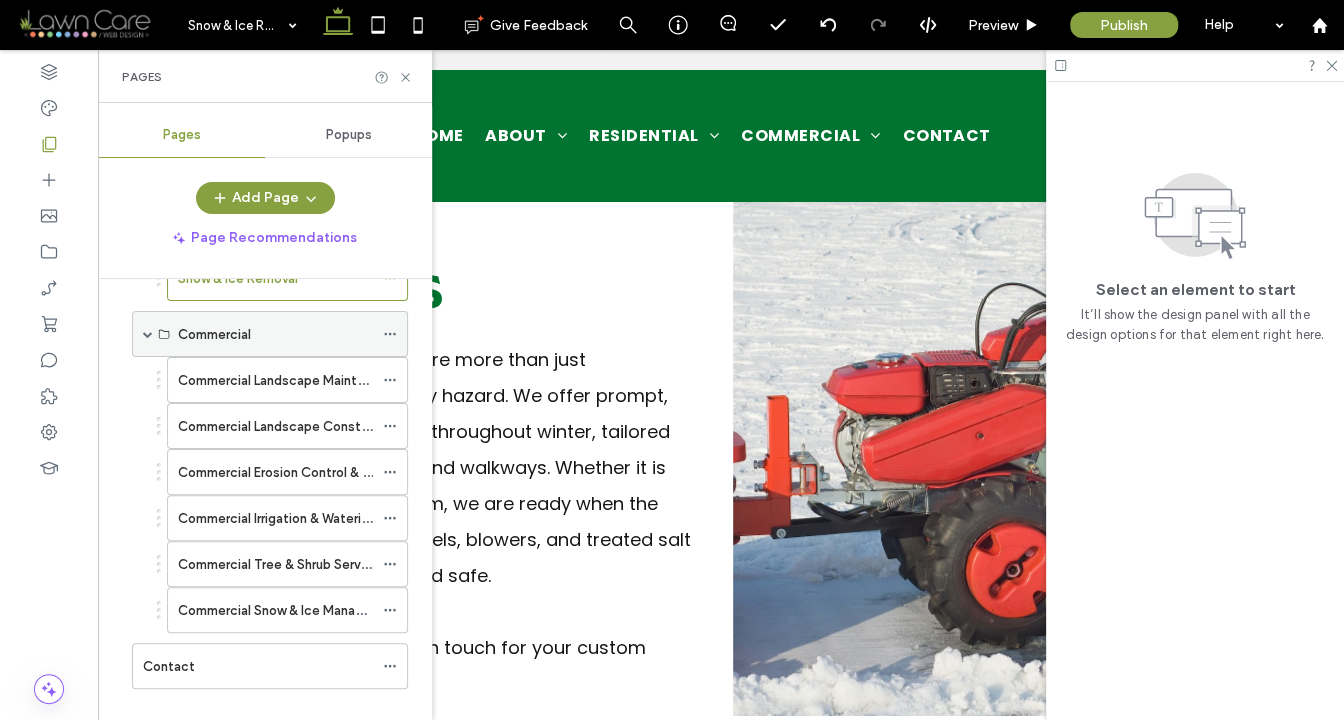 click on "Commercial" at bounding box center [214, 334] 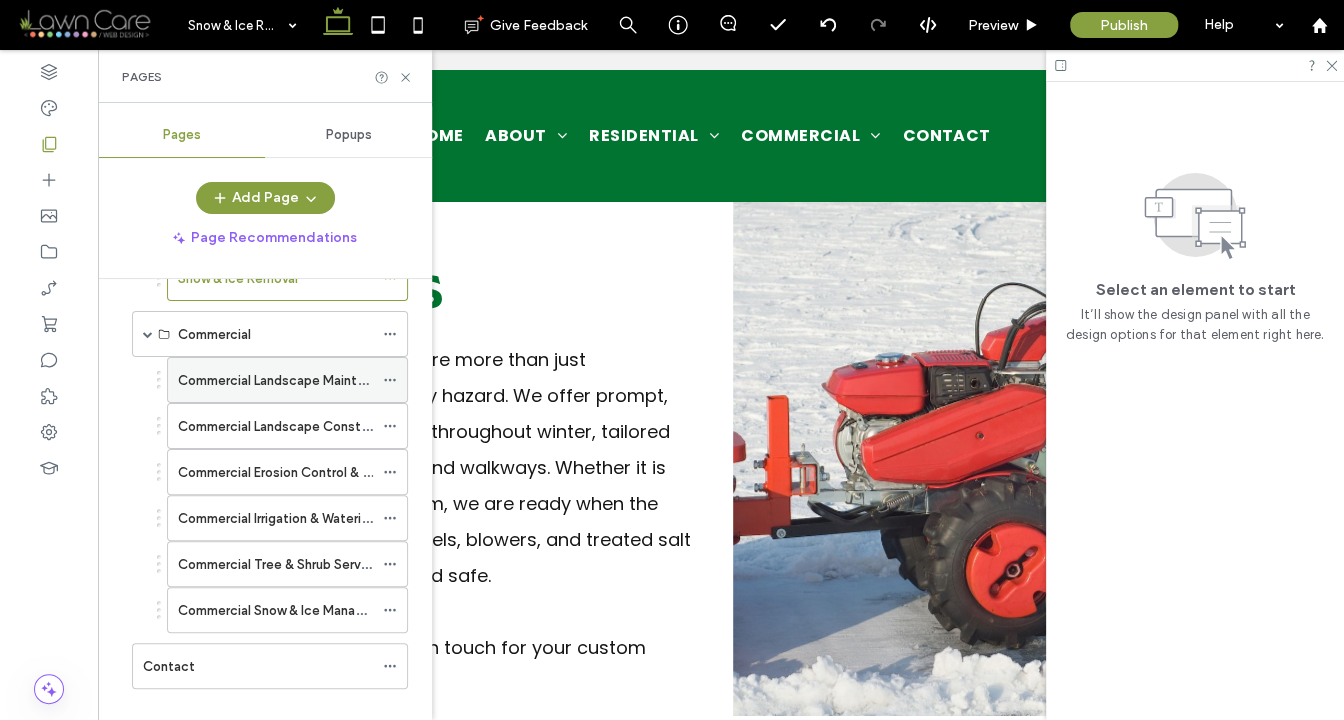 click on "Commercial Landscape Maintenance & Enhancements" at bounding box center (342, 380) 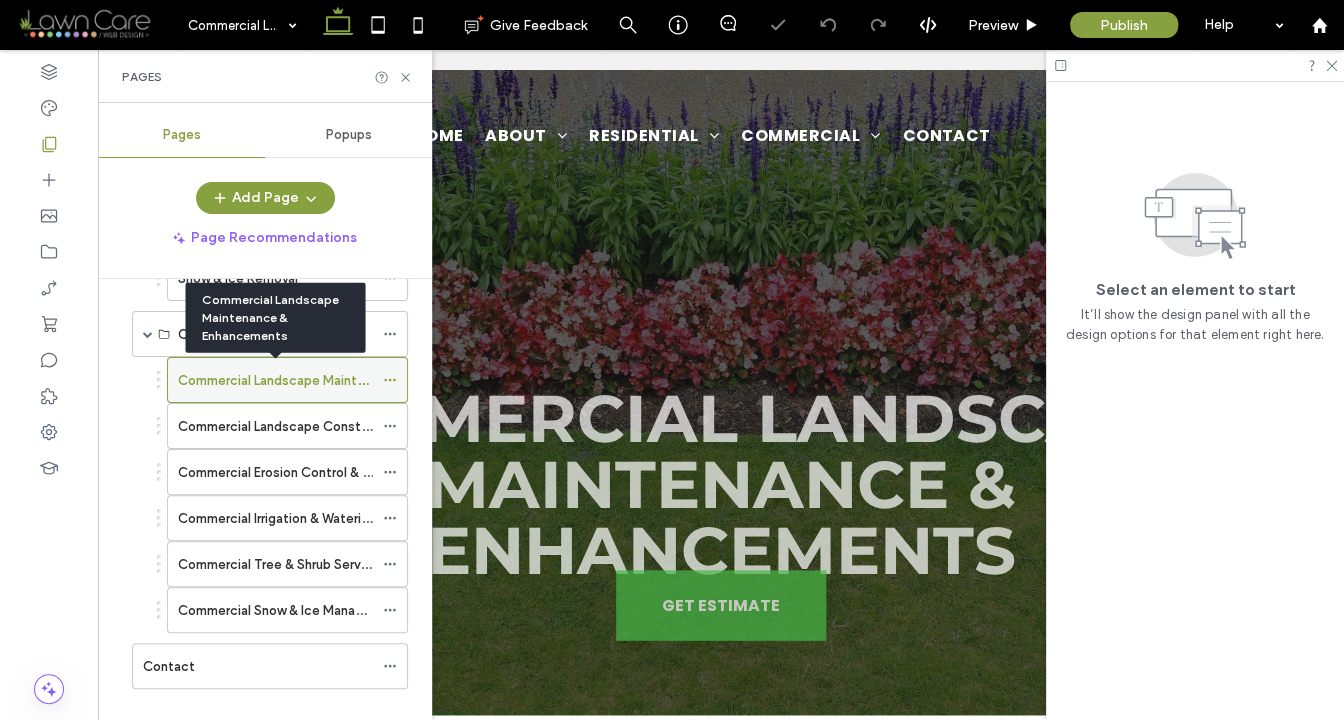 scroll, scrollTop: 0, scrollLeft: 0, axis: both 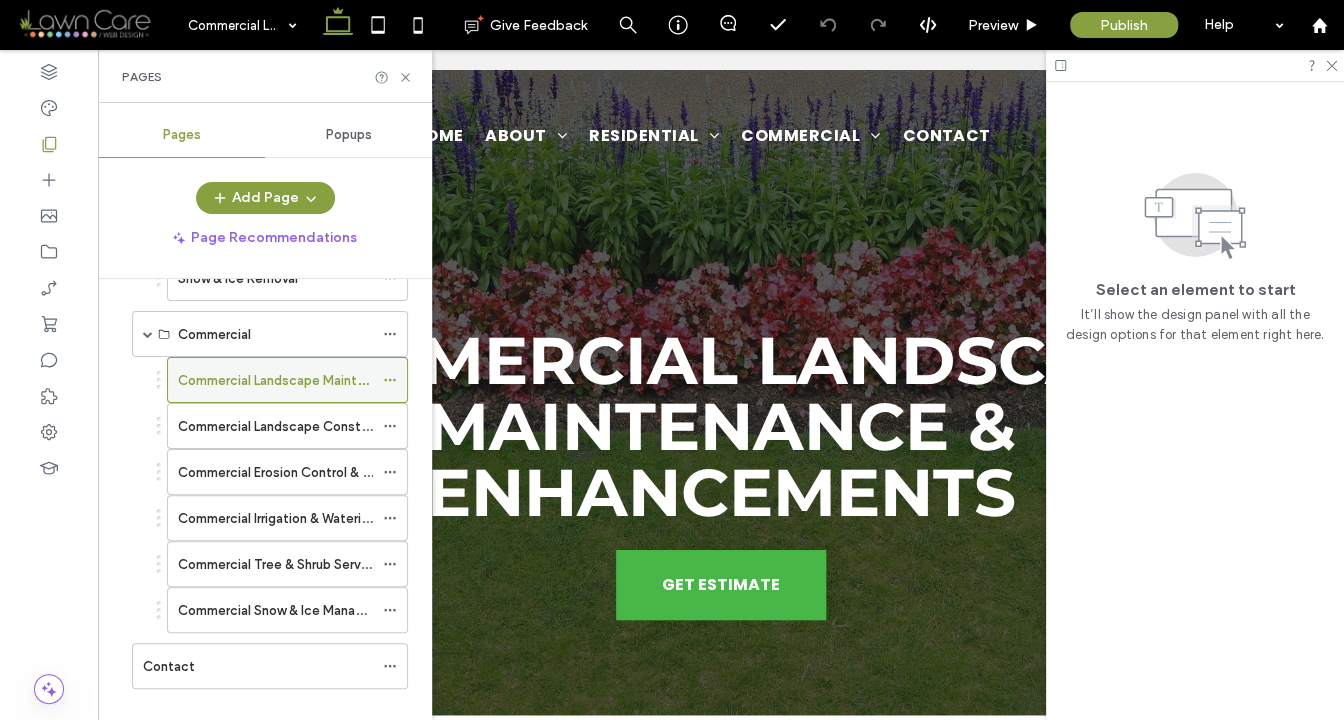 click on "Commercial Landscape Maintenance & Enhancements" at bounding box center (342, 380) 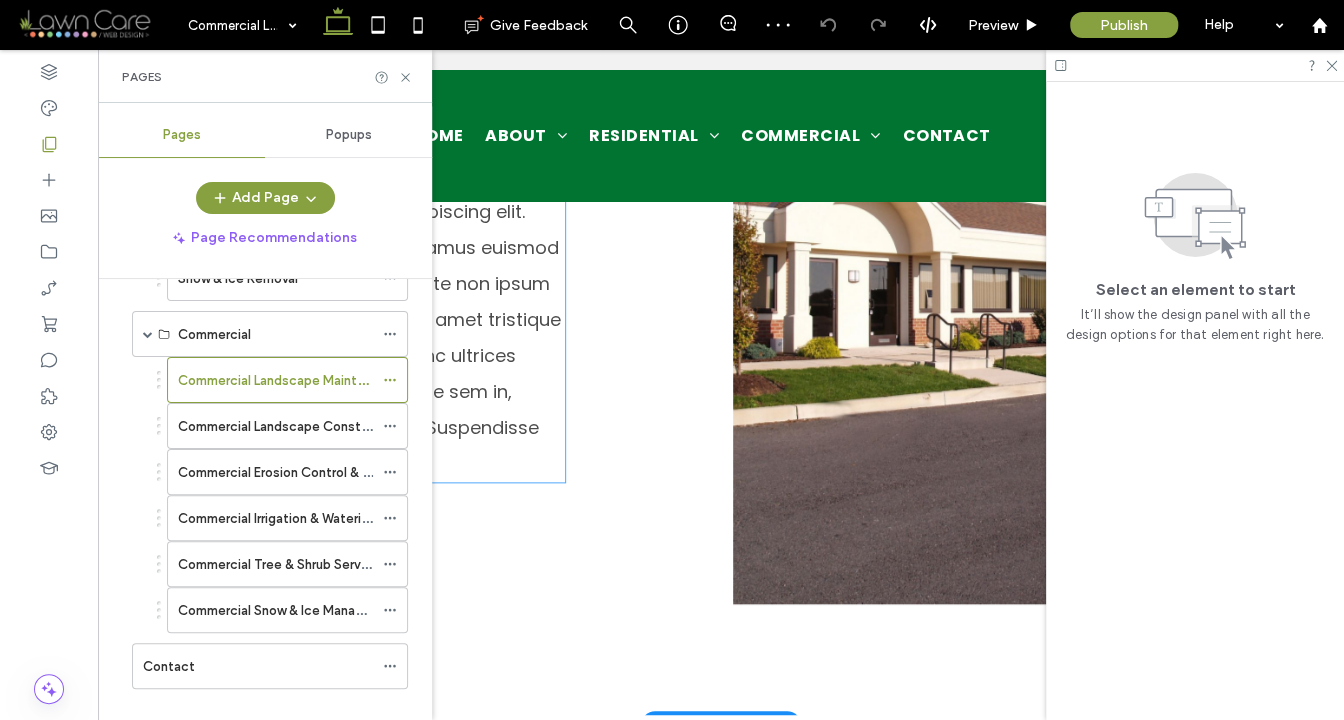 scroll, scrollTop: 1010, scrollLeft: 0, axis: vertical 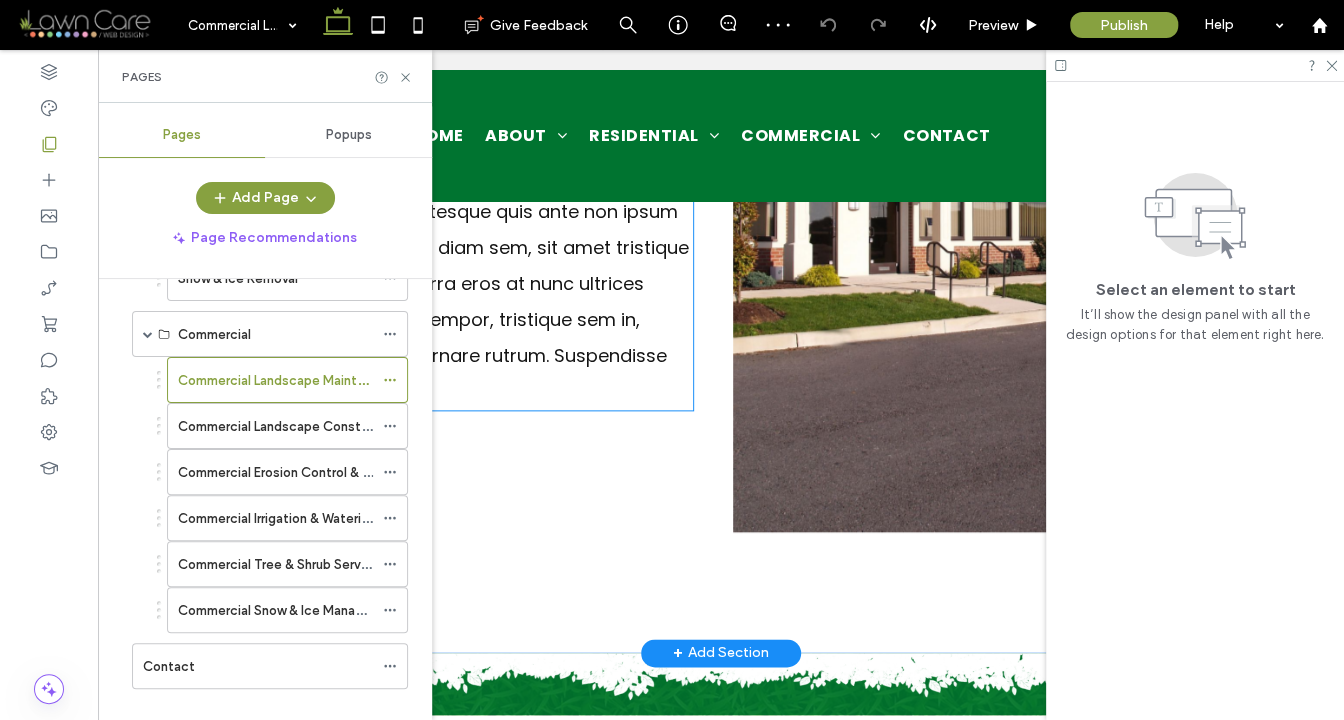 click on "Lorem ipsum dolor sit amet, consectetur adipiscing elit. Integer mollis arcu ut venenatis porttitor. Vivamus euismod facilisis nisi eget viverra. Pellentesque quis ante non ipsum porttitor tempor. Proin eleifend diam sem, sit amet tristique massa fringilla vitae. Nulla viverra eros at nunc ultrices gravida. Suspendisse sed dui tempor, tristique sem in, cursus sem. Praesent aliquet ornare rutrum. Suspendisse potenti." at bounding box center [423, 265] 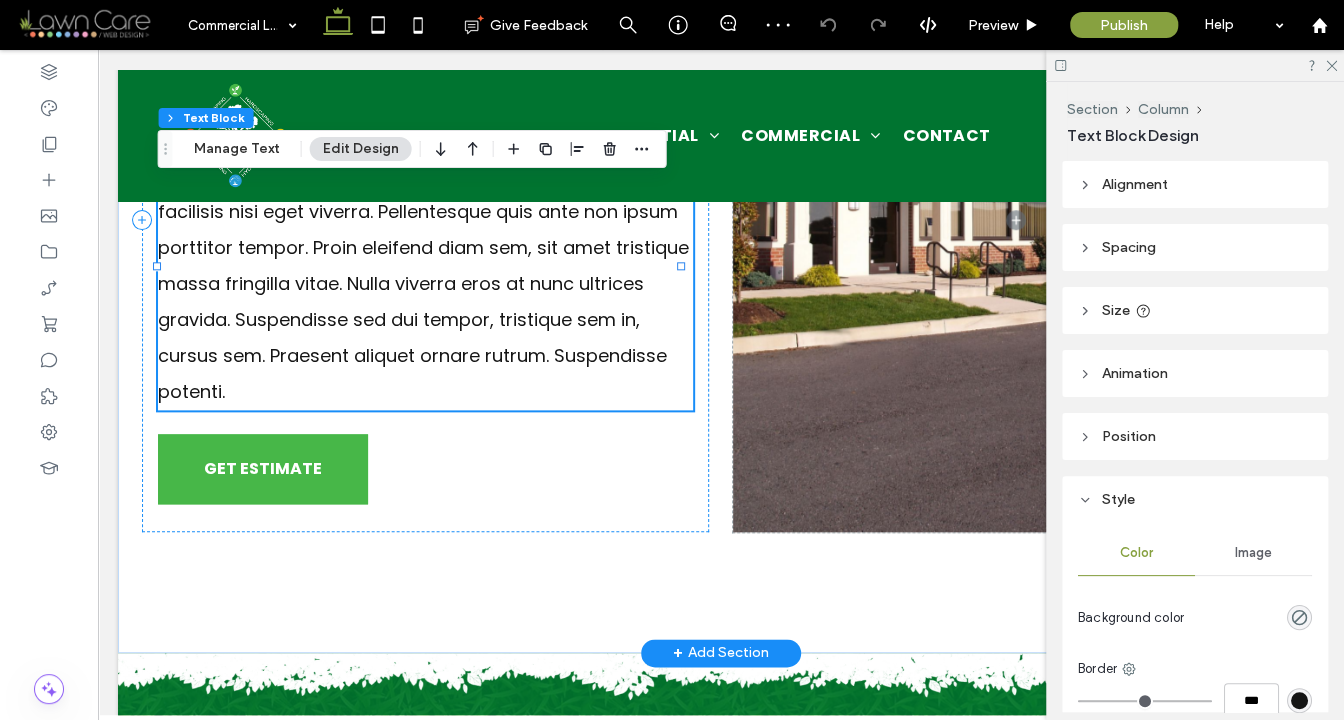 click on "Lorem ipsum dolor sit amet, consectetur adipiscing elit. Integer mollis arcu ut venenatis porttitor. Vivamus euismod facilisis nisi eget viverra. Pellentesque quis ante non ipsum porttitor tempor. Proin eleifend diam sem, sit amet tristique massa fringilla vitae. Nulla viverra eros at nunc ultrices gravida. Suspendisse sed dui tempor, tristique sem in, cursus sem. Praesent aliquet ornare rutrum. Suspendisse potenti." at bounding box center [423, 265] 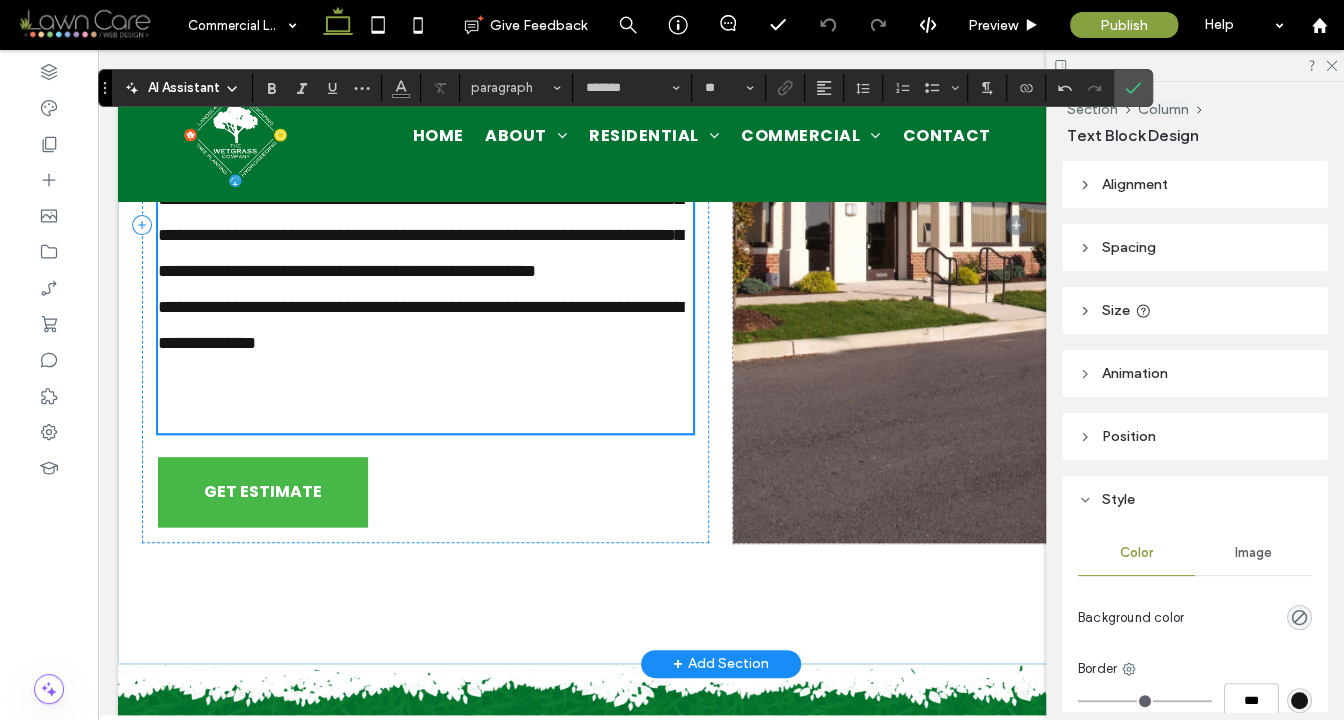 scroll, scrollTop: 0, scrollLeft: 0, axis: both 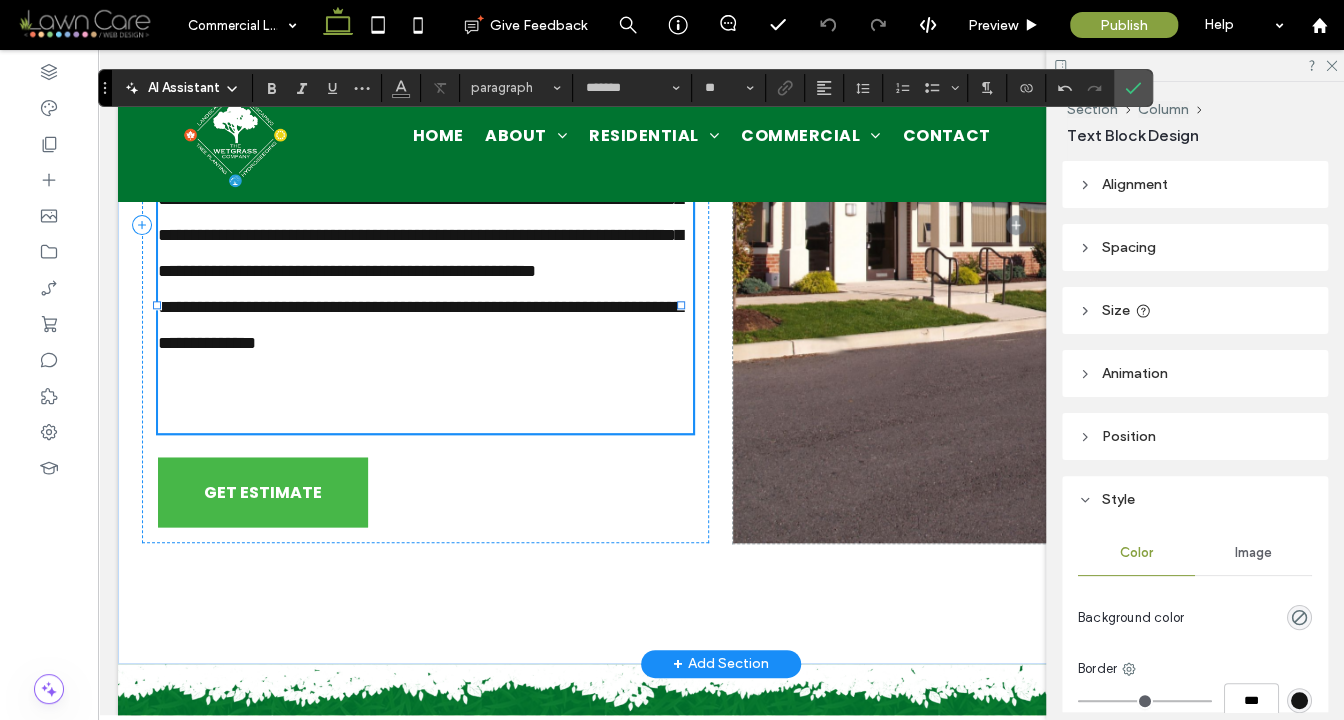 click on "**********" at bounding box center [425, 199] 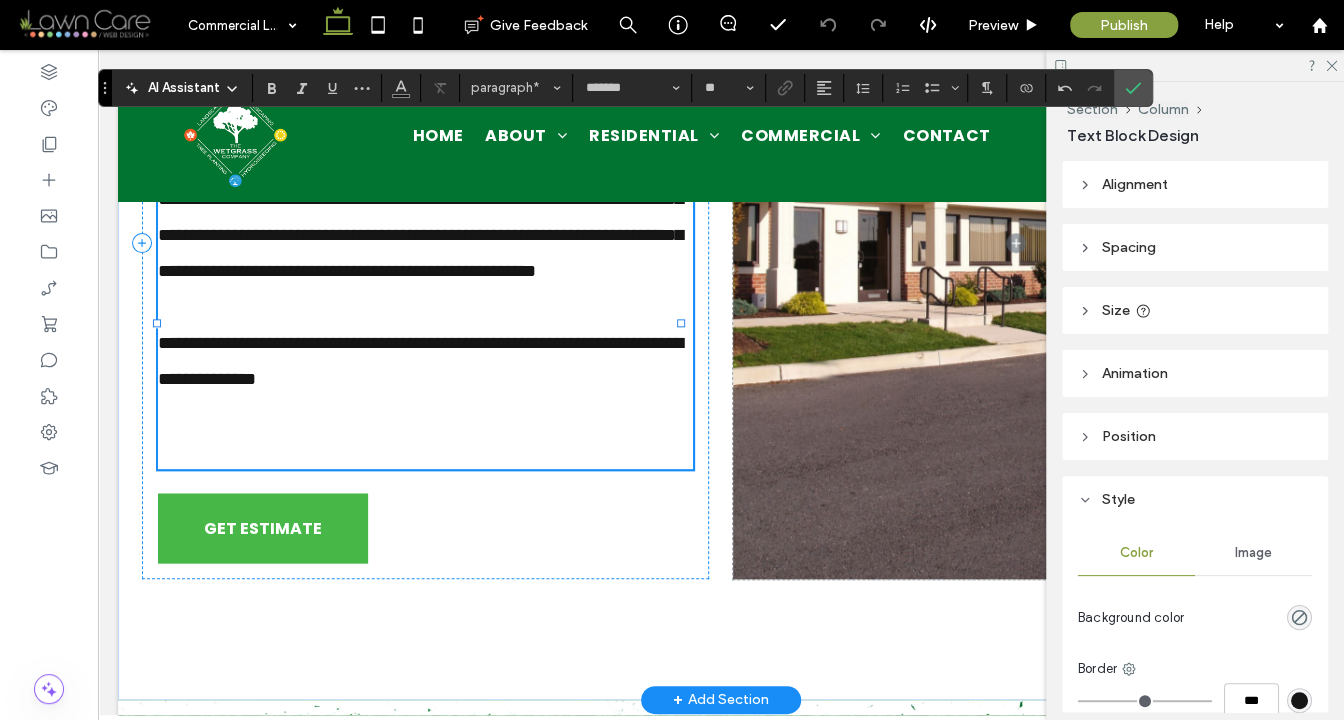 click at bounding box center [425, 433] 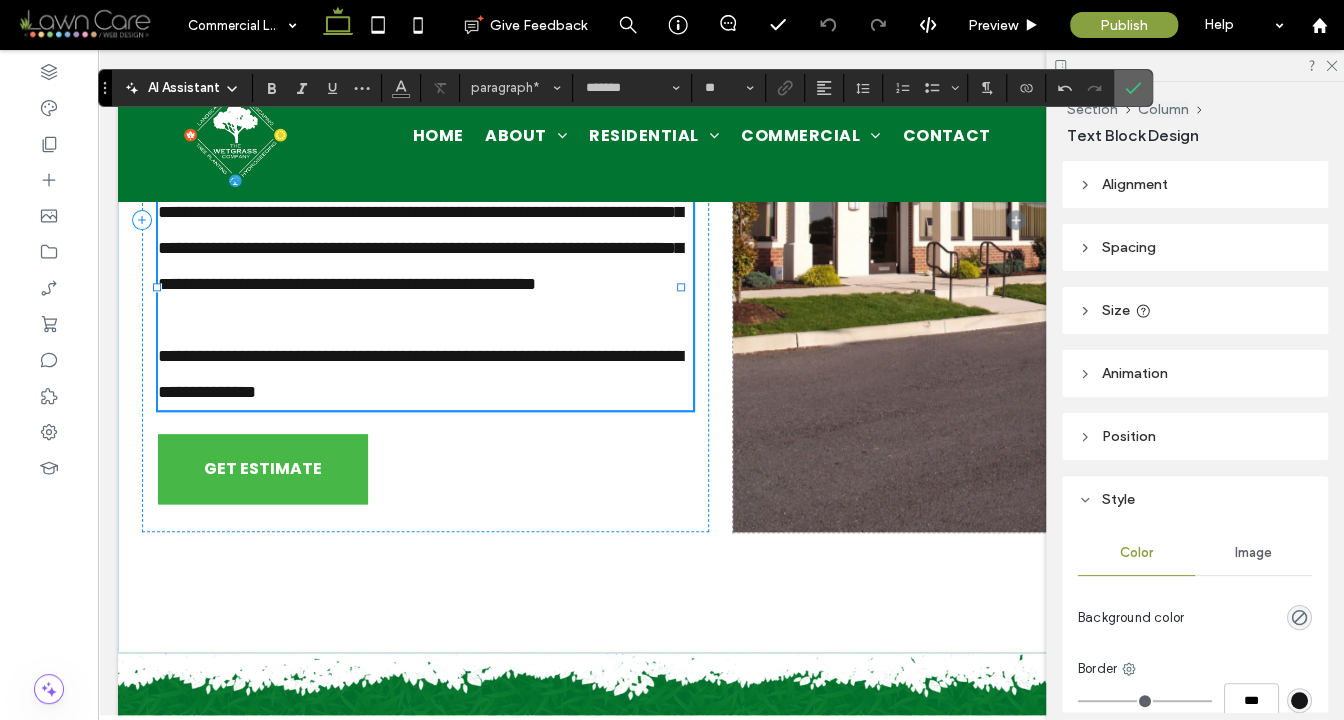 click 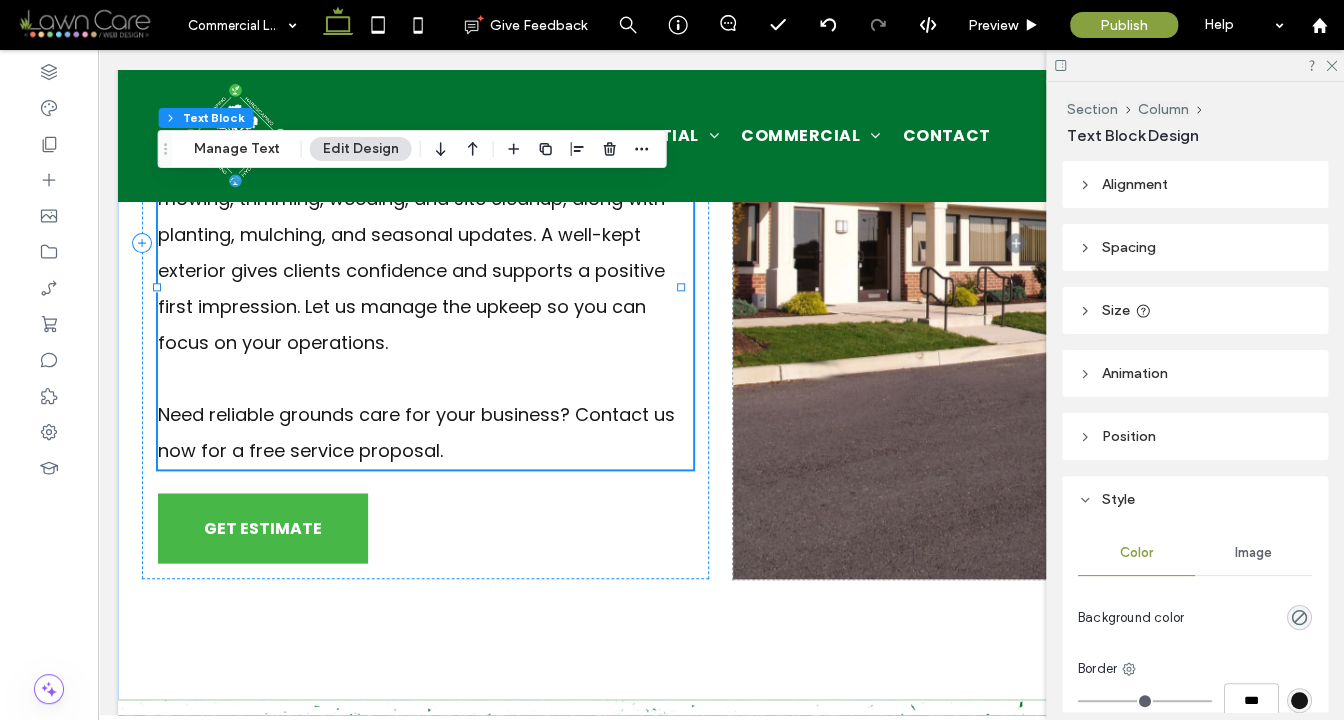 click on "Commercial Landscape Maintenance & Enhancements" at bounding box center (242, 25) 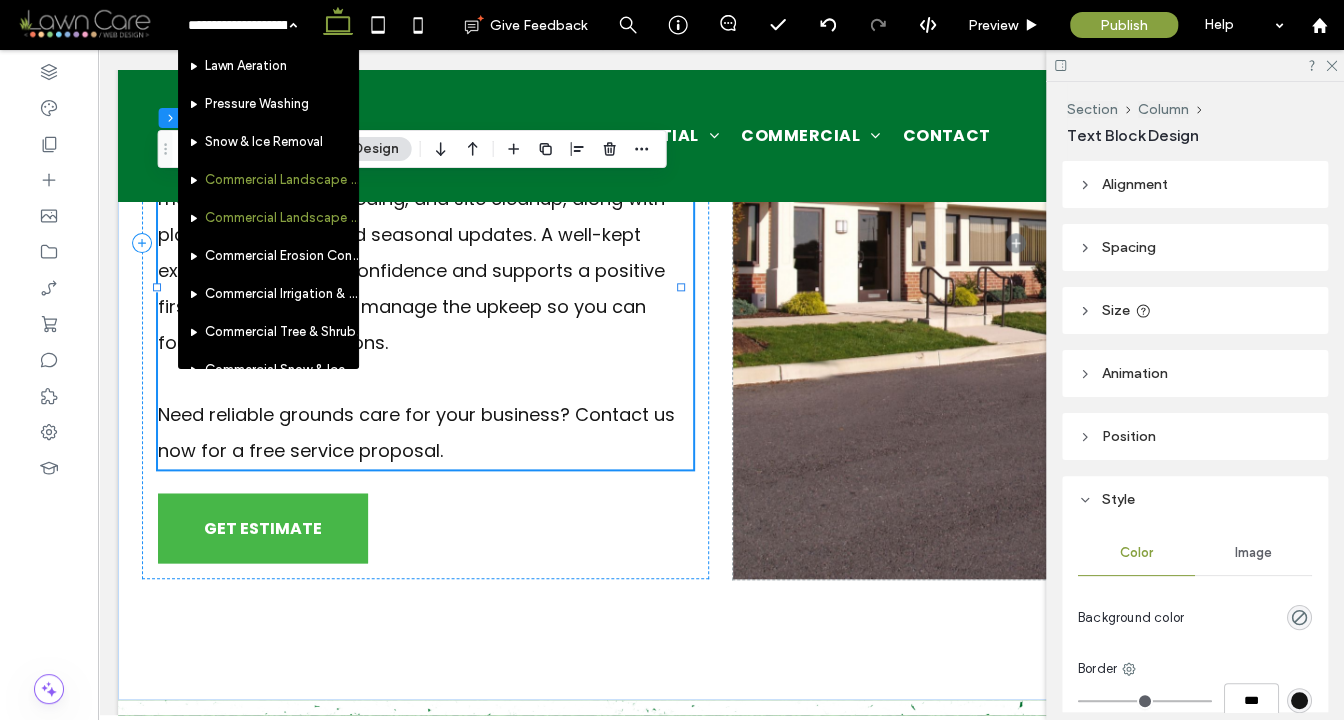 scroll, scrollTop: 847, scrollLeft: 0, axis: vertical 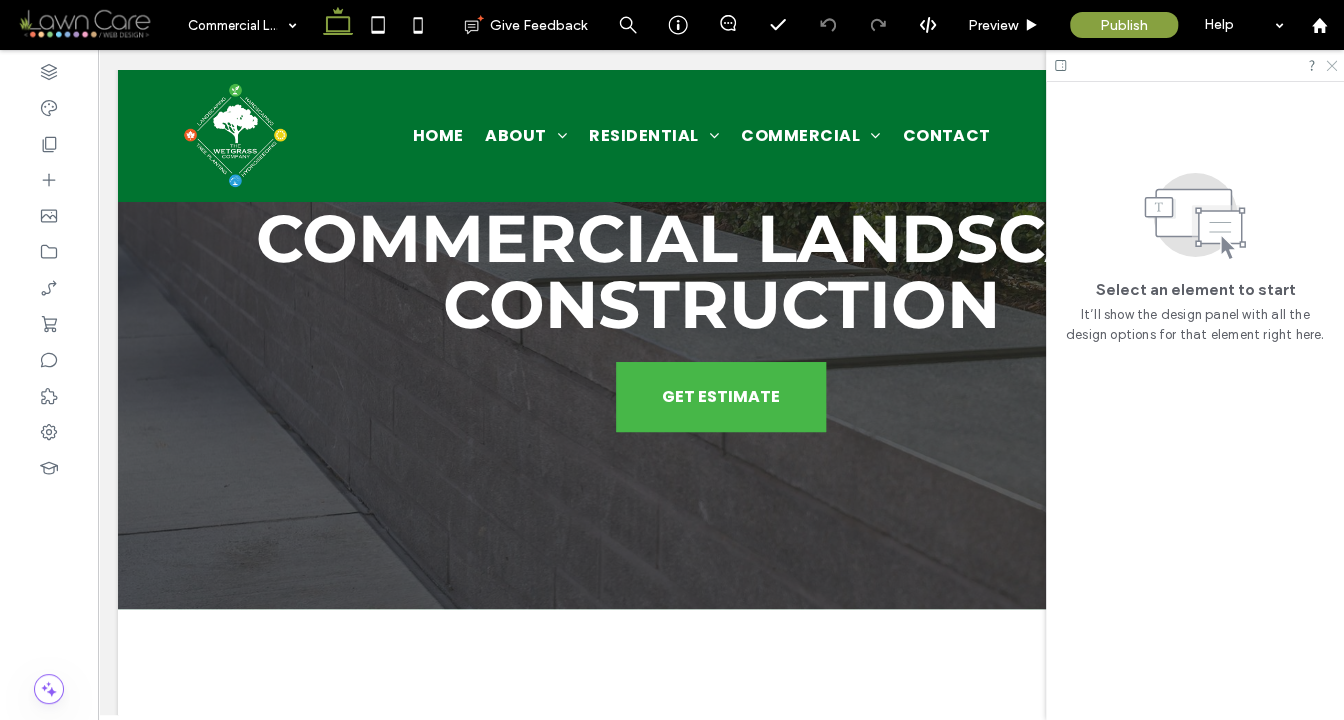 click 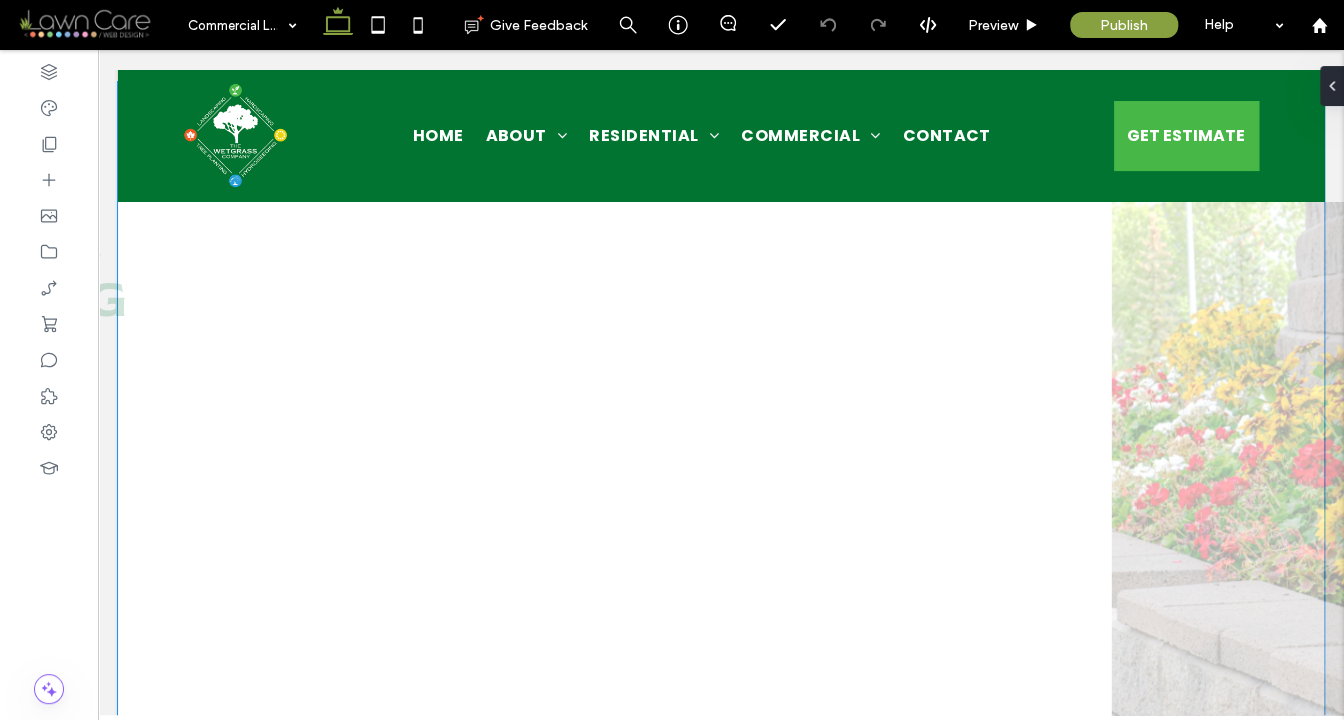 scroll, scrollTop: 643, scrollLeft: 0, axis: vertical 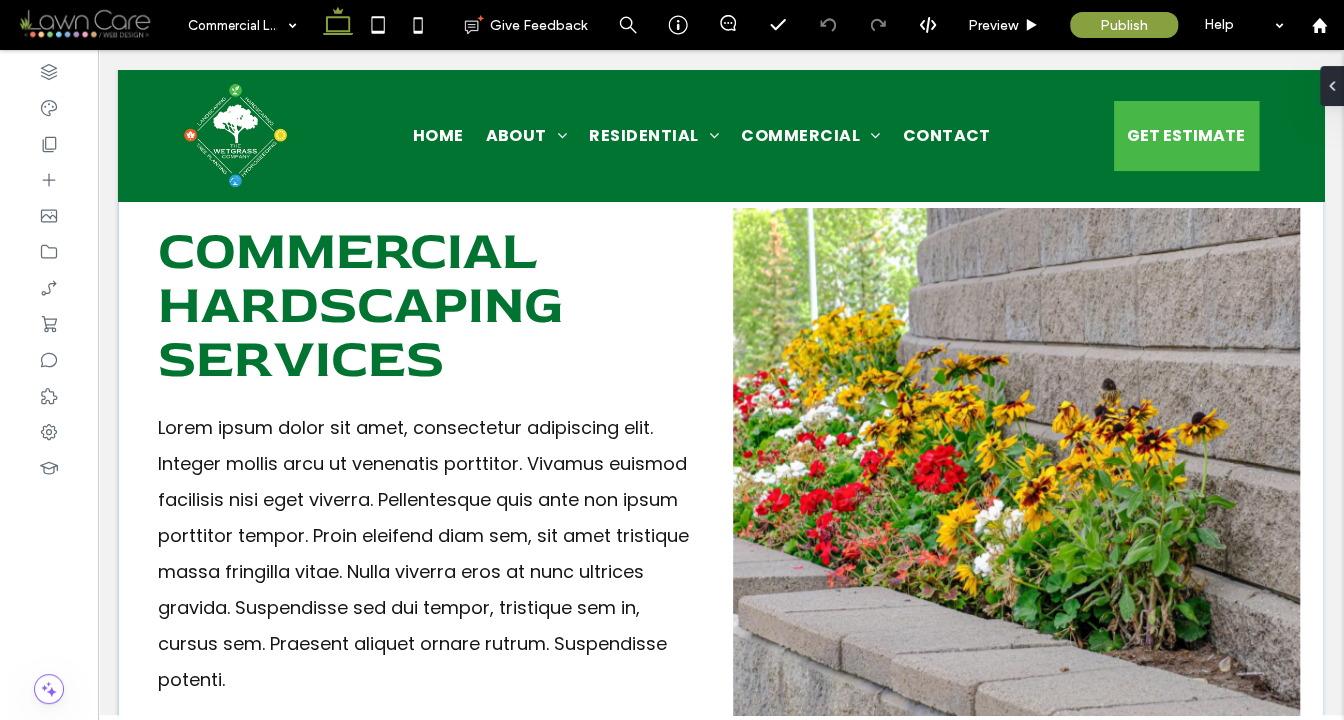 click on "Lorem ipsum dolor sit amet, consectetur adipiscing elit. Integer mollis arcu ut venenatis porttitor. Vivamus euismod facilisis nisi eget viverra. Pellentesque quis ante non ipsum porttitor tempor. Proin eleifend diam sem, sit amet tristique massa fringilla vitae. Nulla viverra eros at nunc ultrices gravida. Suspendisse sed dui tempor, tristique sem in, cursus sem. Praesent aliquet ornare rutrum. Suspendisse potenti." at bounding box center (425, 554) 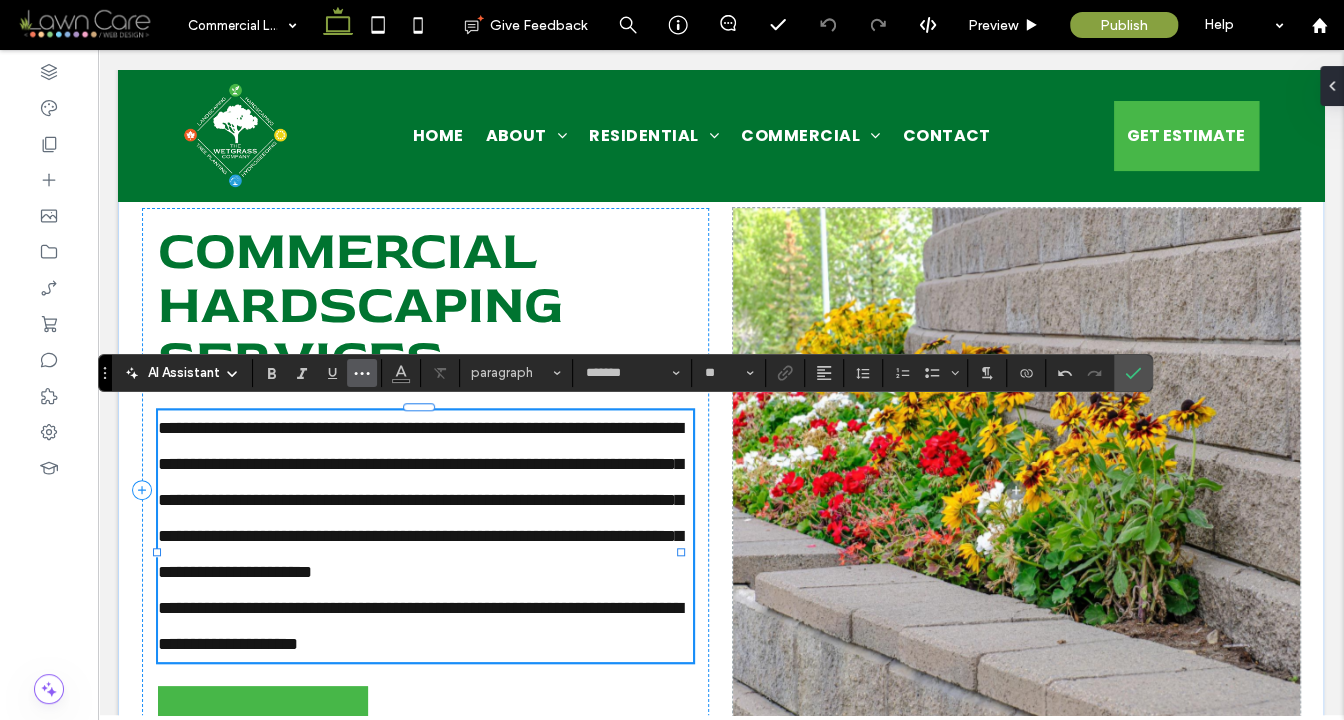 scroll, scrollTop: 0, scrollLeft: 0, axis: both 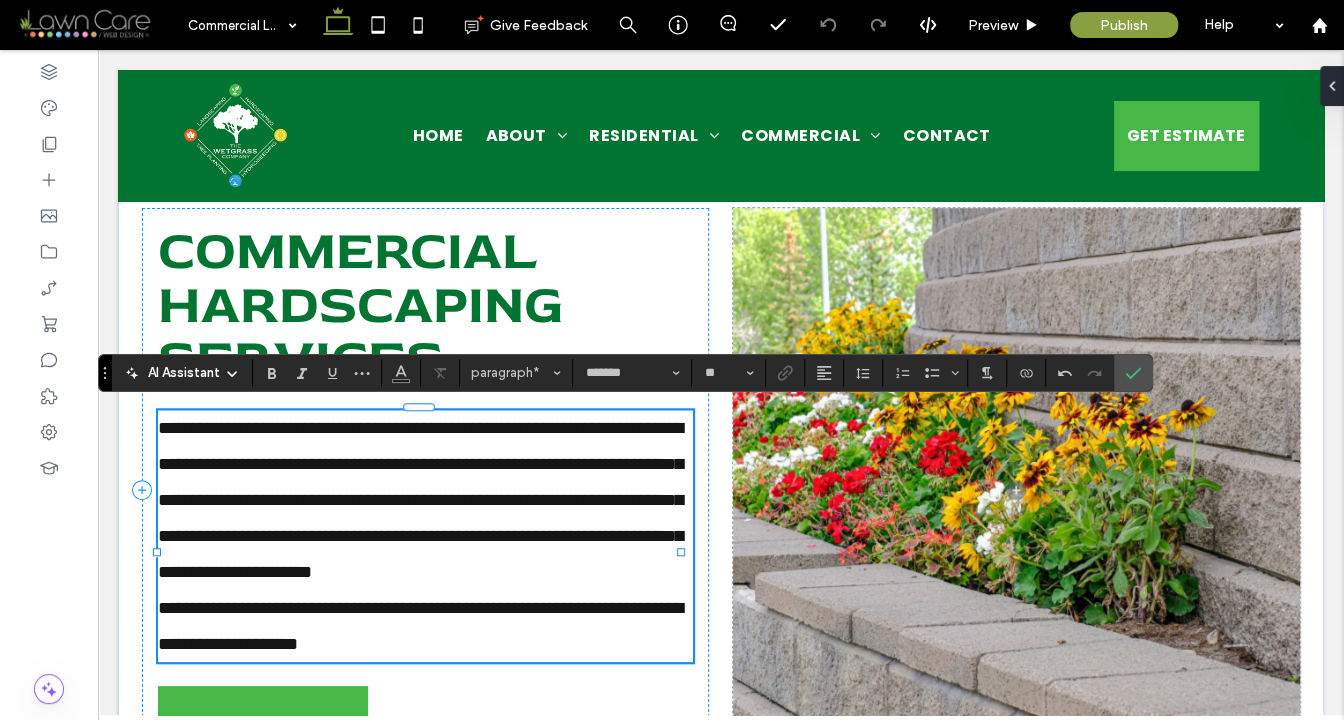 click on "**********" at bounding box center [425, 500] 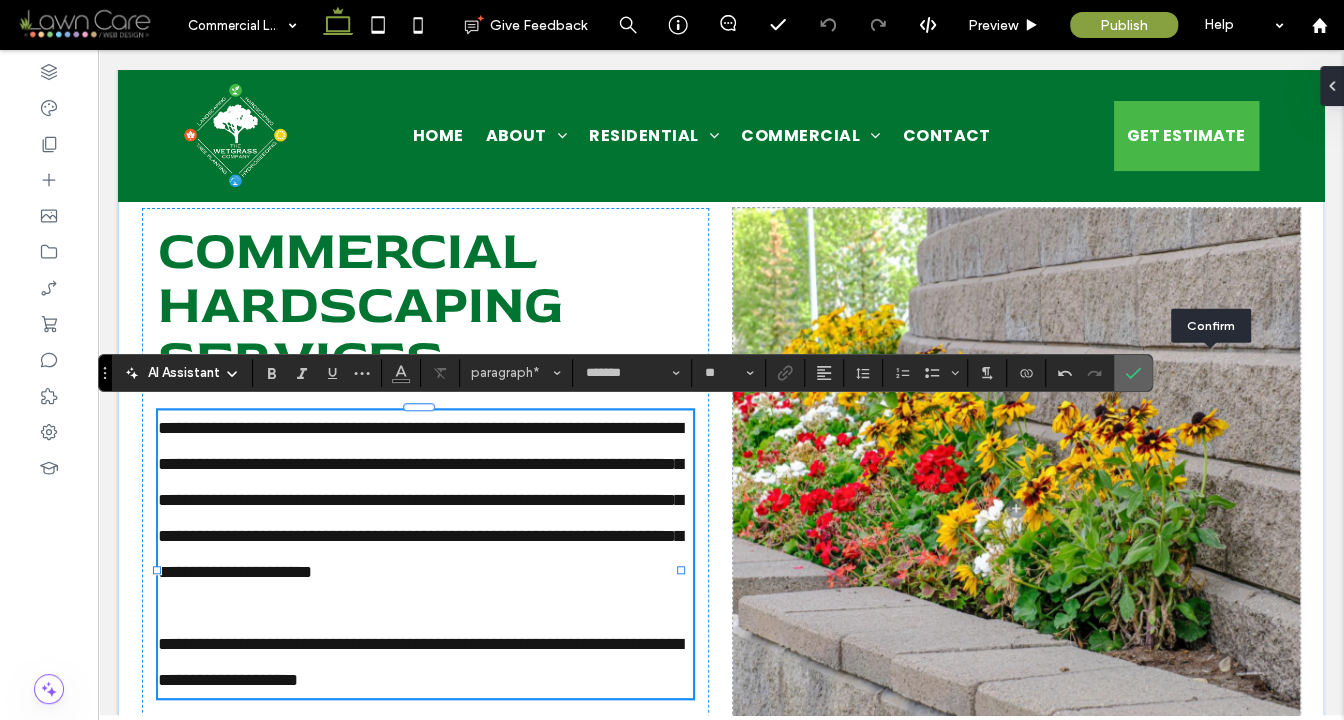 click 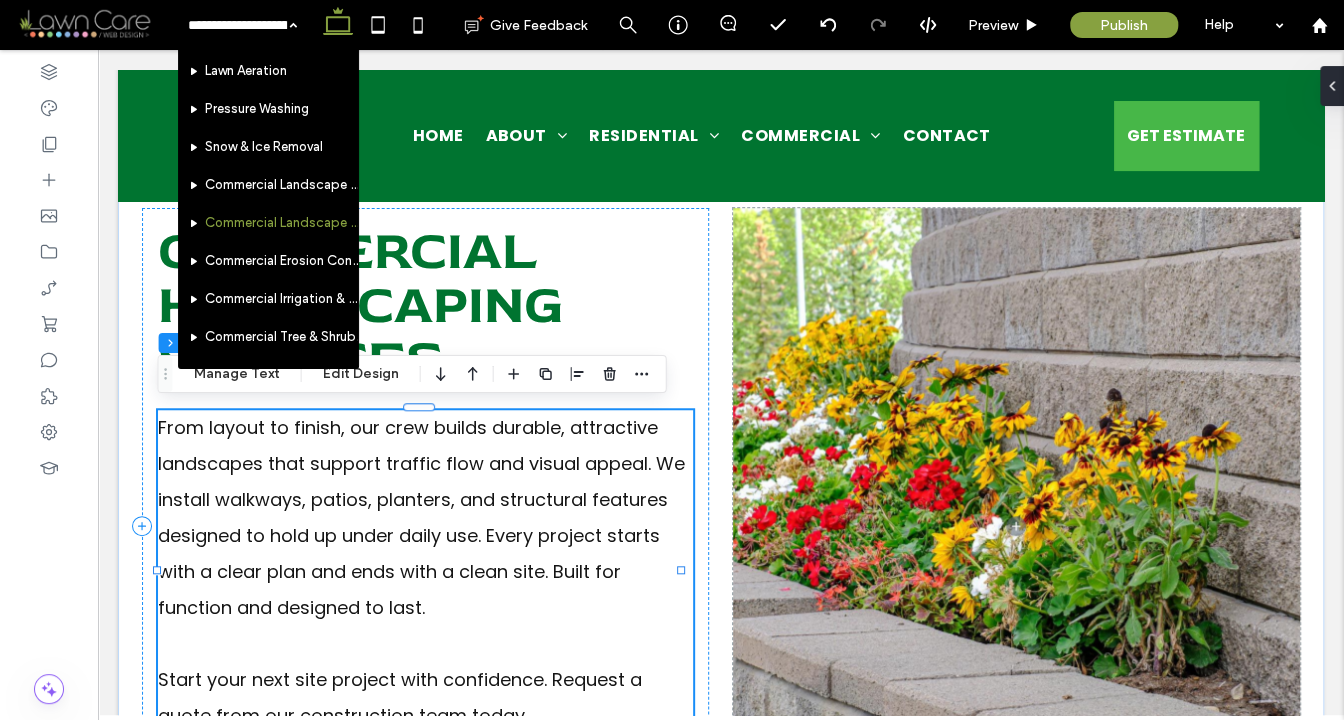 scroll, scrollTop: 870, scrollLeft: 0, axis: vertical 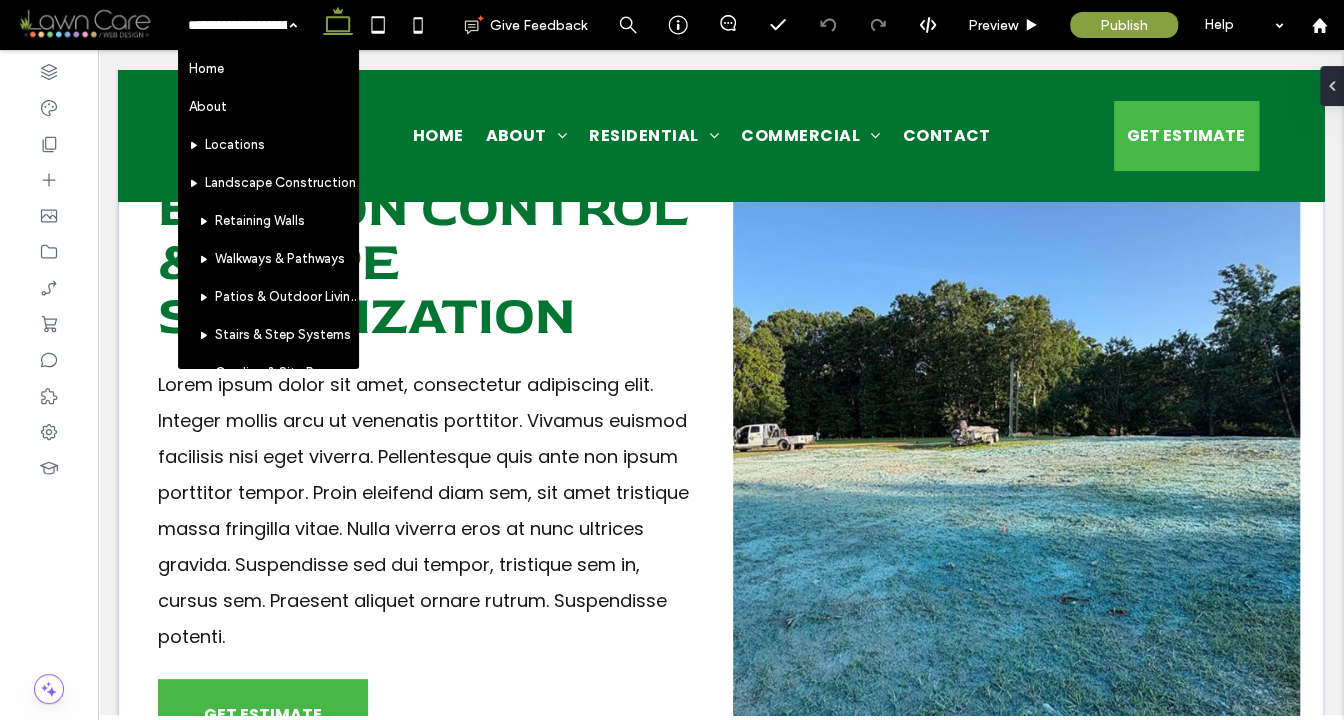 click on "Lorem ipsum dolor sit amet, consectetur adipiscing elit. Integer mollis arcu ut venenatis porttitor. Vivamus euismod facilisis nisi eget viverra. Pellentesque quis ante non ipsum porttitor tempor. Proin eleifend diam sem, sit amet tristique massa fringilla vitae. Nulla viverra eros at nunc ultrices gravida. Suspendisse sed dui tempor, tristique sem in, cursus sem. Praesent aliquet ornare rutrum. Suspendisse potenti." at bounding box center (423, 510) 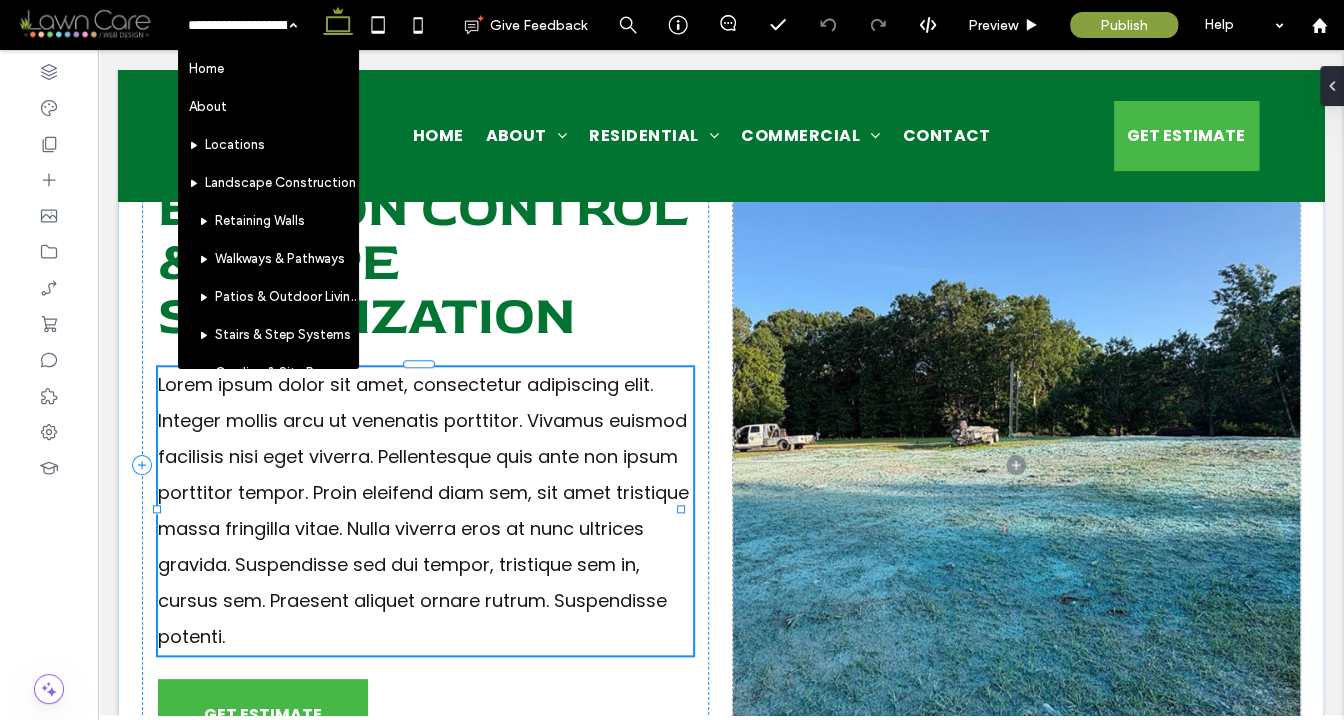 click on "Lorem ipsum dolor sit amet, consectetur adipiscing elit. Integer mollis arcu ut venenatis porttitor. Vivamus euismod facilisis nisi eget viverra. Pellentesque quis ante non ipsum porttitor tempor. Proin eleifend diam sem, sit amet tristique massa fringilla vitae. Nulla viverra eros at nunc ultrices gravida. Suspendisse sed dui tempor, tristique sem in, cursus sem. Praesent aliquet ornare rutrum. Suspendisse potenti." at bounding box center (423, 510) 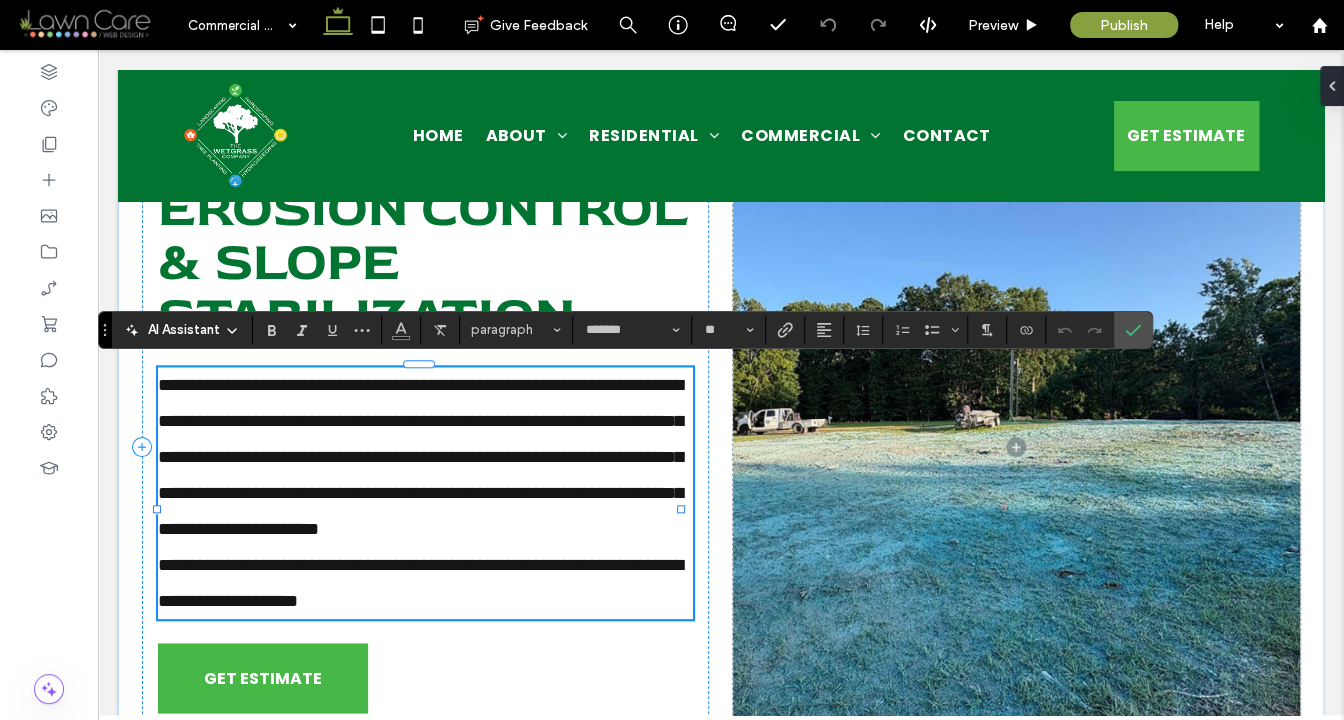 scroll, scrollTop: 0, scrollLeft: 0, axis: both 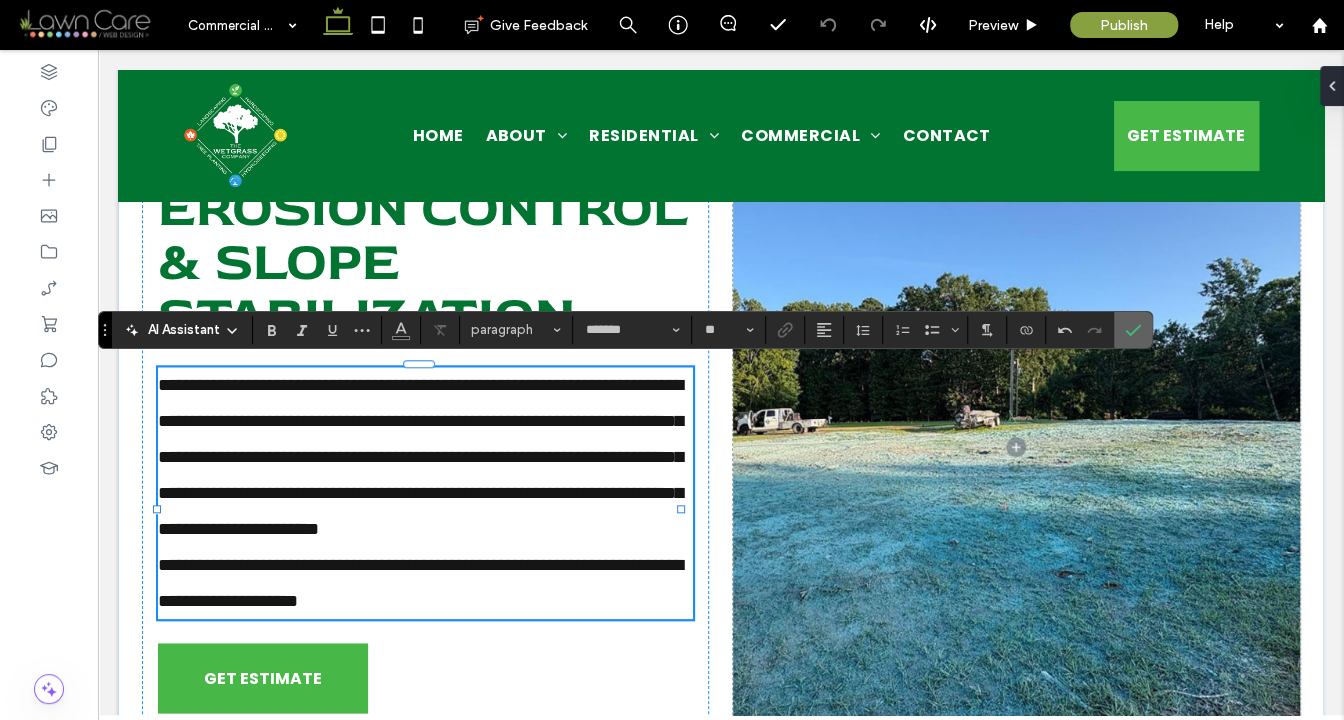click at bounding box center (1133, 330) 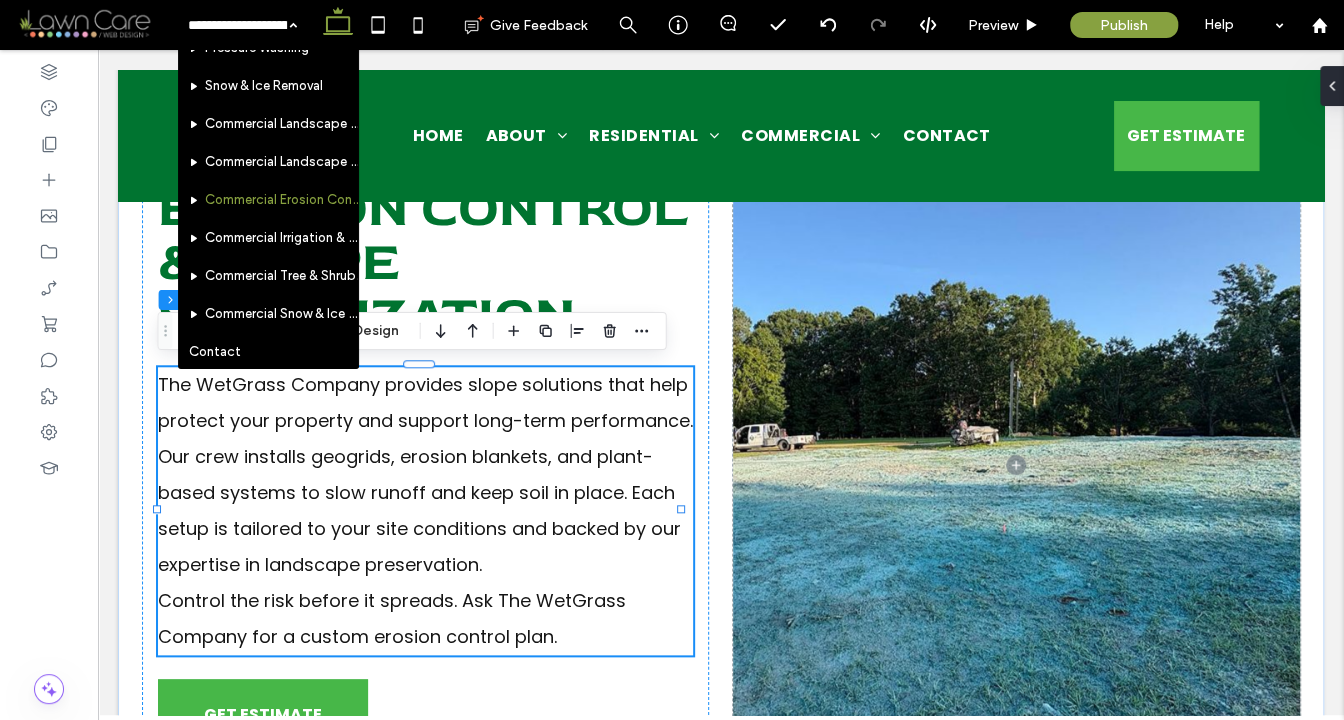 scroll, scrollTop: 932, scrollLeft: 0, axis: vertical 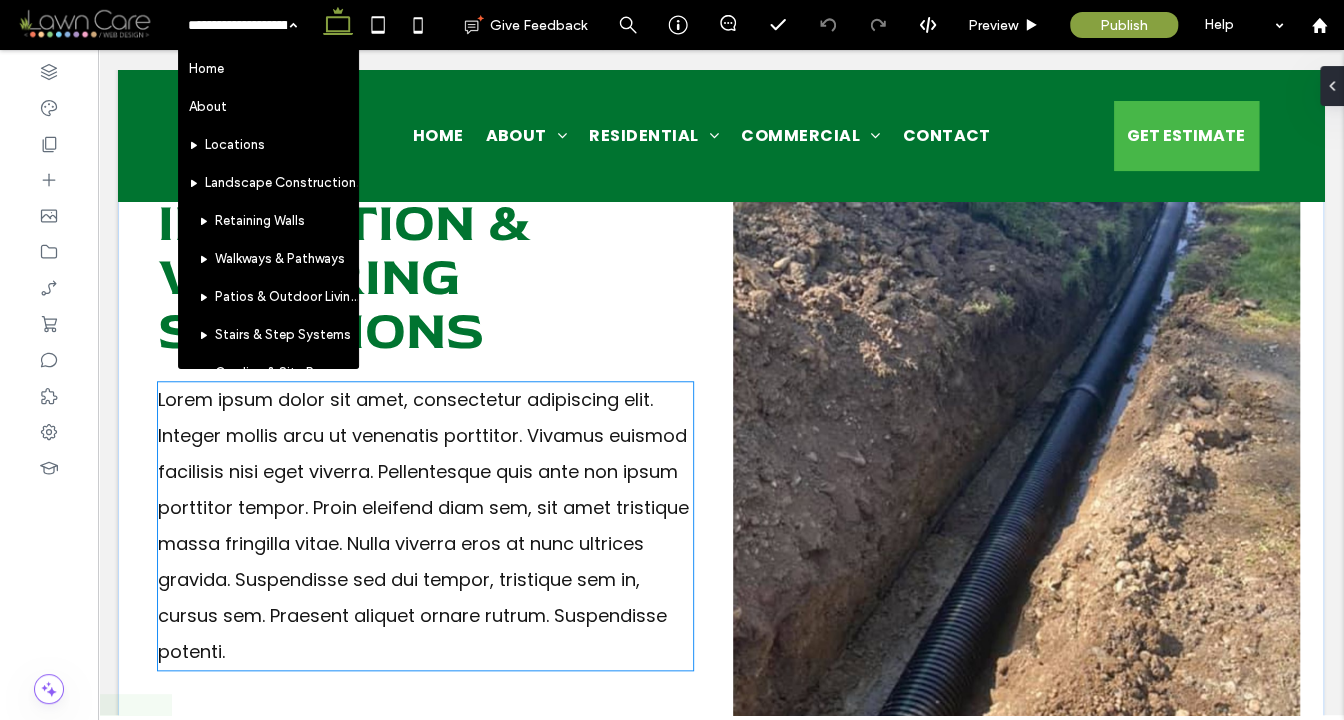 click on "Lorem ipsum dolor sit amet, consectetur adipiscing elit. Integer mollis arcu ut venenatis porttitor. Vivamus euismod facilisis nisi eget viverra. Pellentesque quis ante non ipsum porttitor tempor. Proin eleifend diam sem, sit amet tristique massa fringilla vitae. Nulla viverra eros at nunc ultrices gravida. Suspendisse sed dui tempor, tristique sem in, cursus sem. Praesent aliquet ornare rutrum. Suspendisse potenti." at bounding box center (423, 525) 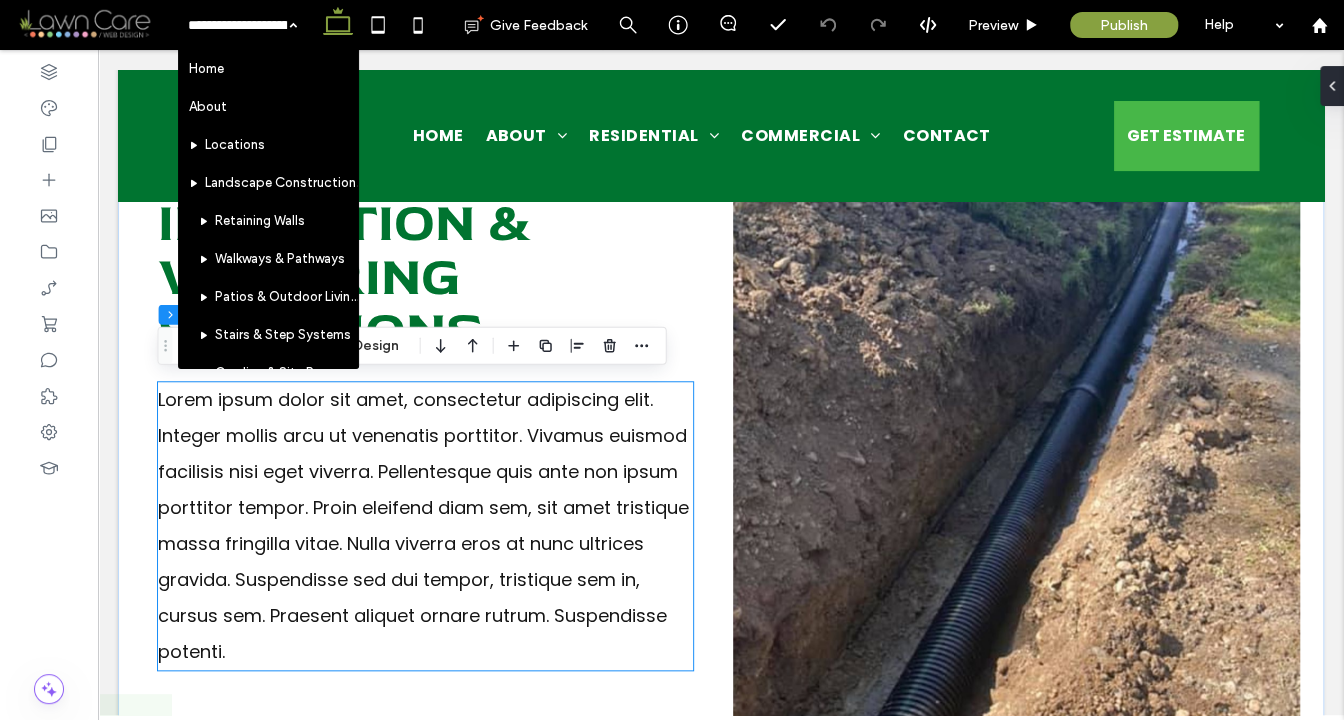 click on "Lorem ipsum dolor sit amet, consectetur adipiscing elit. Integer mollis arcu ut venenatis porttitor. Vivamus euismod facilisis nisi eget viverra. Pellentesque quis ante non ipsum porttitor tempor. Proin eleifend diam sem, sit amet tristique massa fringilla vitae. Nulla viverra eros at nunc ultrices gravida. Suspendisse sed dui tempor, tristique sem in, cursus sem. Praesent aliquet ornare rutrum. Suspendisse potenti." at bounding box center [425, 526] 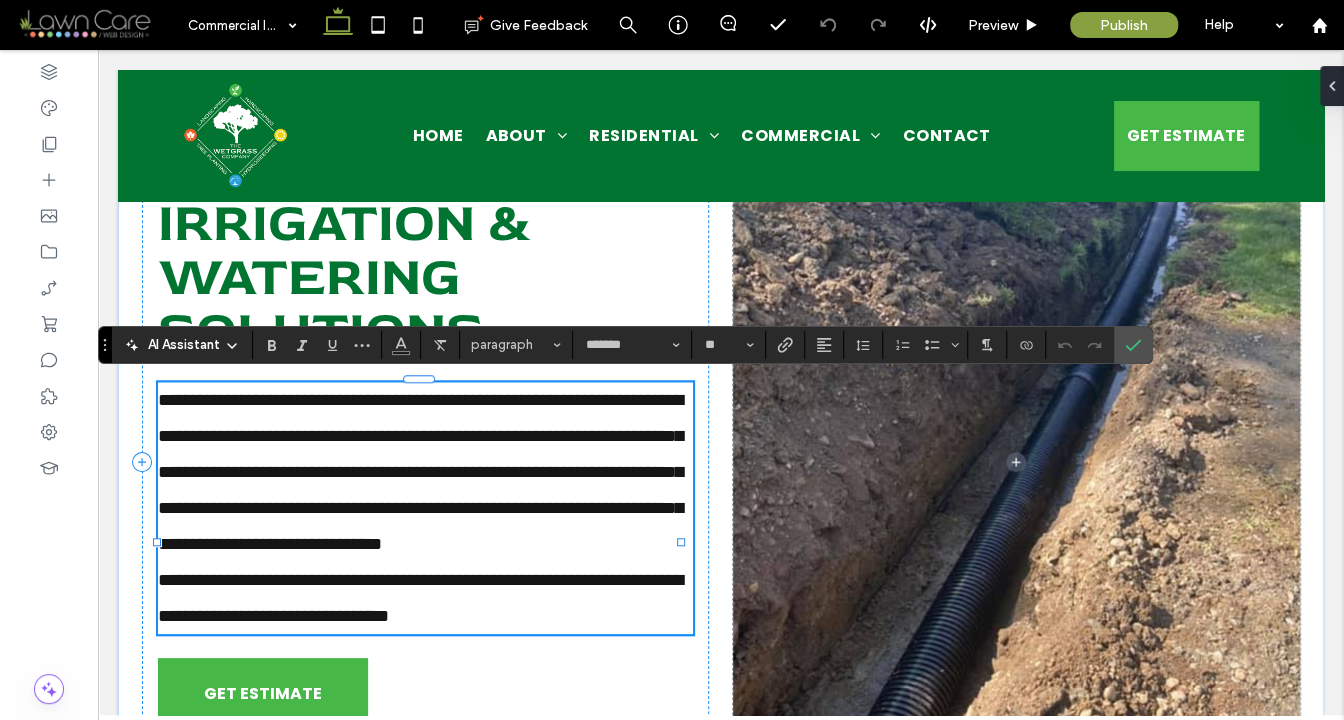 scroll, scrollTop: 0, scrollLeft: 0, axis: both 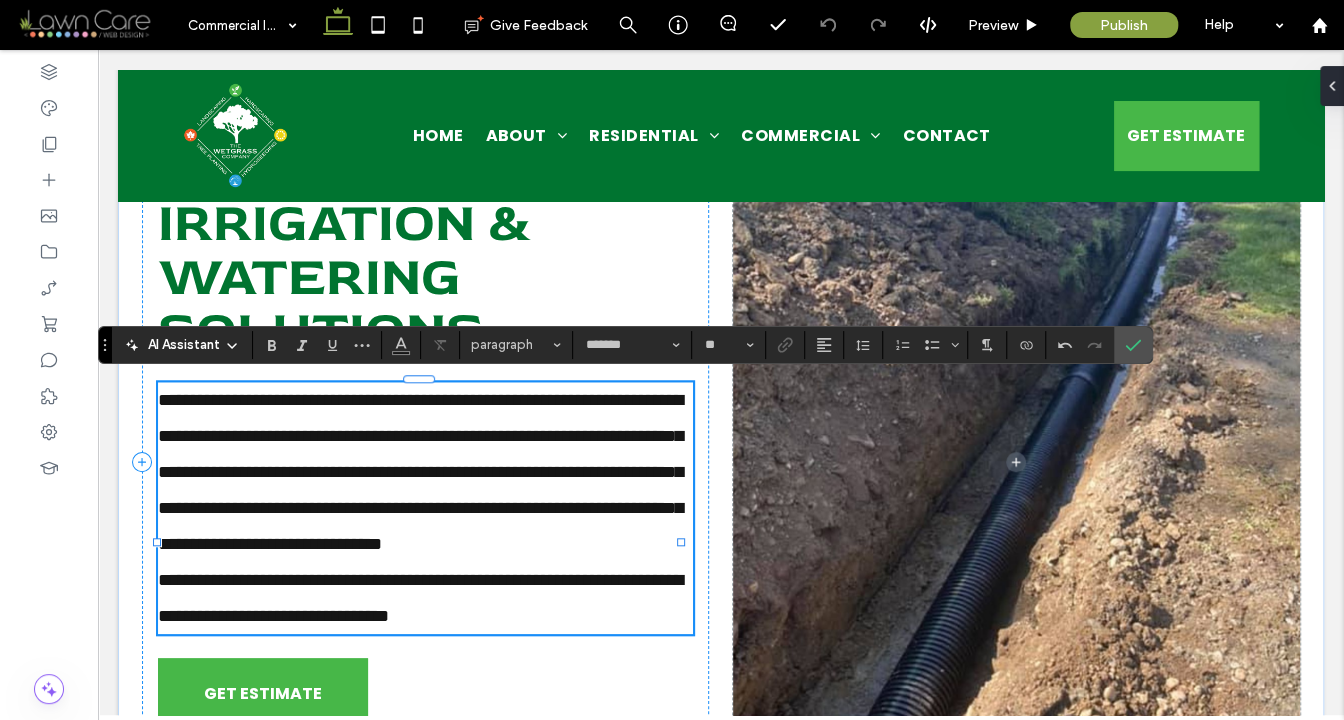 click on "**********" at bounding box center (425, 472) 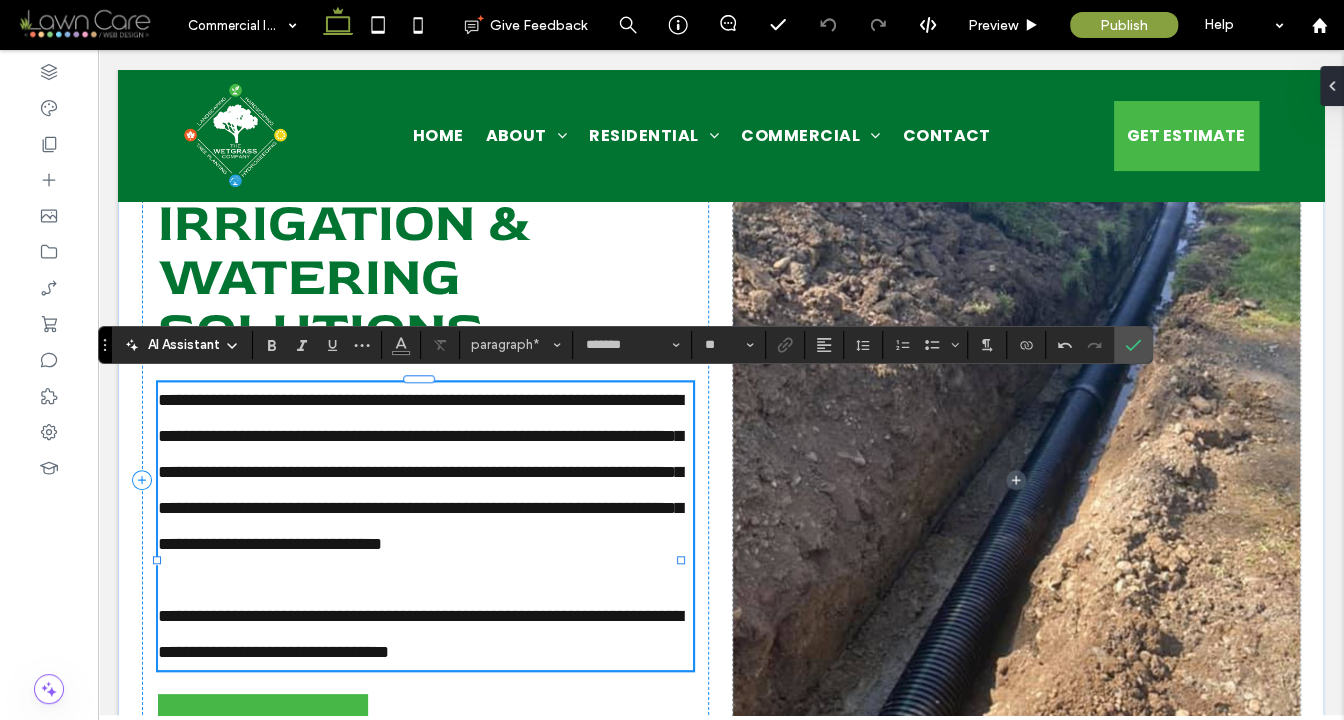 scroll, scrollTop: 831, scrollLeft: 0, axis: vertical 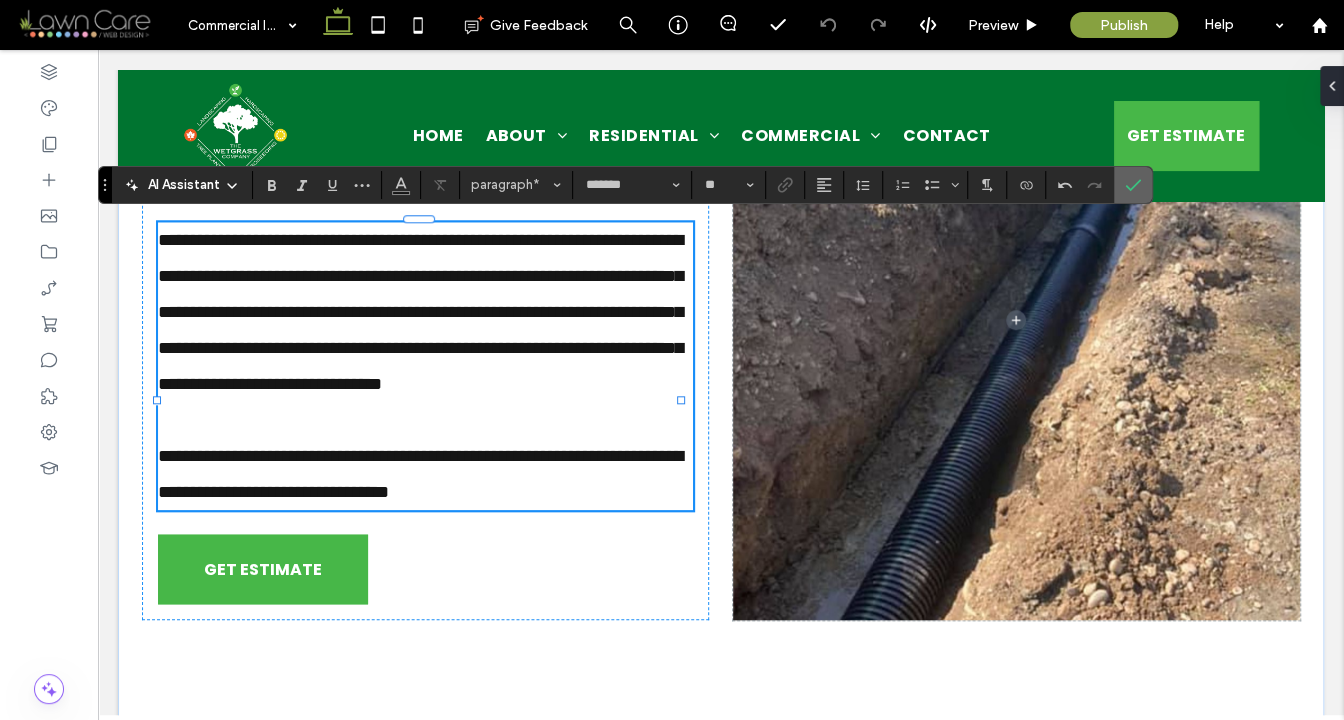 click 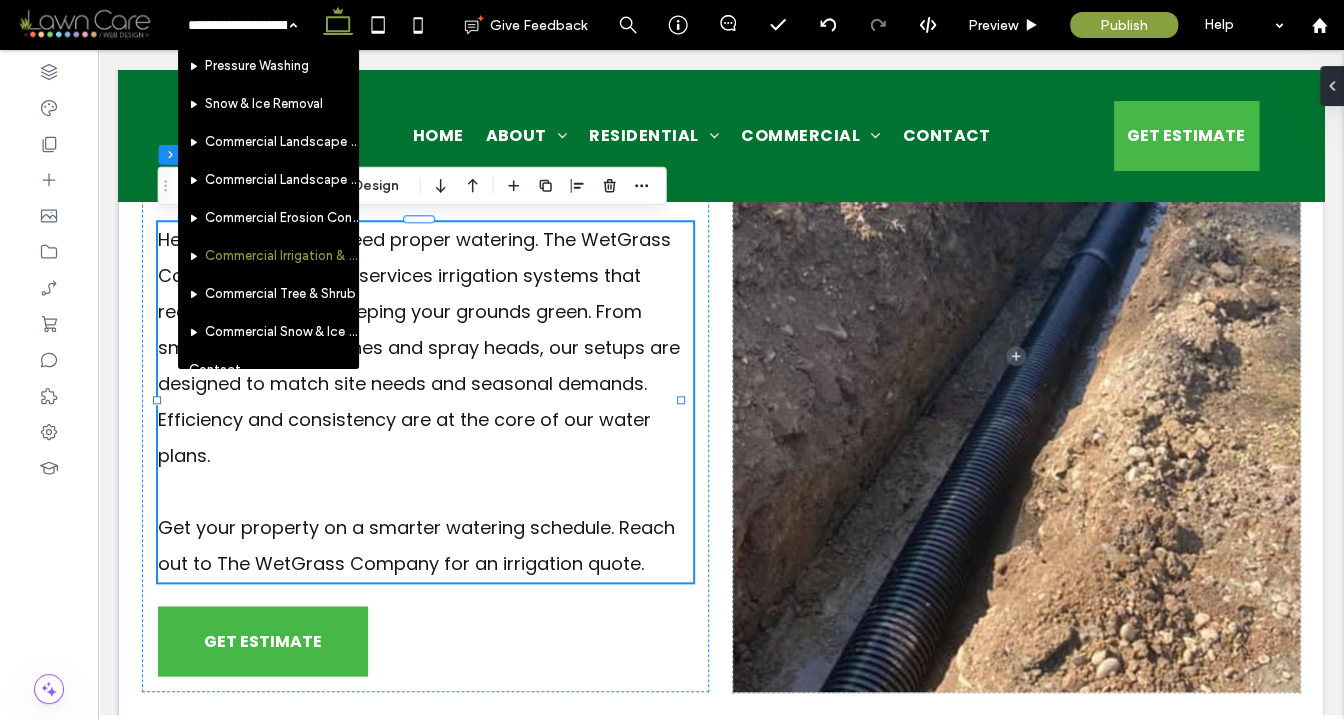scroll, scrollTop: 902, scrollLeft: 0, axis: vertical 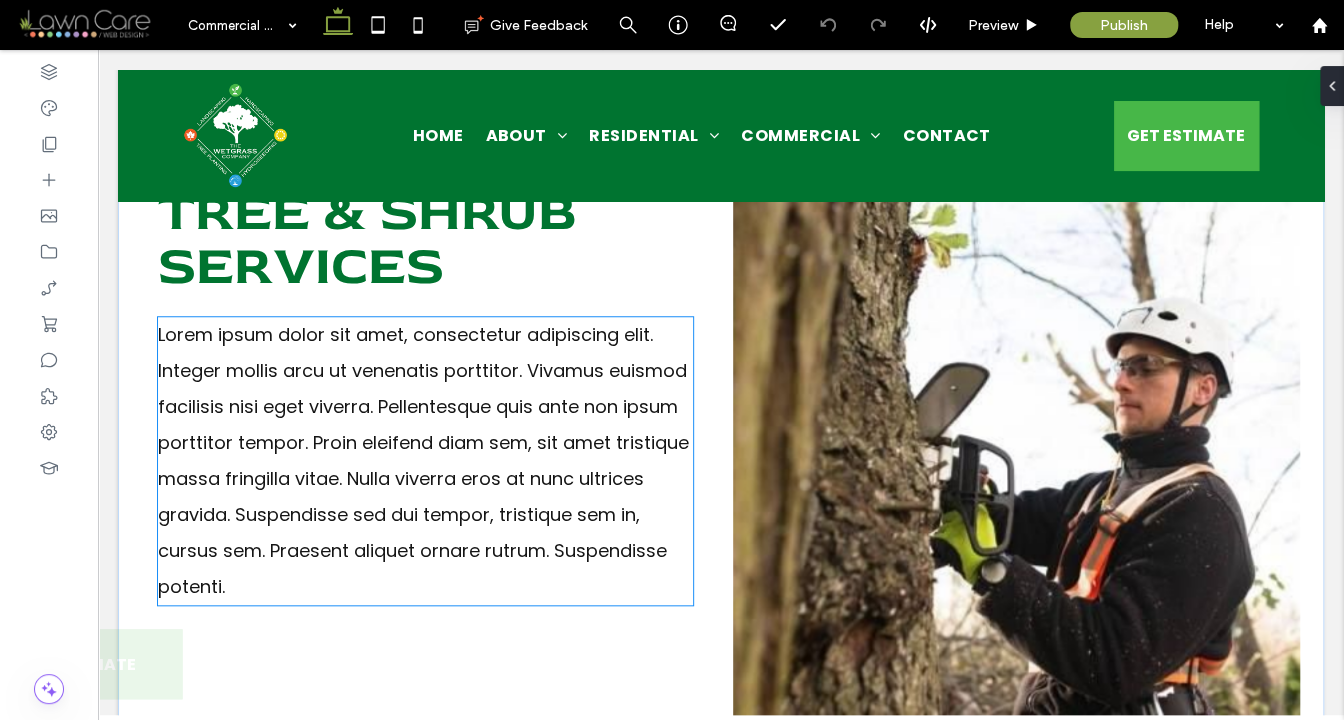 click on "Lorem ipsum dolor sit amet, consectetur adipiscing elit. Integer mollis arcu ut venenatis porttitor. Vivamus euismod facilisis nisi eget viverra. Pellentesque quis ante non ipsum porttitor tempor. Proin eleifend diam sem, sit amet tristique massa fringilla vitae. Nulla viverra eros at nunc ultrices gravida. Suspendisse sed dui tempor, tristique sem in, cursus sem. Praesent aliquet ornare rutrum. Suspendisse potenti." at bounding box center [425, 461] 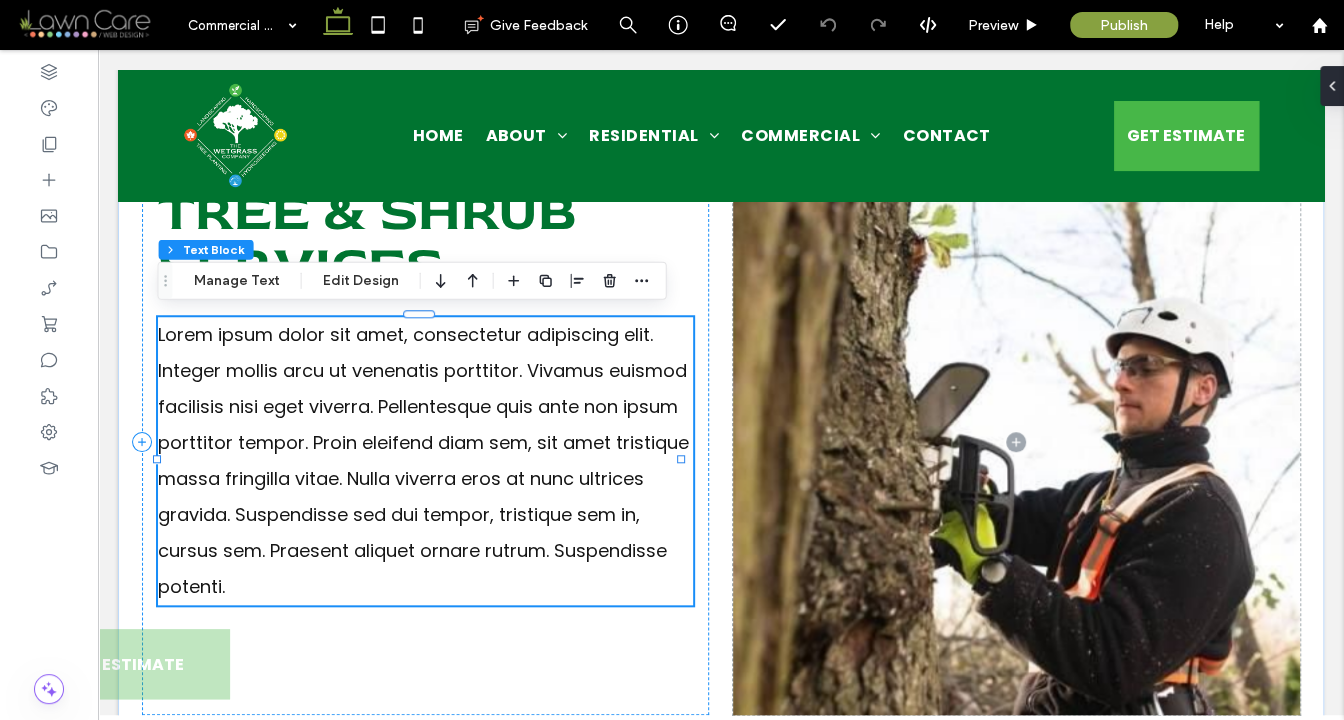 click on "Lorem ipsum dolor sit amet, consectetur adipiscing elit. Integer mollis arcu ut venenatis porttitor. Vivamus euismod facilisis nisi eget viverra. Pellentesque quis ante non ipsum porttitor tempor. Proin eleifend diam sem, sit amet tristique massa fringilla vitae. Nulla viverra eros at nunc ultrices gravida. Suspendisse sed dui tempor, tristique sem in, cursus sem. Praesent aliquet ornare rutrum. Suspendisse potenti." at bounding box center (425, 461) 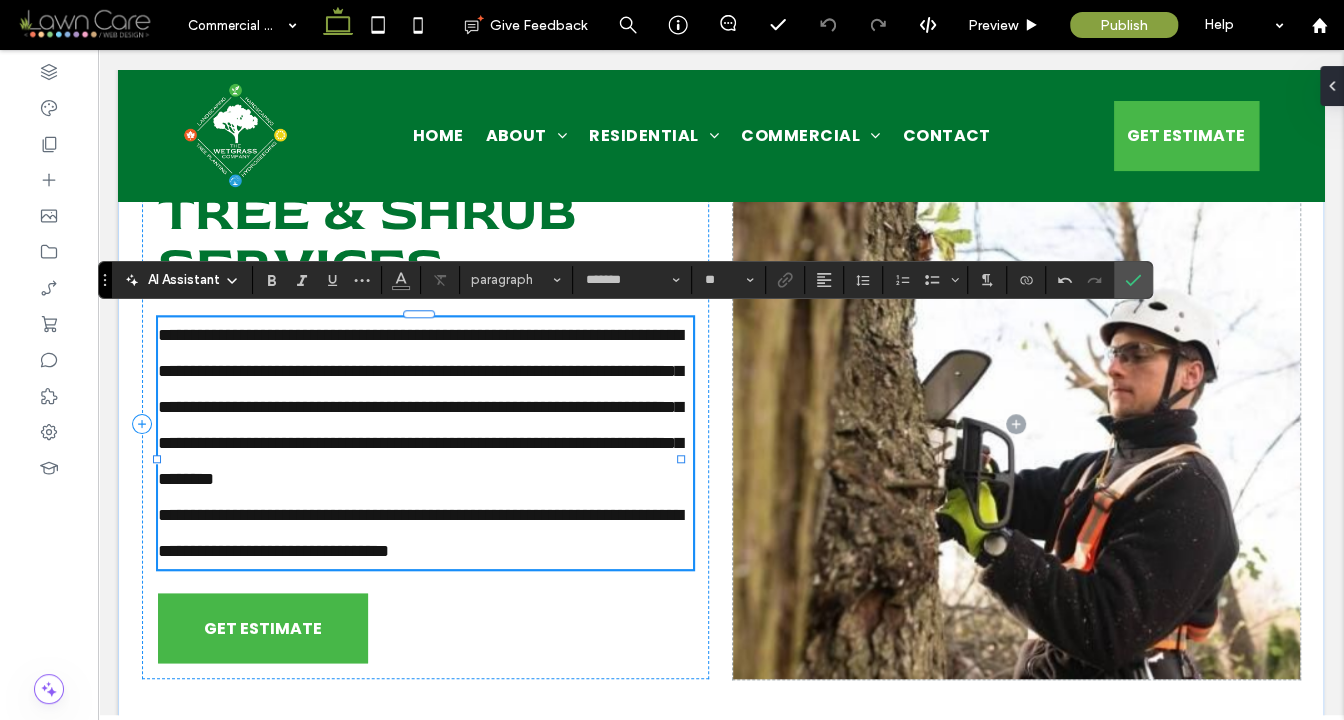 scroll, scrollTop: 0, scrollLeft: 0, axis: both 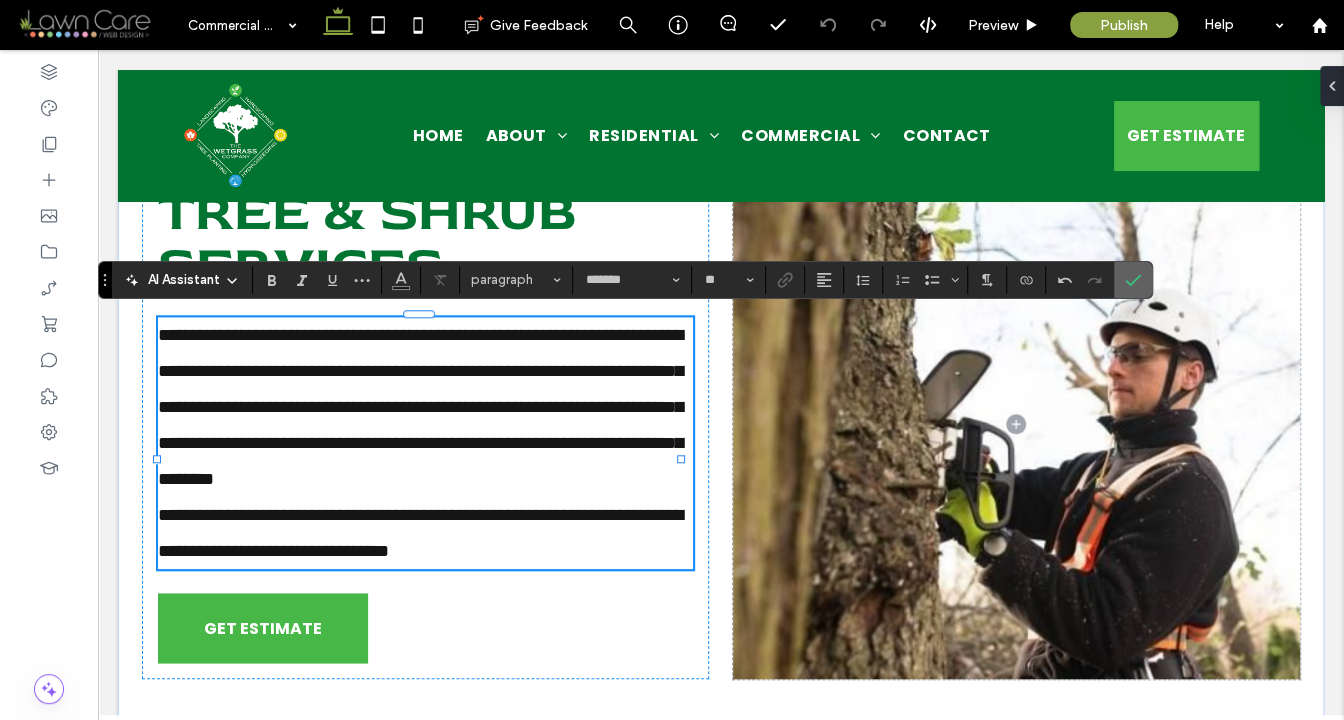 click 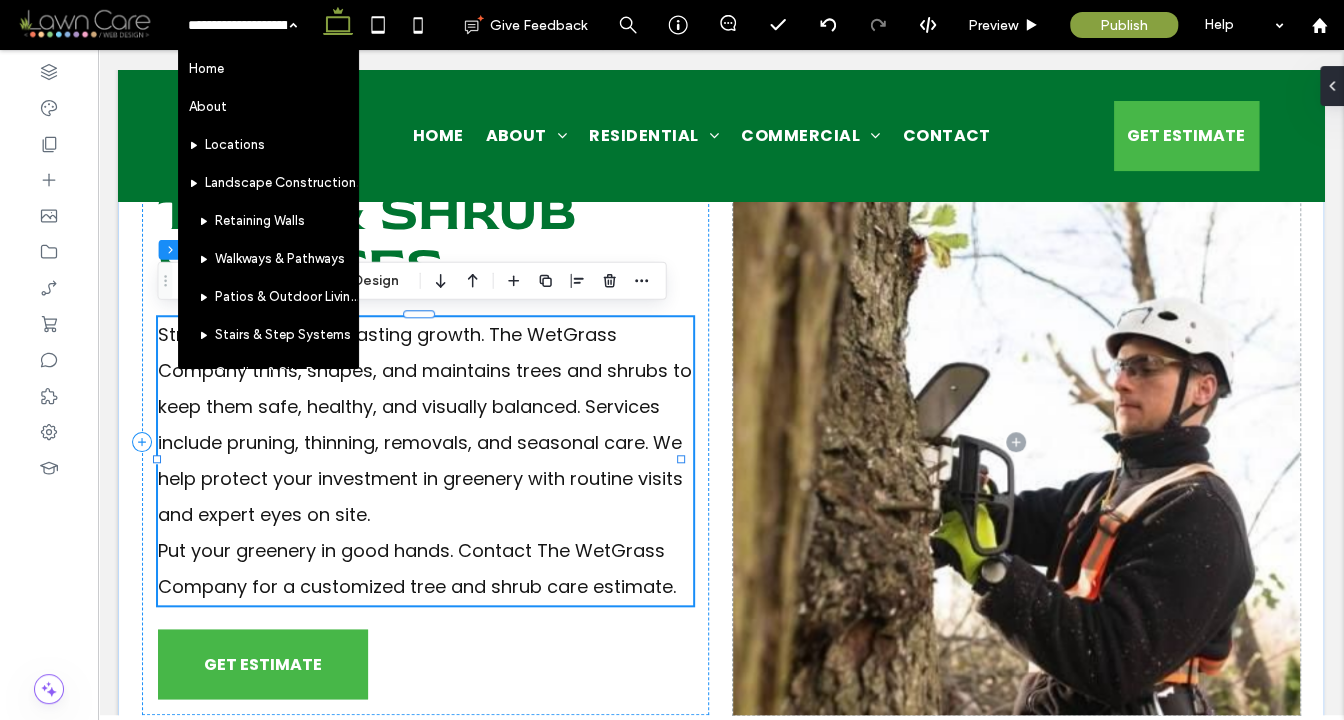 click at bounding box center [237, 25] 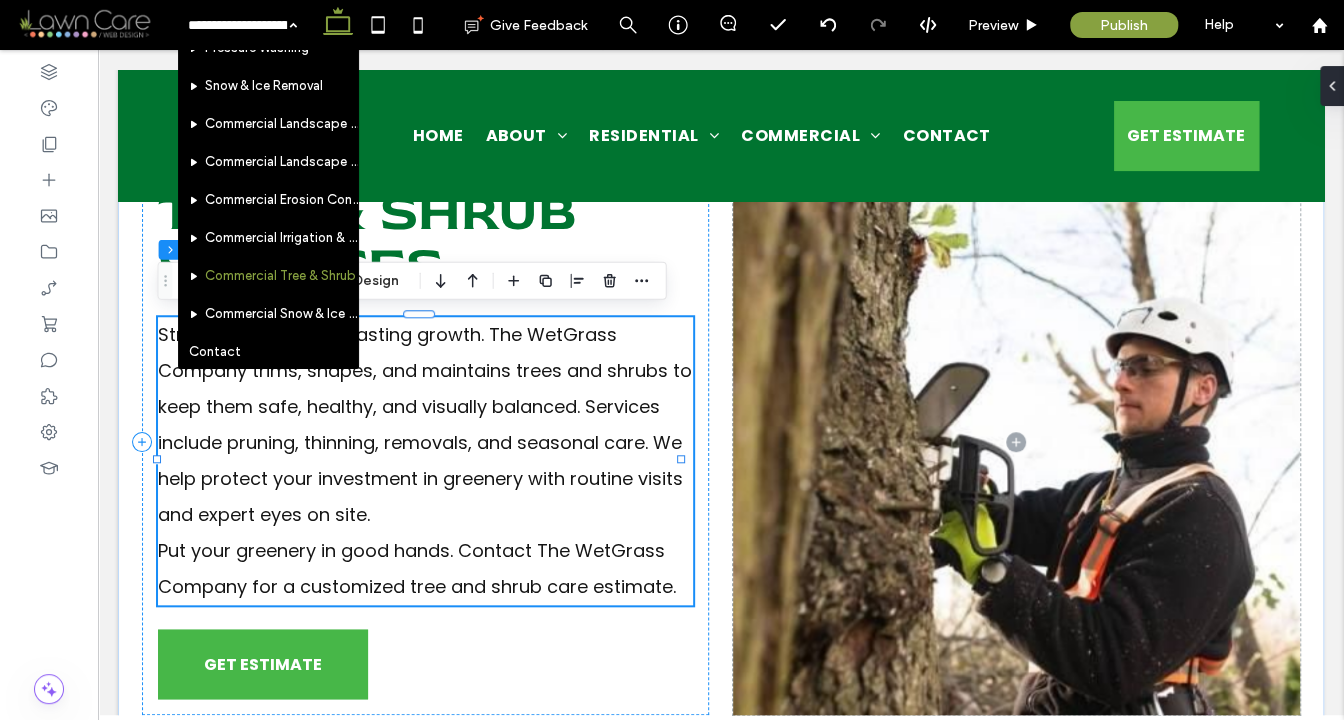 scroll, scrollTop: 935, scrollLeft: 0, axis: vertical 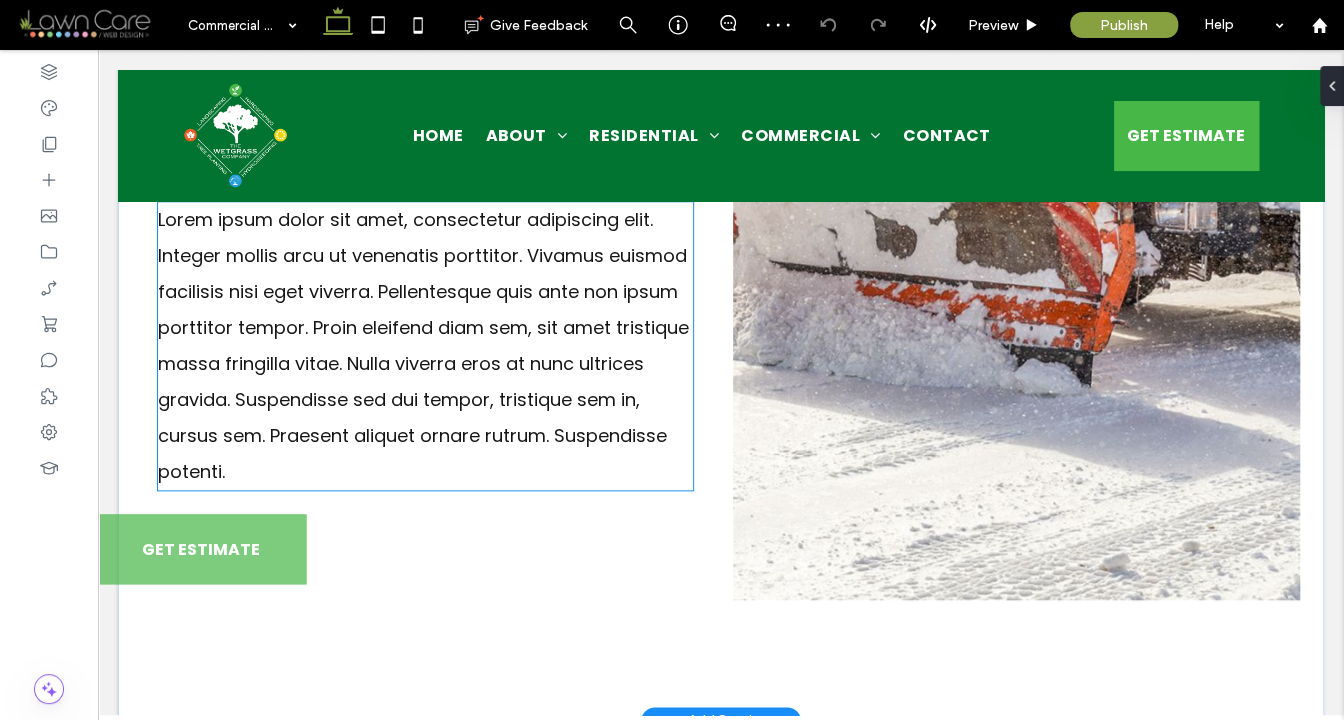 click on "Lorem ipsum dolor sit amet, consectetur adipiscing elit. Integer mollis arcu ut venenatis porttitor. Vivamus euismod facilisis nisi eget viverra. Pellentesque quis ante non ipsum porttitor tempor. Proin eleifend diam sem, sit amet tristique massa fringilla vitae. Nulla viverra eros at nunc ultrices gravida. Suspendisse sed dui tempor, tristique sem in, cursus sem. Praesent aliquet ornare rutrum. Suspendisse potenti." at bounding box center [423, 345] 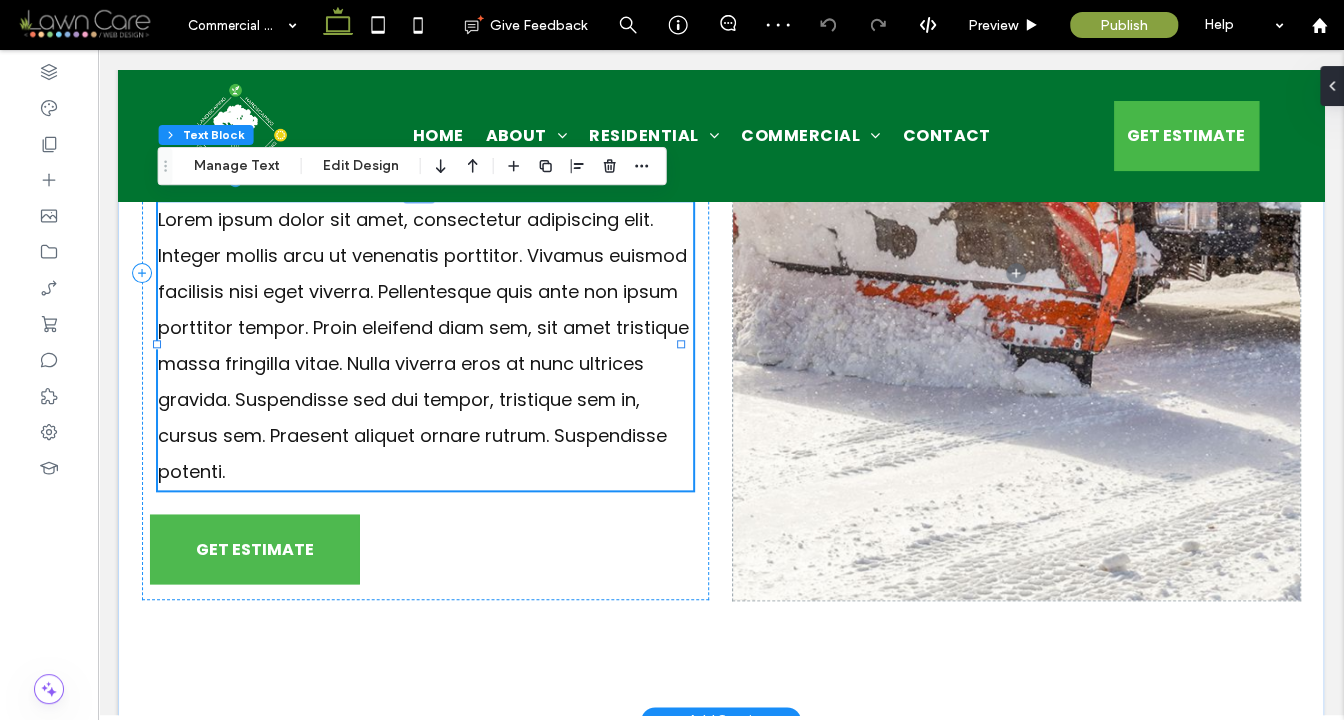 click on "Lorem ipsum dolor sit amet, consectetur adipiscing elit. Integer mollis arcu ut venenatis porttitor. Vivamus euismod facilisis nisi eget viverra. Pellentesque quis ante non ipsum porttitor tempor. Proin eleifend diam sem, sit amet tristique massa fringilla vitae. Nulla viverra eros at nunc ultrices gravida. Suspendisse sed dui tempor, tristique sem in, cursus sem. Praesent aliquet ornare rutrum. Suspendisse potenti." at bounding box center (425, 346) 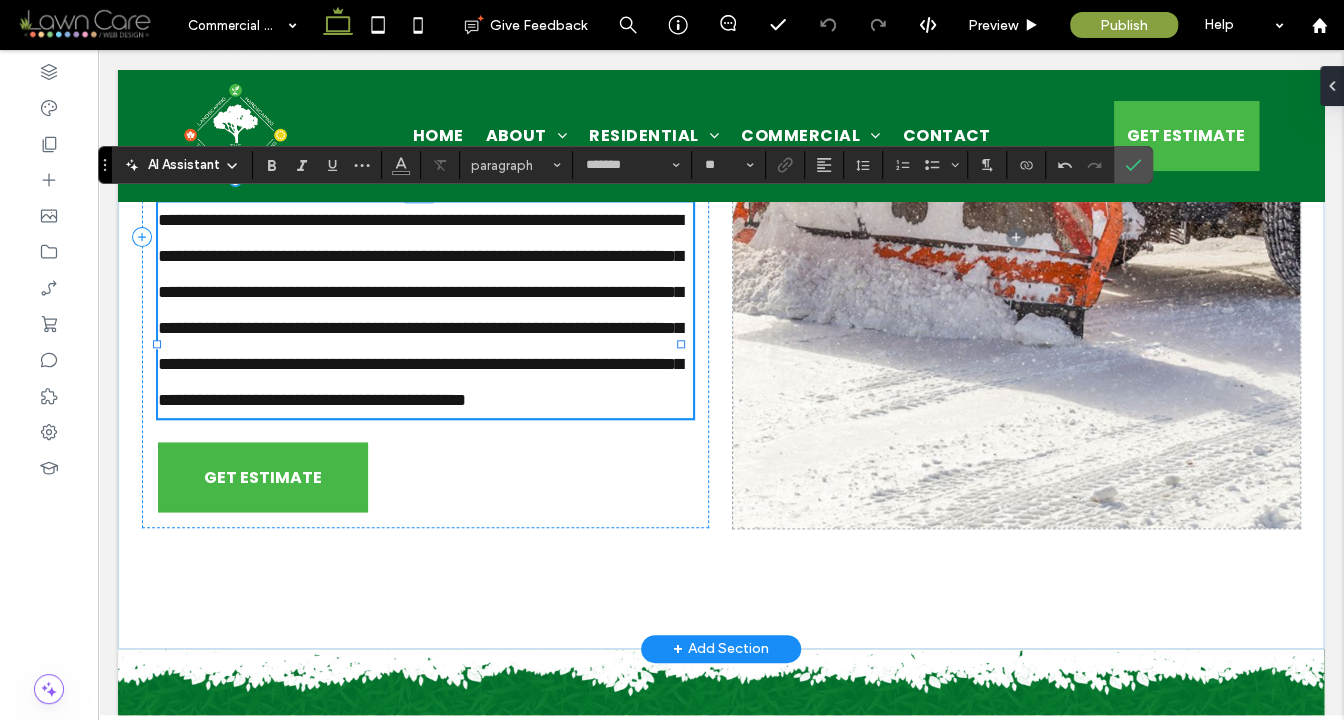 scroll, scrollTop: 0, scrollLeft: 0, axis: both 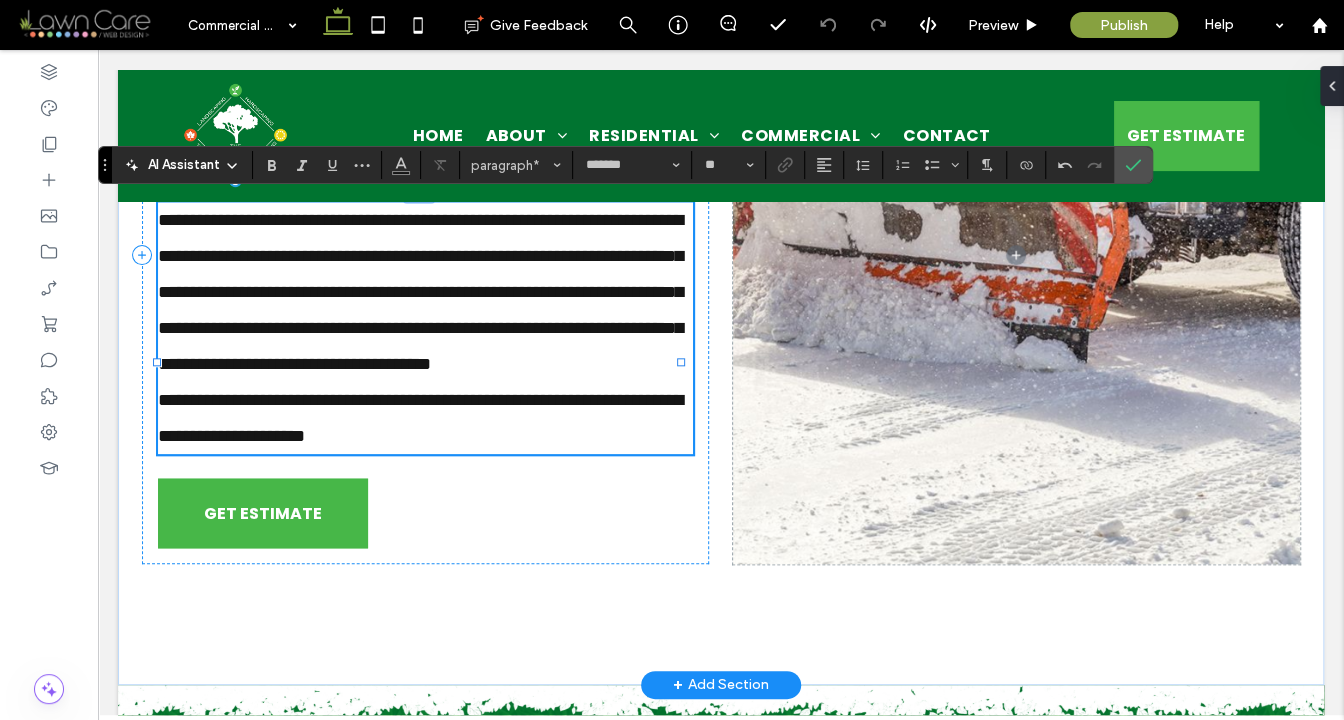 click on "**********" at bounding box center [425, 292] 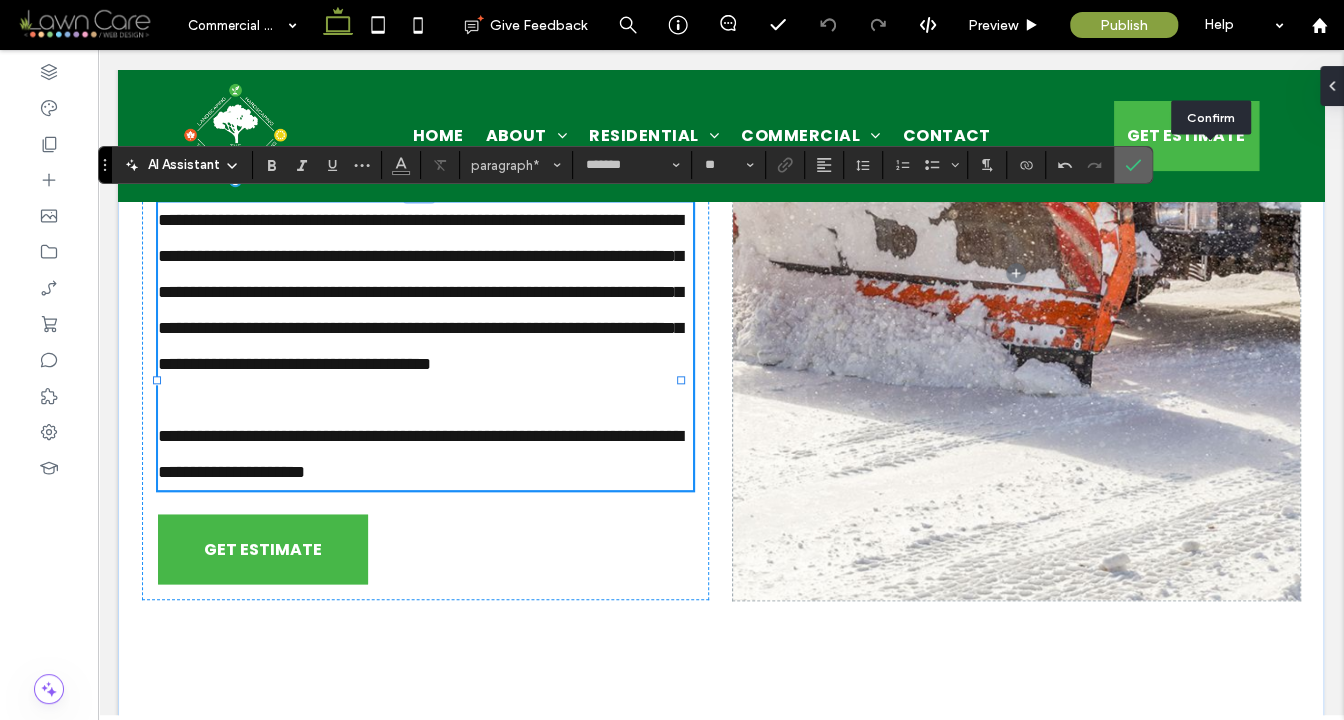 click 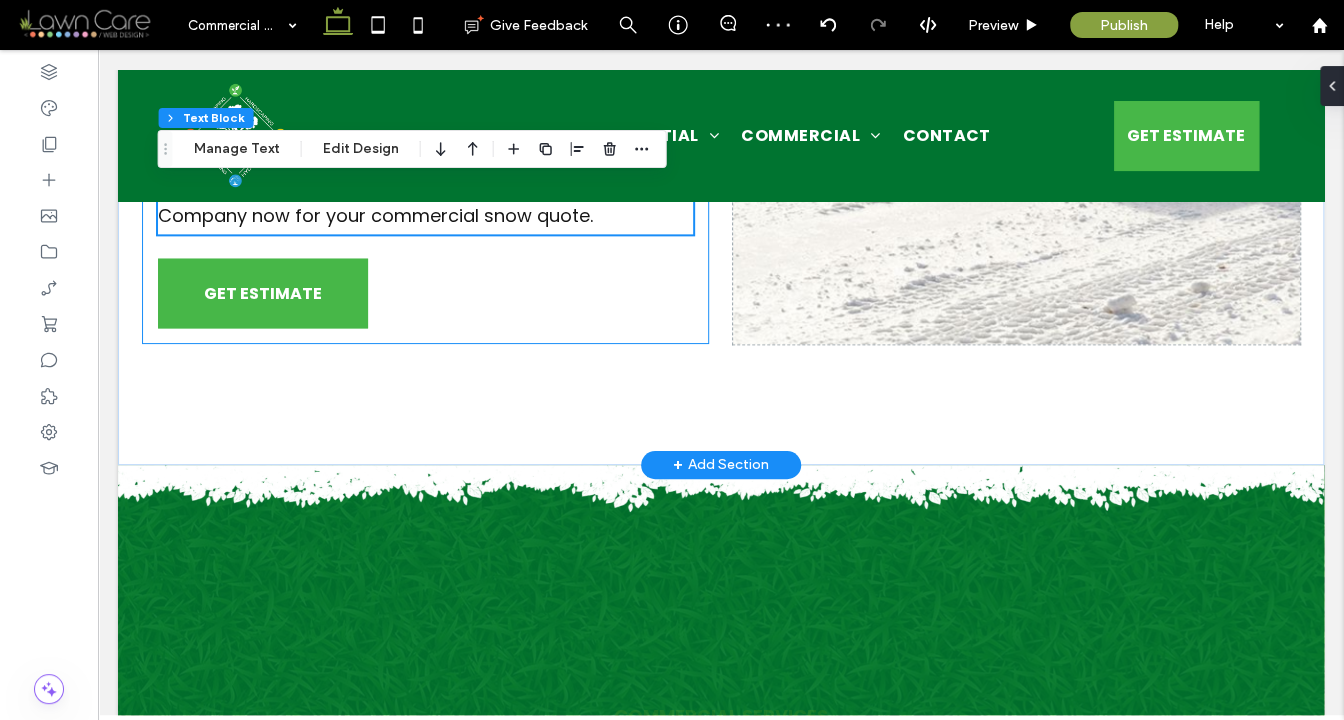 scroll, scrollTop: 1198, scrollLeft: 0, axis: vertical 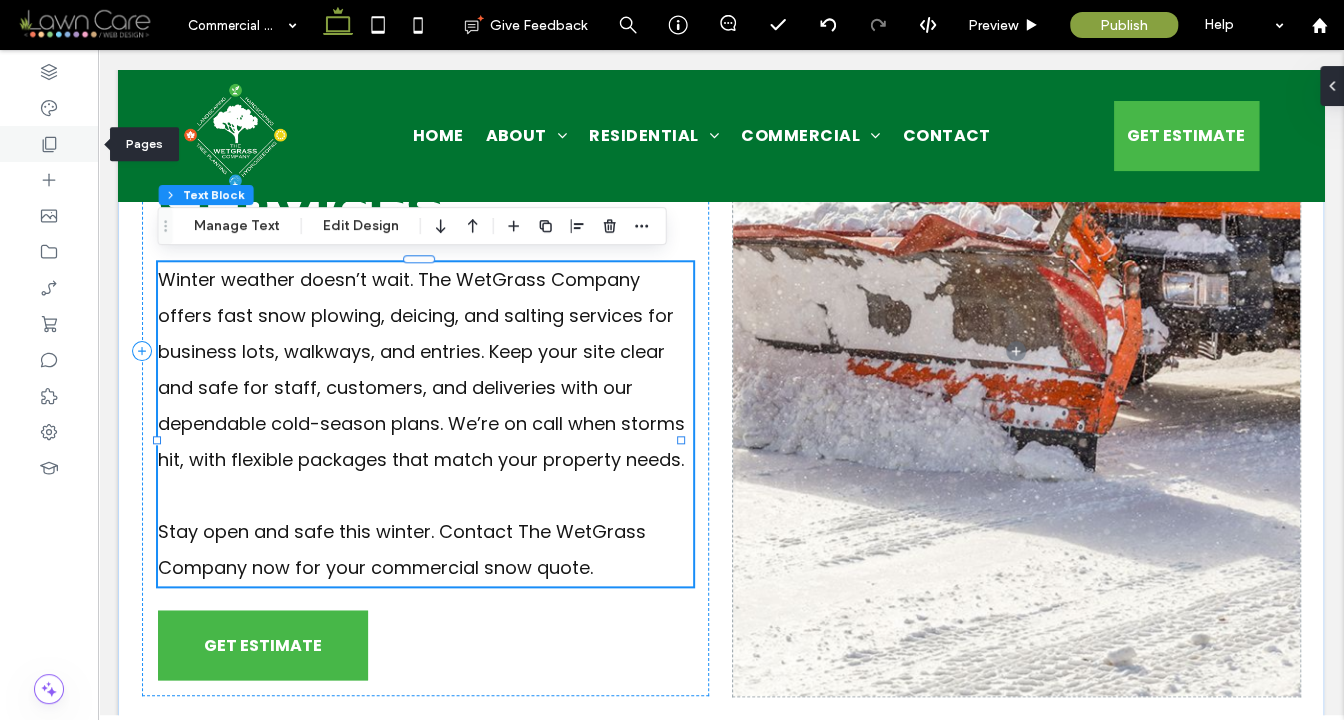 click 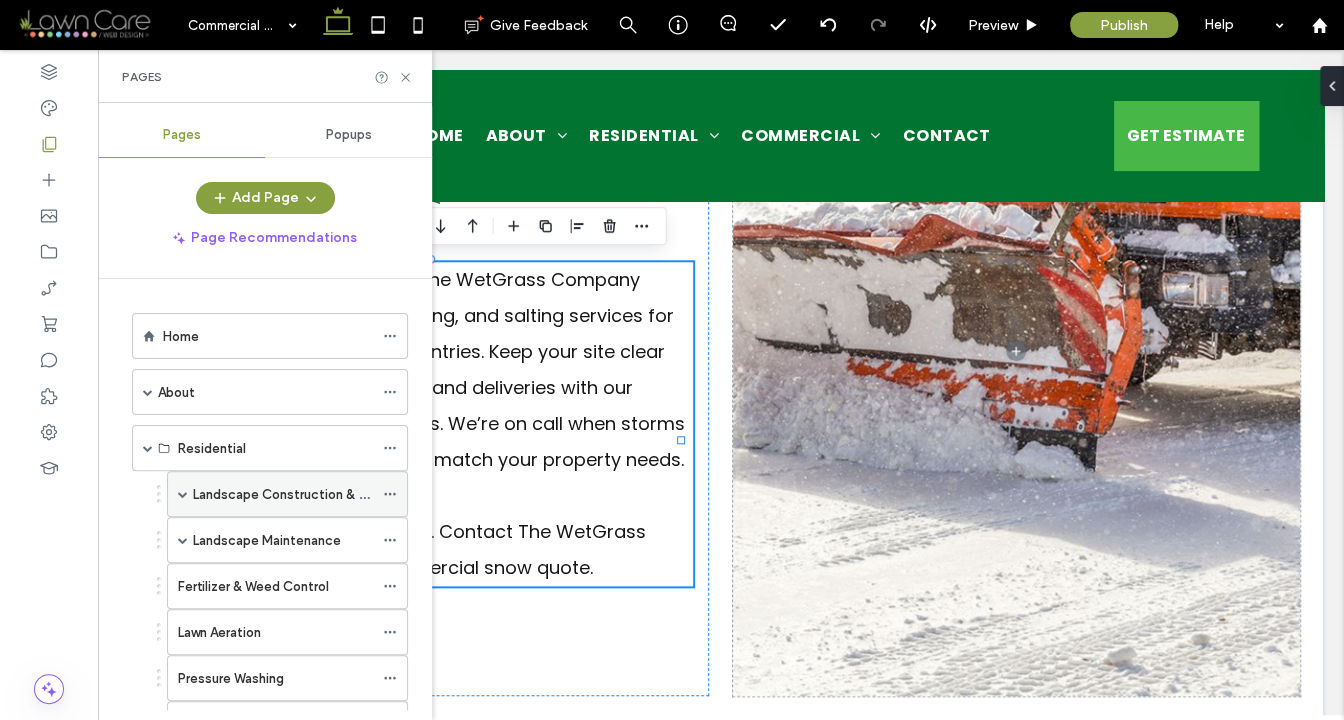 click on "Landscape Construction & Hardscaping" at bounding box center (287, 494) 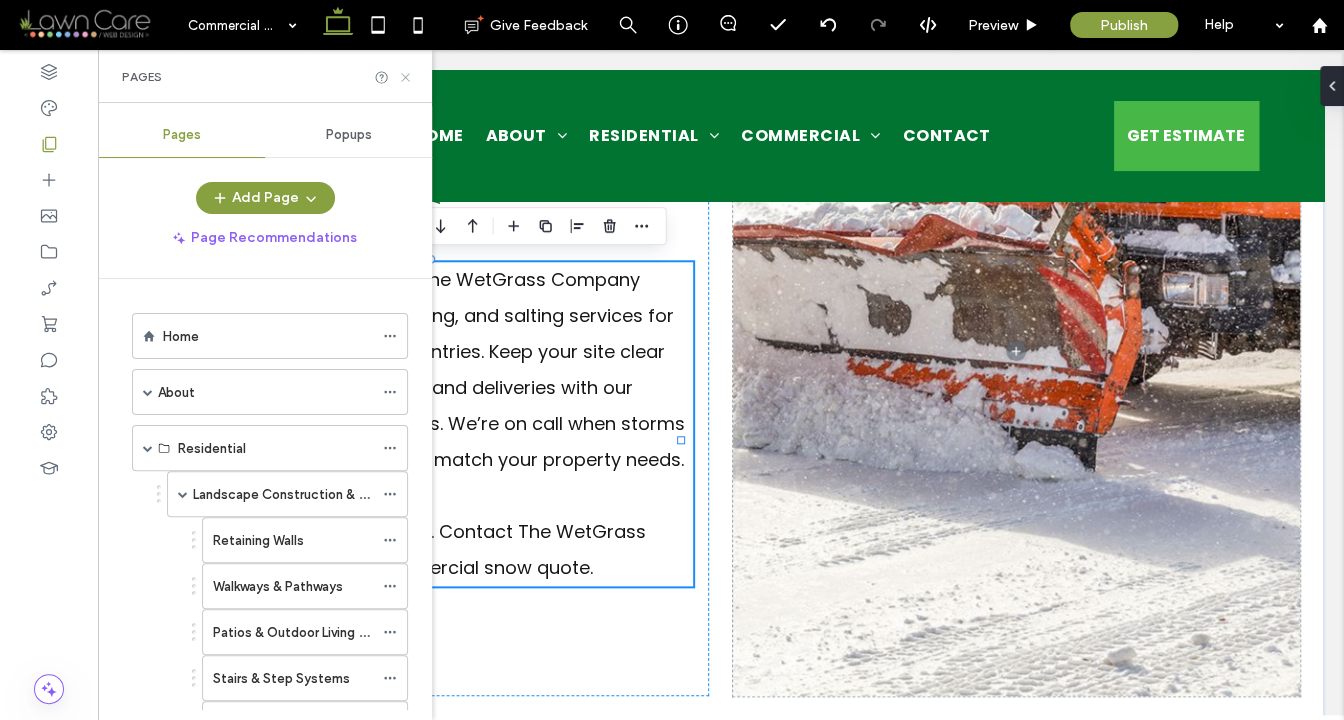 click 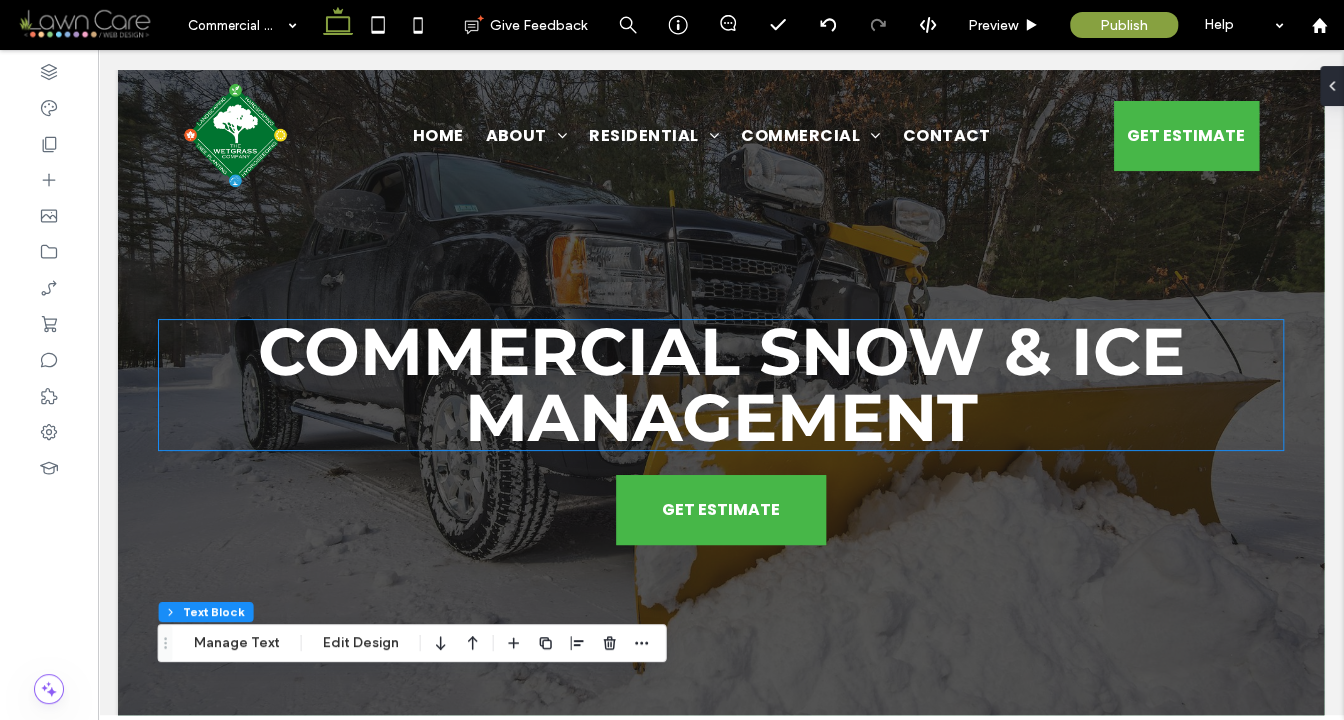 scroll, scrollTop: 0, scrollLeft: 0, axis: both 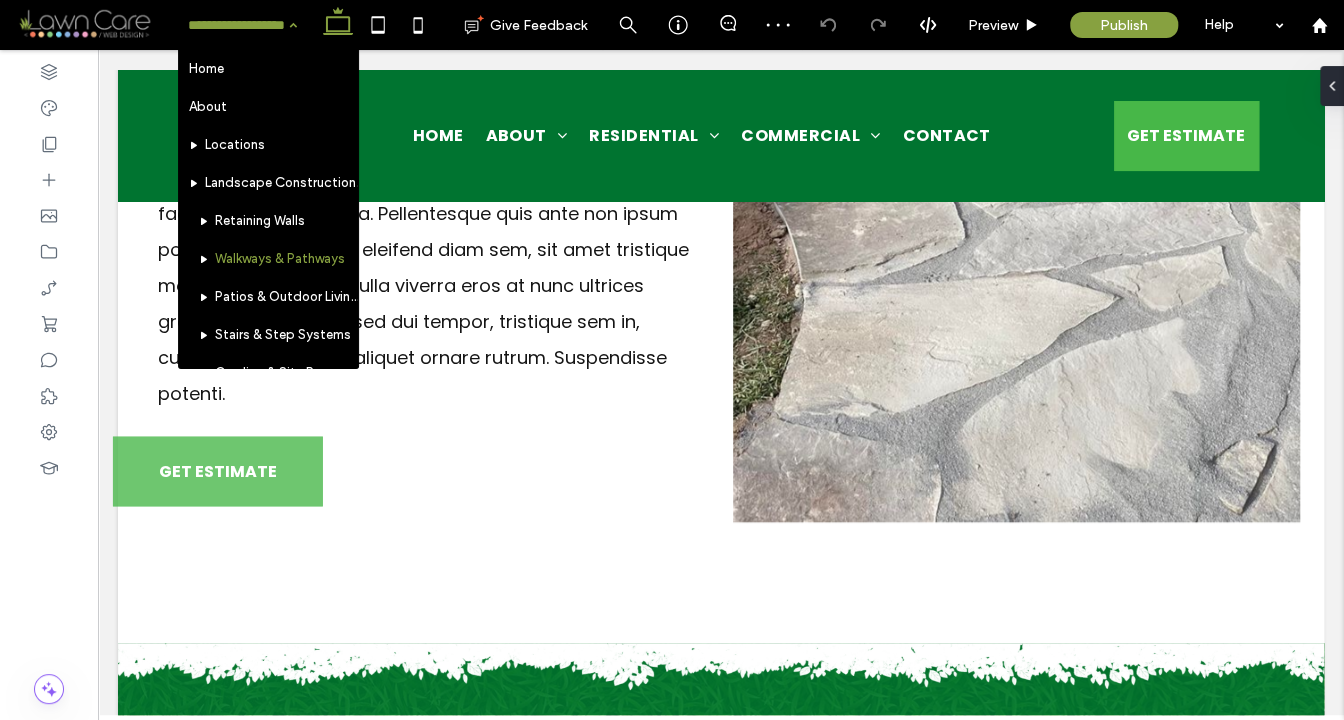 click at bounding box center [237, 25] 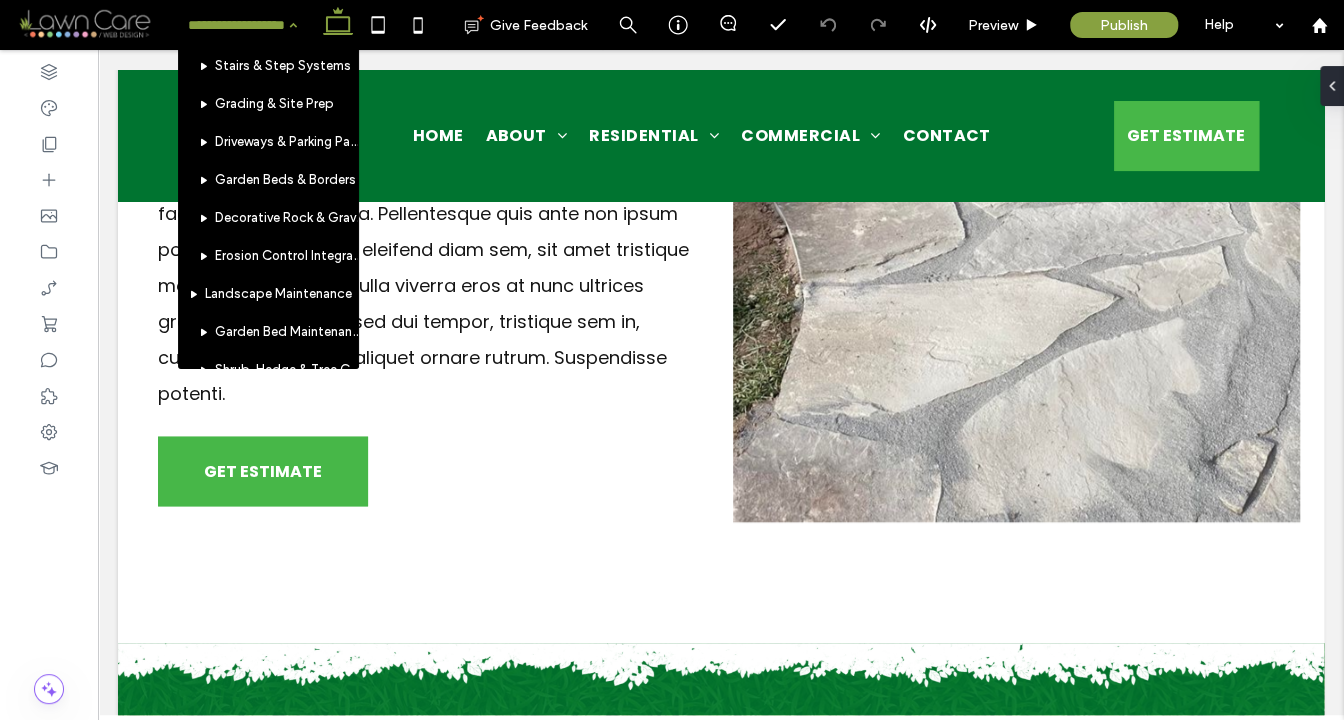 scroll, scrollTop: 285, scrollLeft: 0, axis: vertical 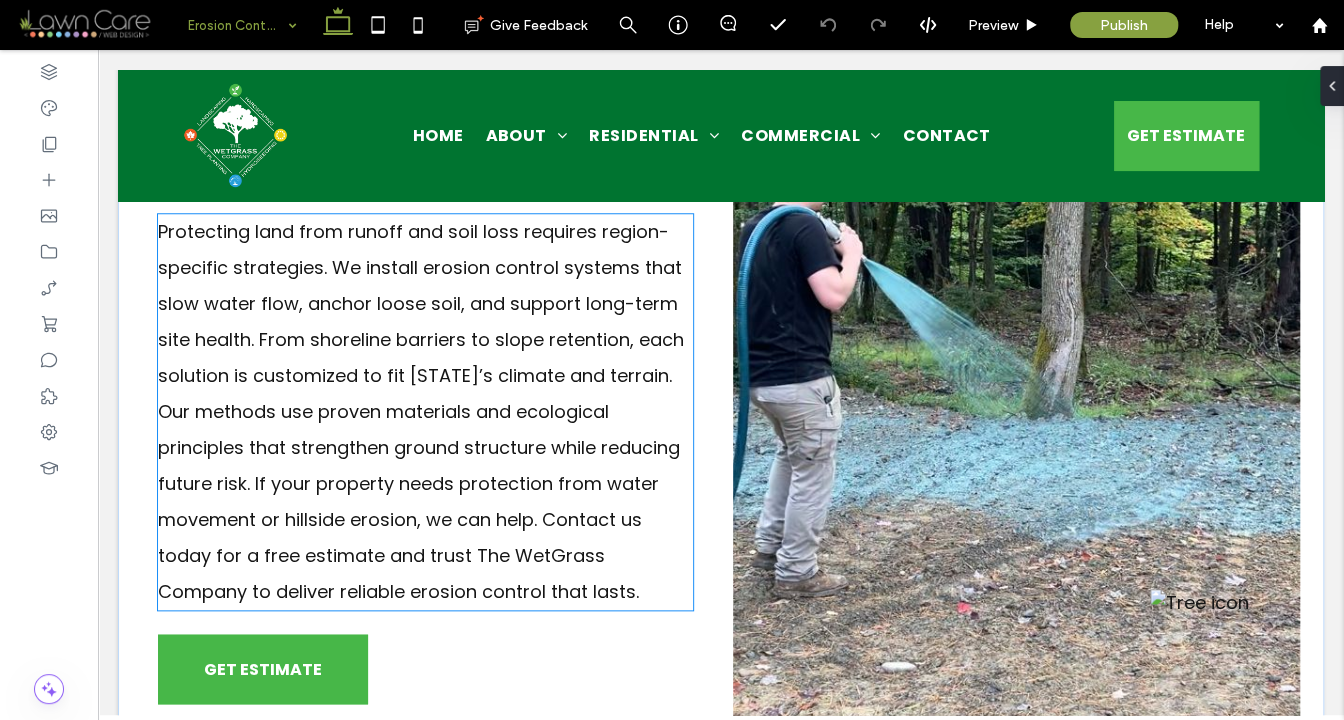 click on "Protecting land from runoff and soil loss requires region-specific strategies. We install erosion control systems that slow water flow, anchor loose soil, and support long-term site health. From shoreline barriers to slope retention, each solution is customized to fit North Carolina’s climate and terrain. Our methods use proven materials and ecological principles that strengthen ground structure while reducing future risk. If your property needs protection from water movement or hillside erosion, we can help. Contact us today for a free estimate and trust The WetGrass Company to deliver reliable erosion control that lasts." at bounding box center (425, 412) 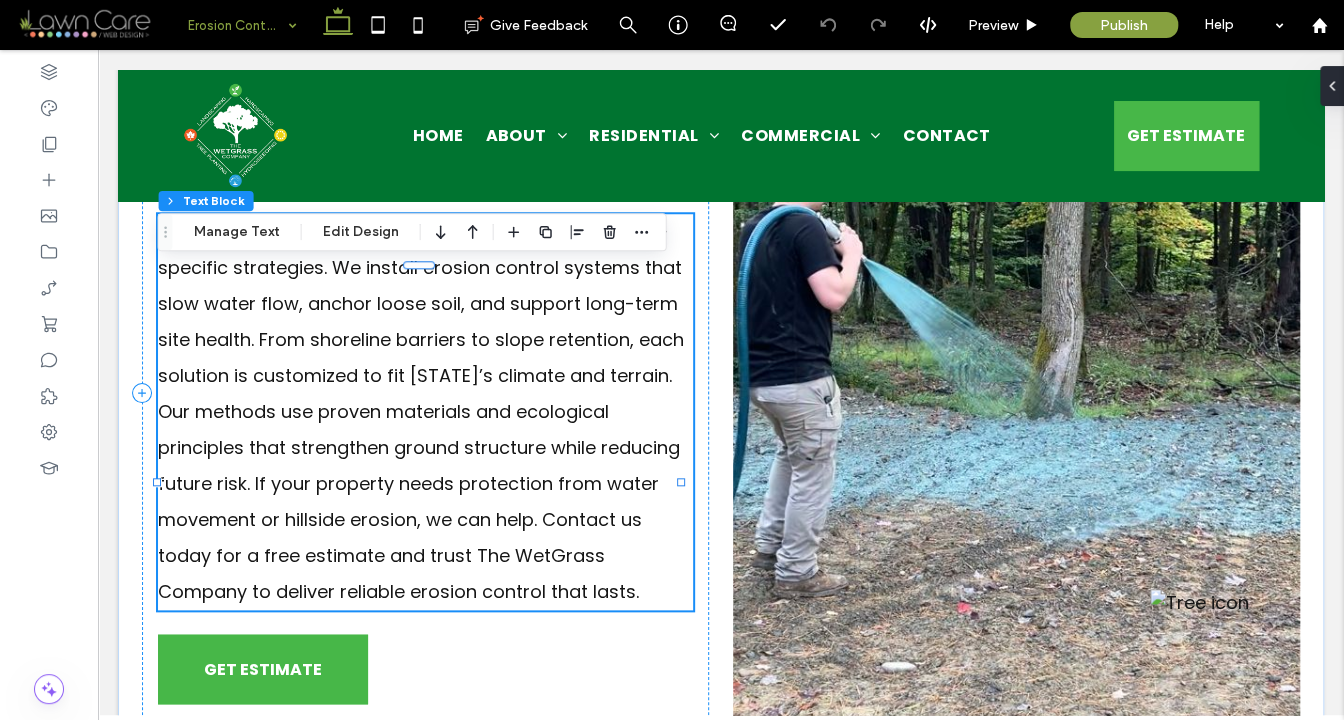 click at bounding box center (237, 25) 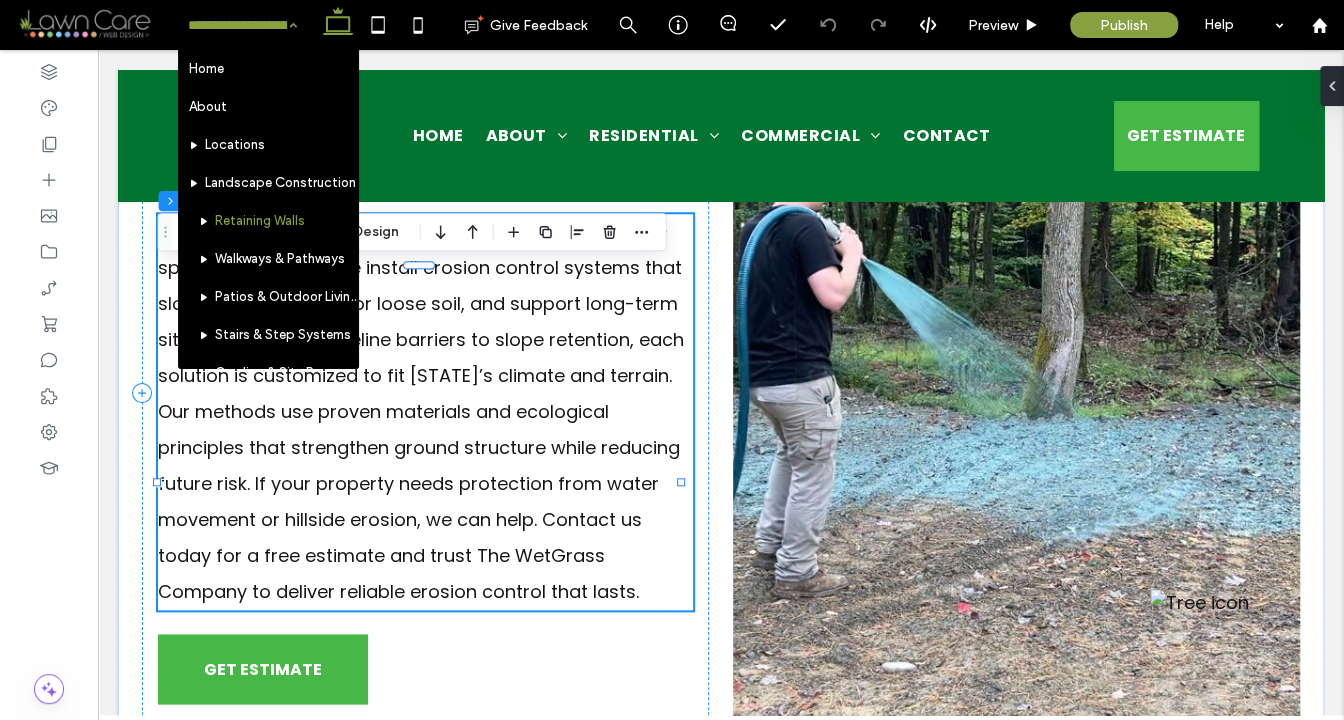scroll, scrollTop: 341, scrollLeft: 0, axis: vertical 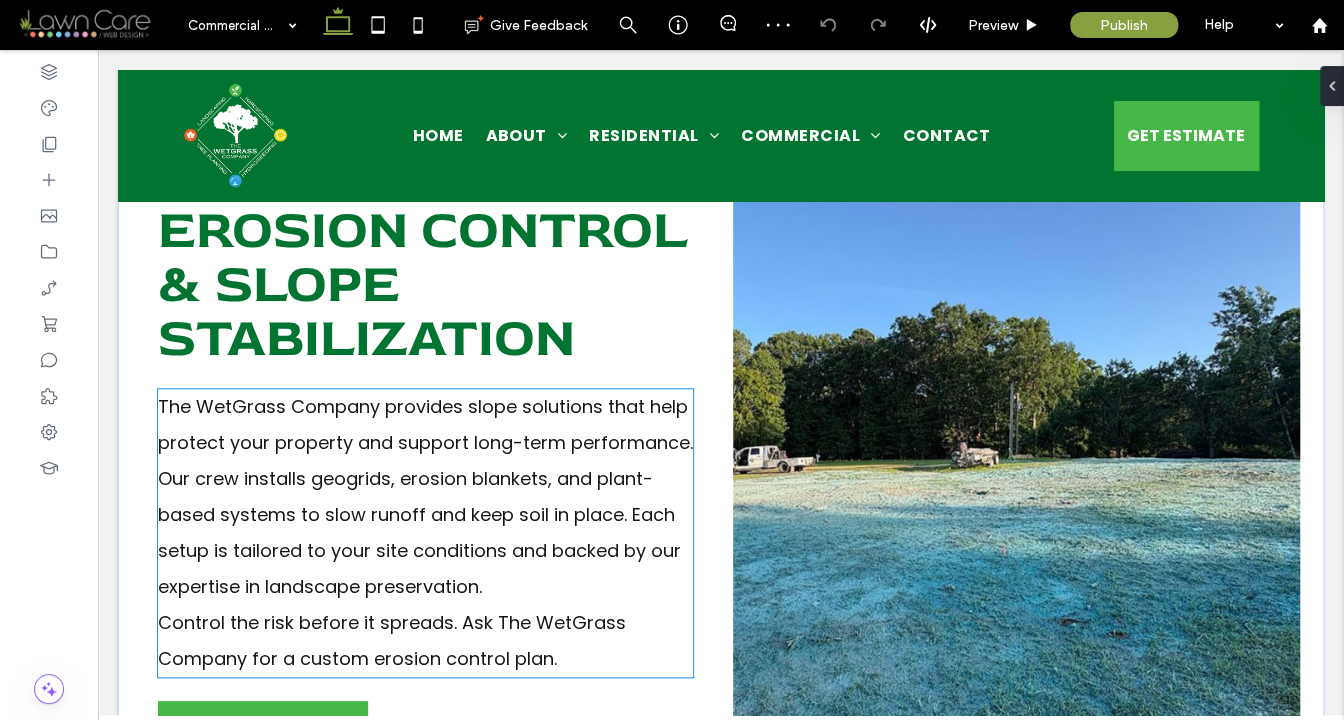 click on "The WetGrass Company provides slope solutions that help protect your property and support long-term performance. Our crew installs geogrids, erosion blankets, and plant-based systems to slow runoff and keep soil in place. Each setup is tailored to your site conditions and backed by our expertise in landscape preservation." at bounding box center [425, 496] 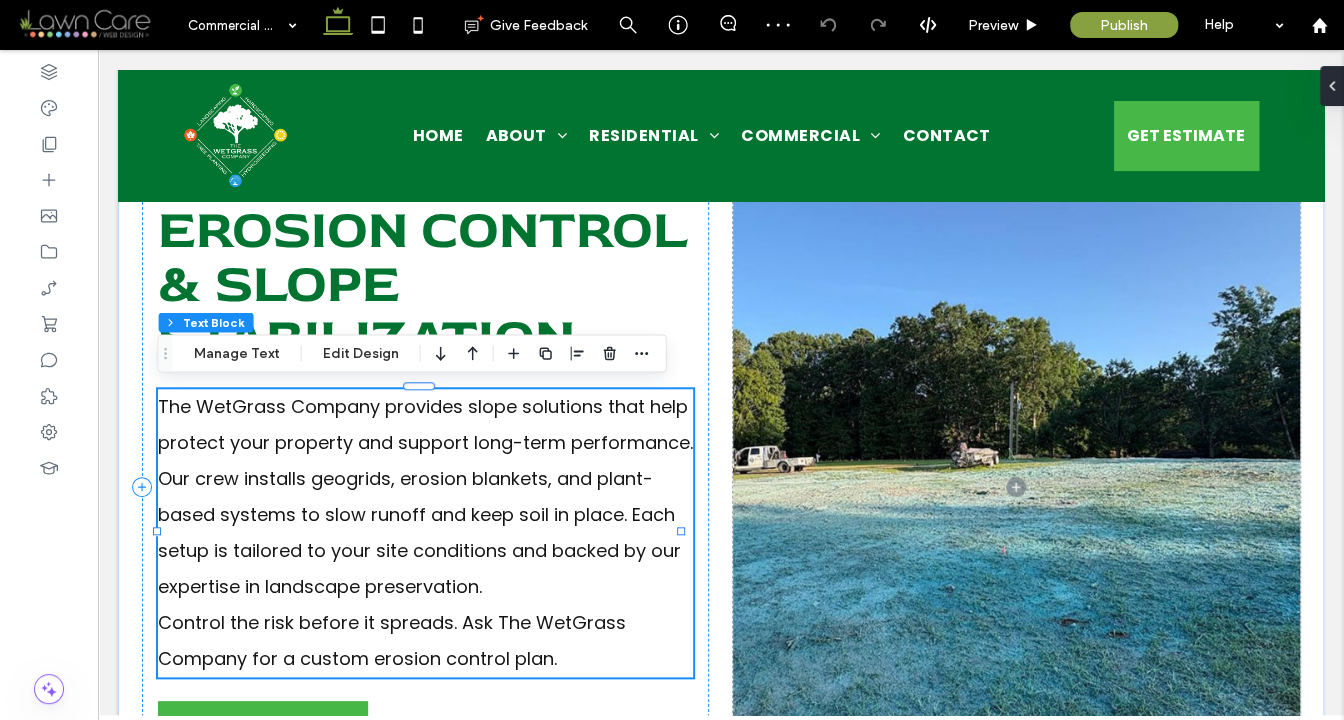click on "The WetGrass Company provides slope solutions that help protect your property and support long-term performance. Our crew installs geogrids, erosion blankets, and plant-based systems to slow runoff and keep soil in place. Each setup is tailored to your site conditions and backed by our expertise in landscape preservation. Control the risk before it spreads. Ask The WetGrass Company for a custom erosion control plan." at bounding box center [425, 533] 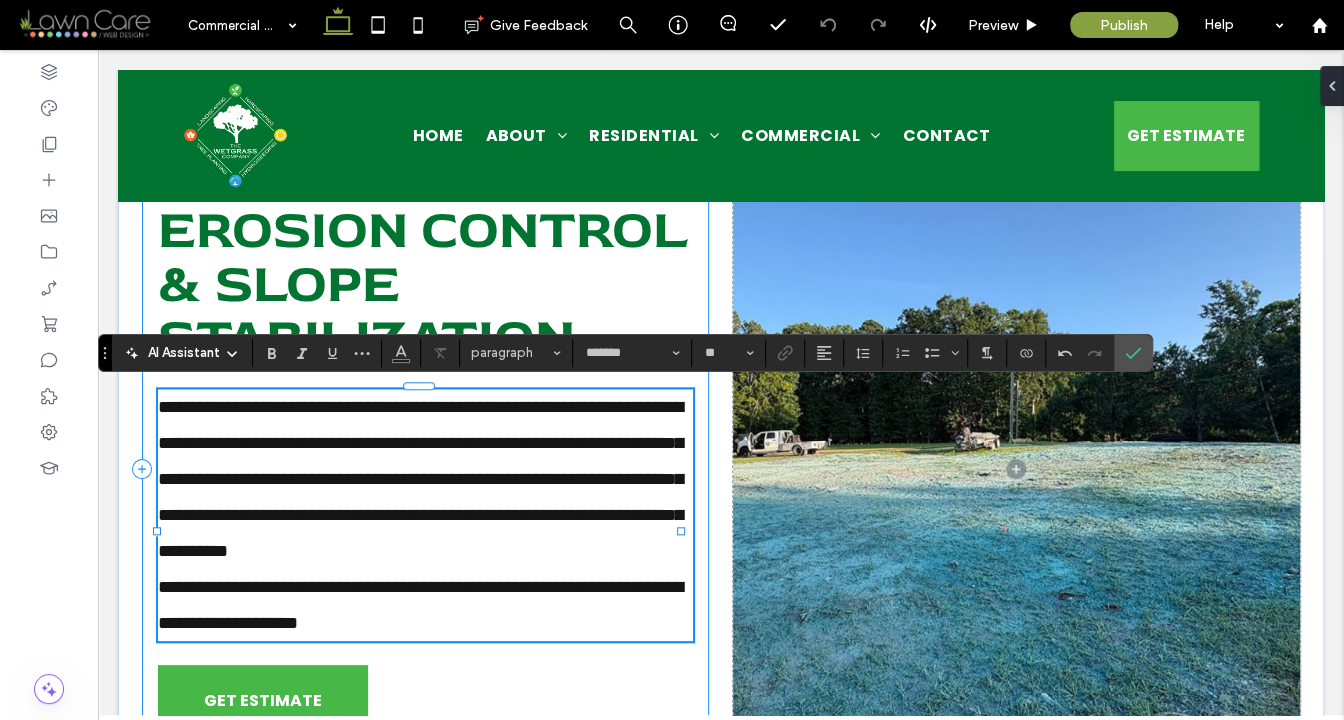 scroll, scrollTop: 0, scrollLeft: 0, axis: both 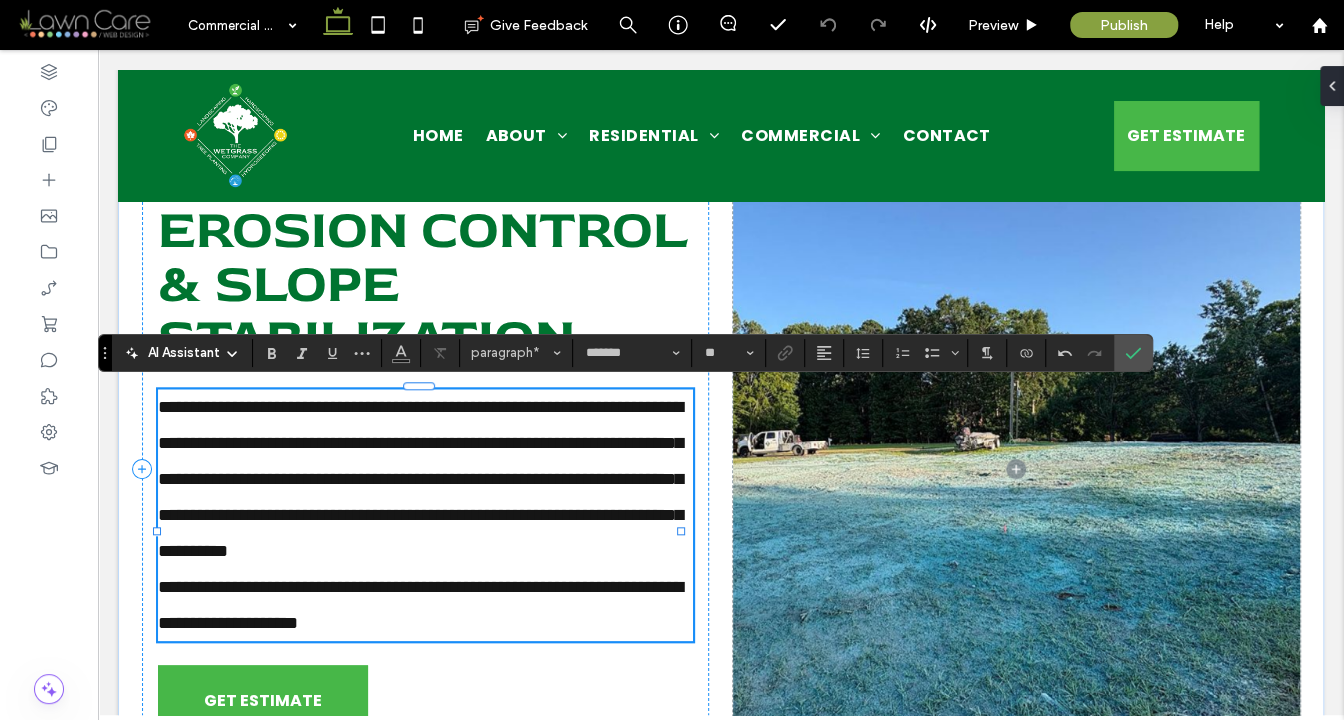 click on "**********" at bounding box center [425, 479] 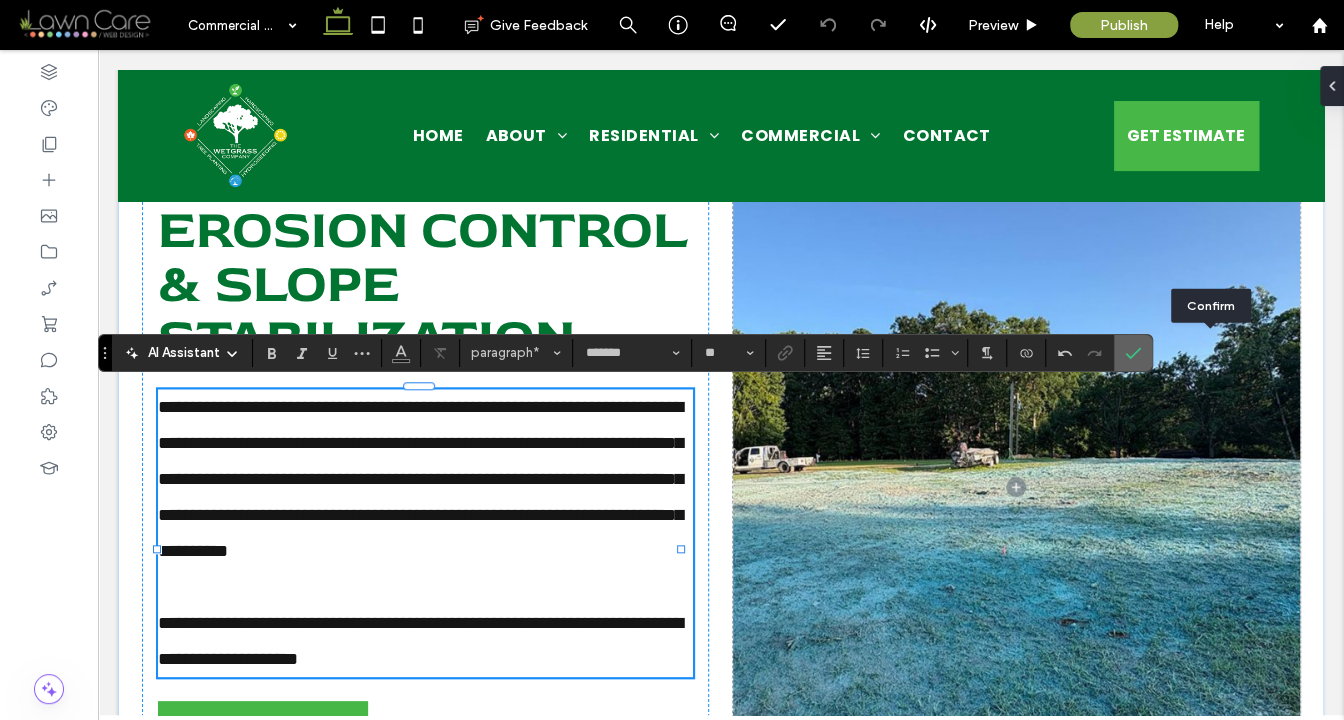 drag, startPoint x: 1213, startPoint y: 353, endPoint x: 1222, endPoint y: 416, distance: 63.63961 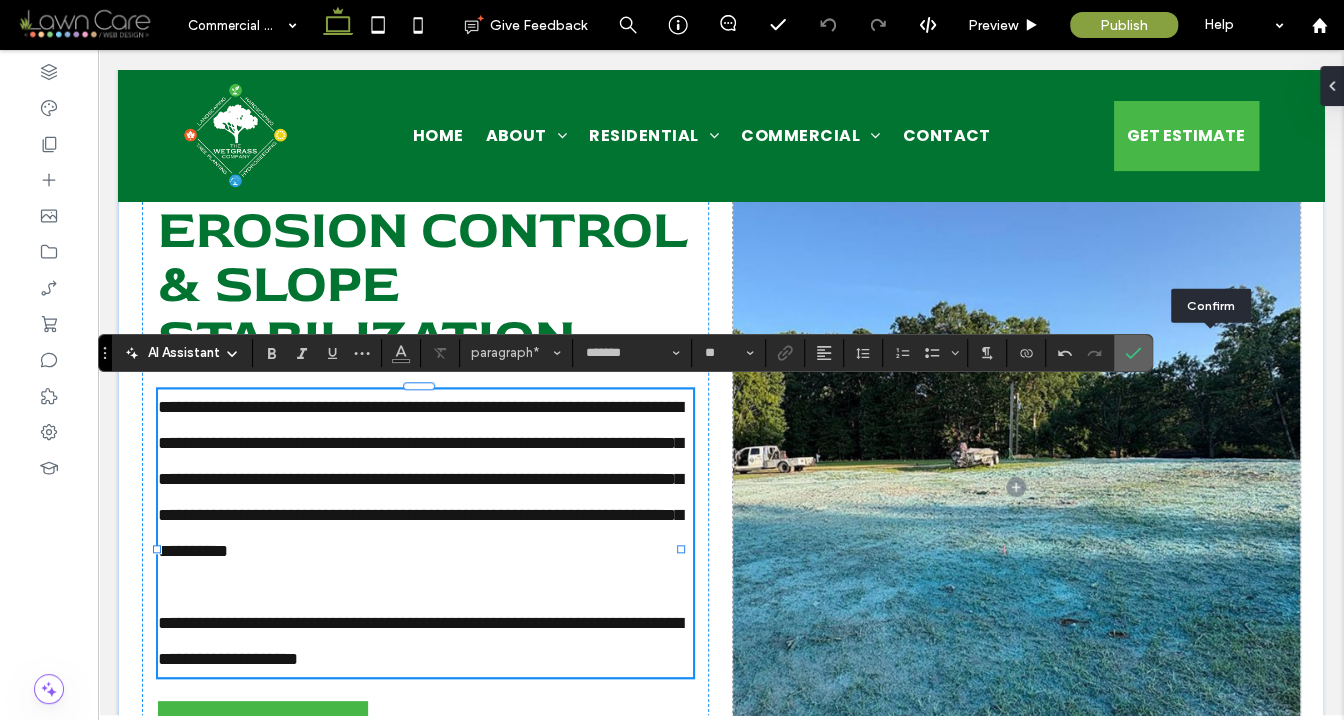 click 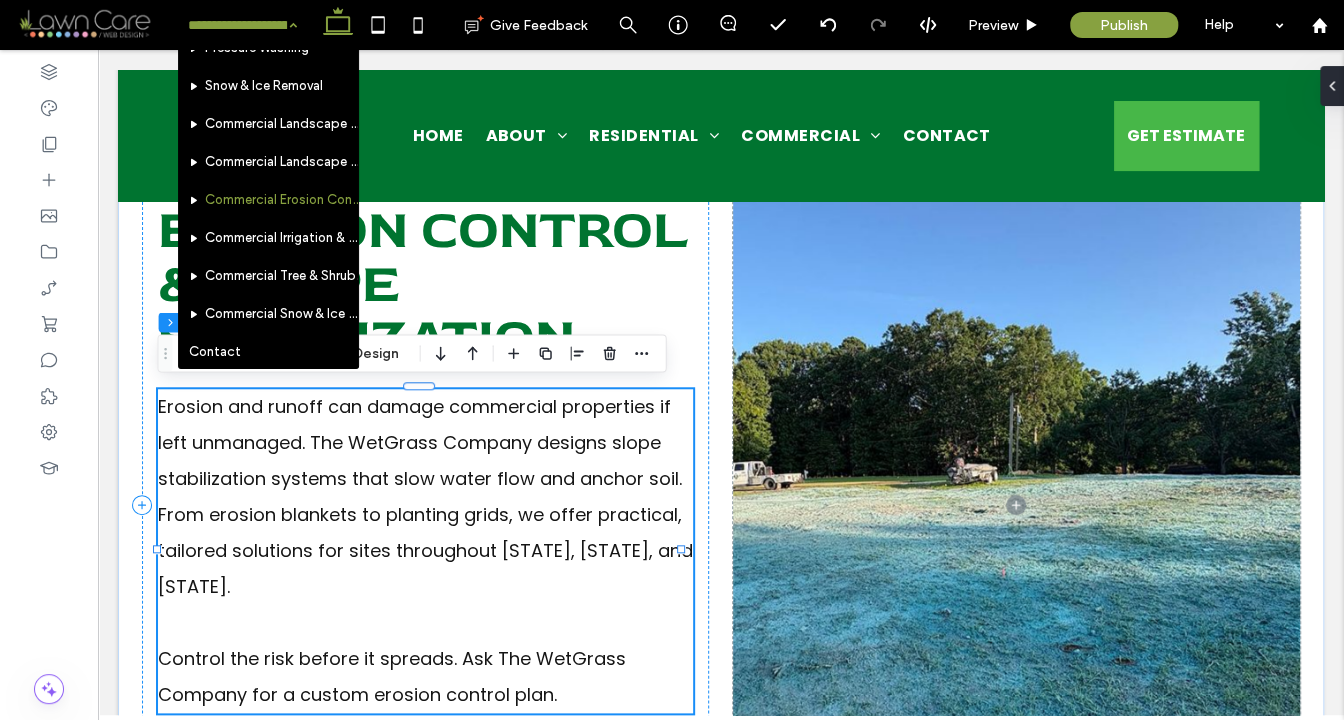 scroll, scrollTop: 923, scrollLeft: 0, axis: vertical 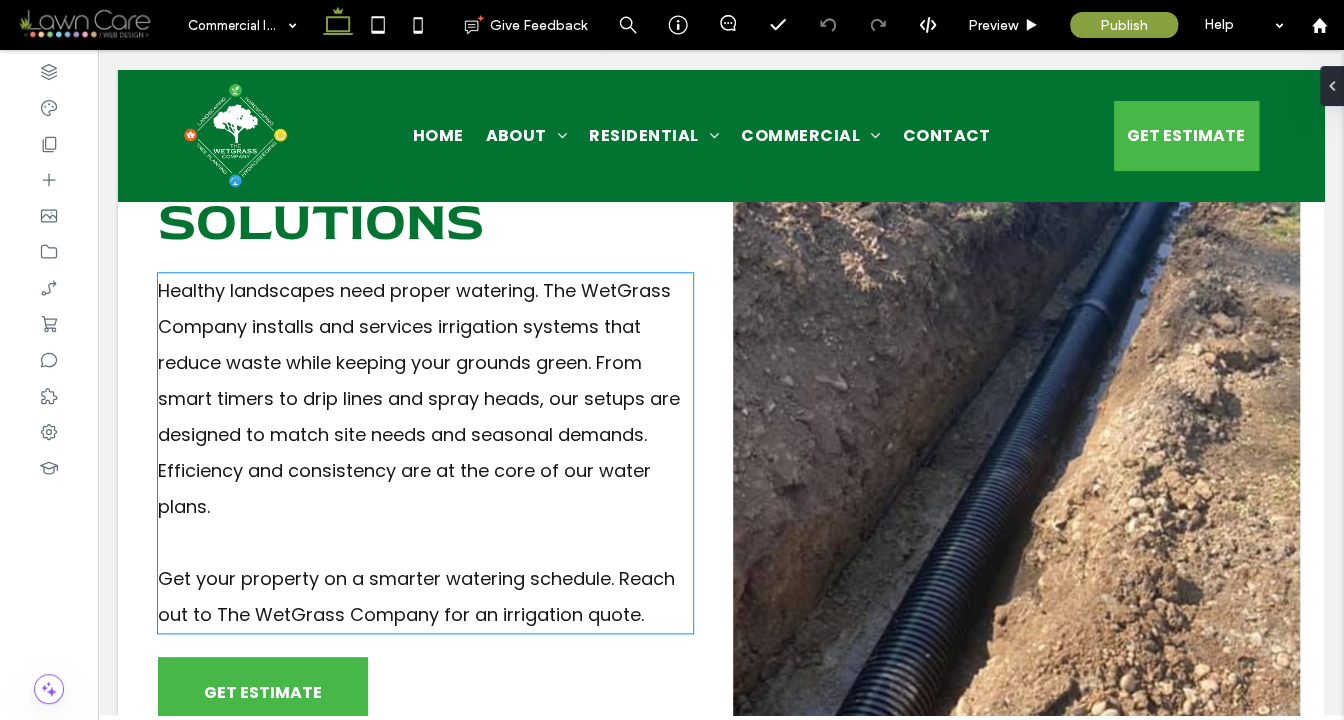 click on "Healthy landscapes need proper watering. The WetGrass Company installs and services irrigation systems that reduce waste while keeping your grounds green. From smart timers to drip lines and spray heads, our setups are designed to match site needs and seasonal demands. Efficiency and consistency are at the core of our water plans." at bounding box center (425, 399) 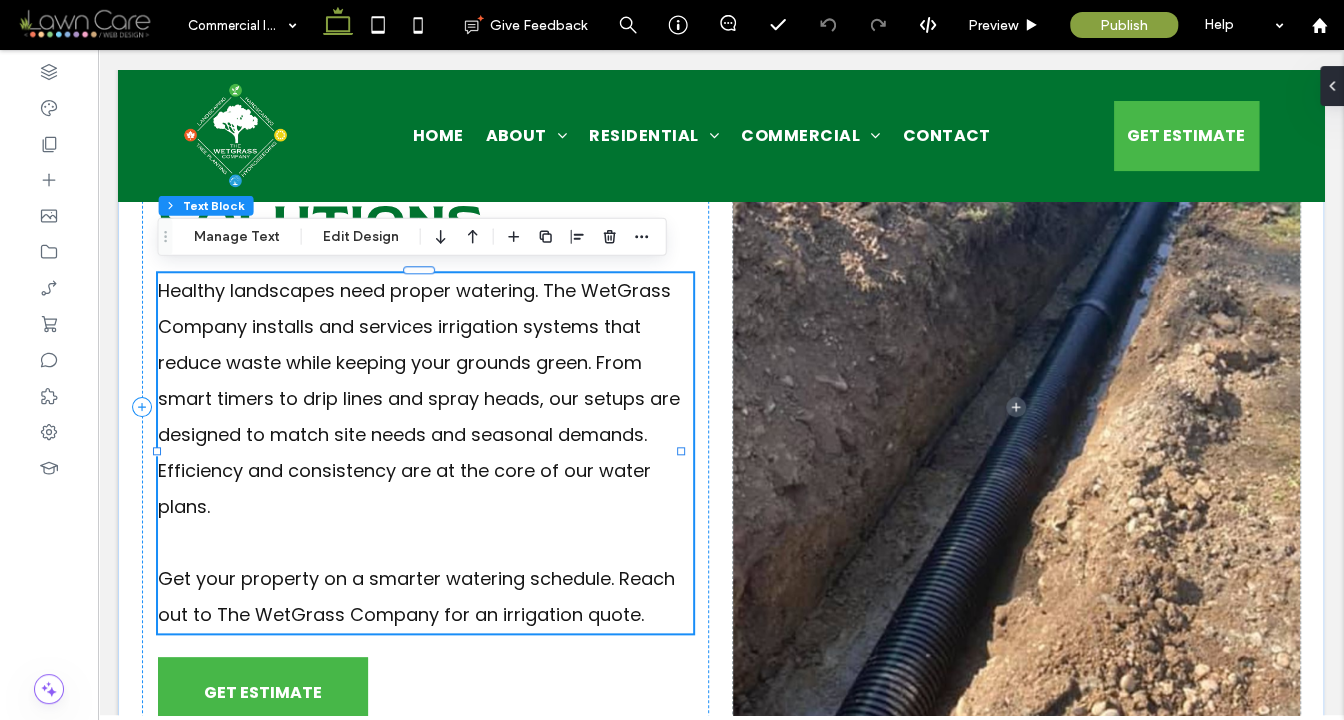 click on "Healthy landscapes need proper watering. The WetGrass Company installs and services irrigation systems that reduce waste while keeping your grounds green. From smart timers to drip lines and spray heads, our setups are designed to match site needs and seasonal demands. Efficiency and consistency are at the core of our water plans." at bounding box center (425, 399) 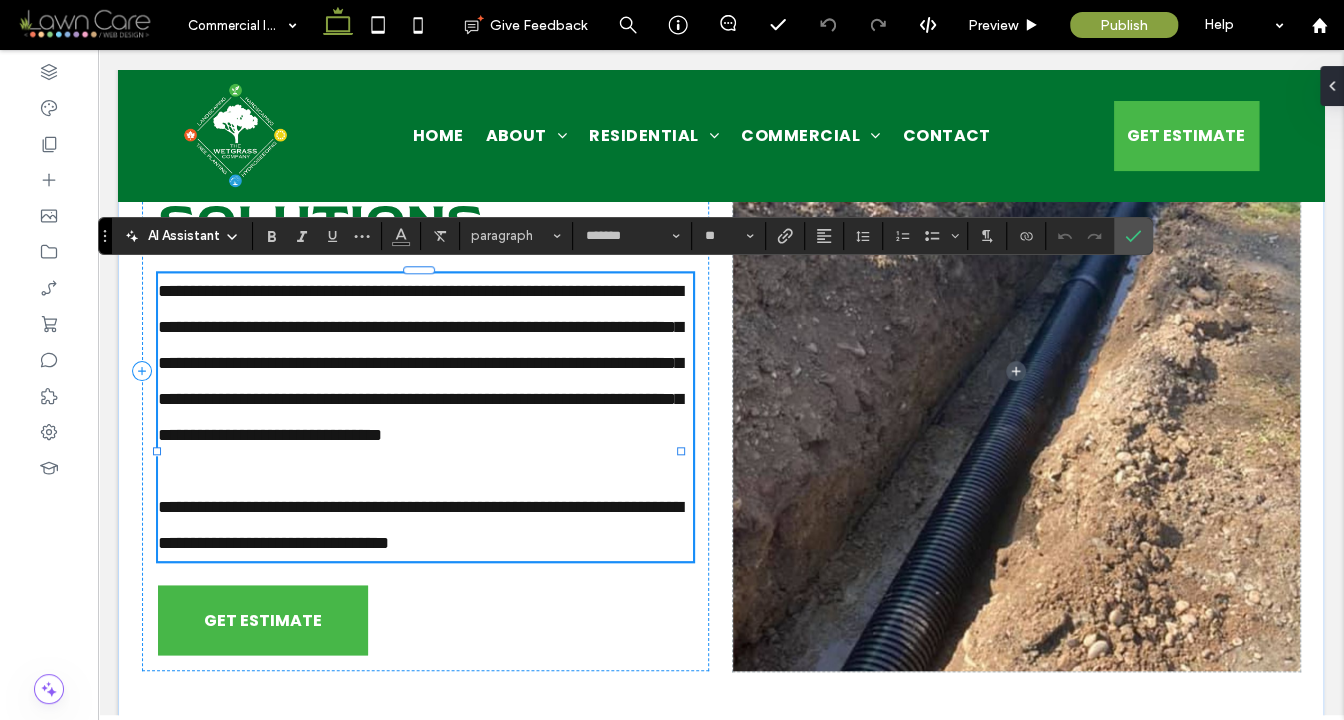 scroll, scrollTop: 0, scrollLeft: 0, axis: both 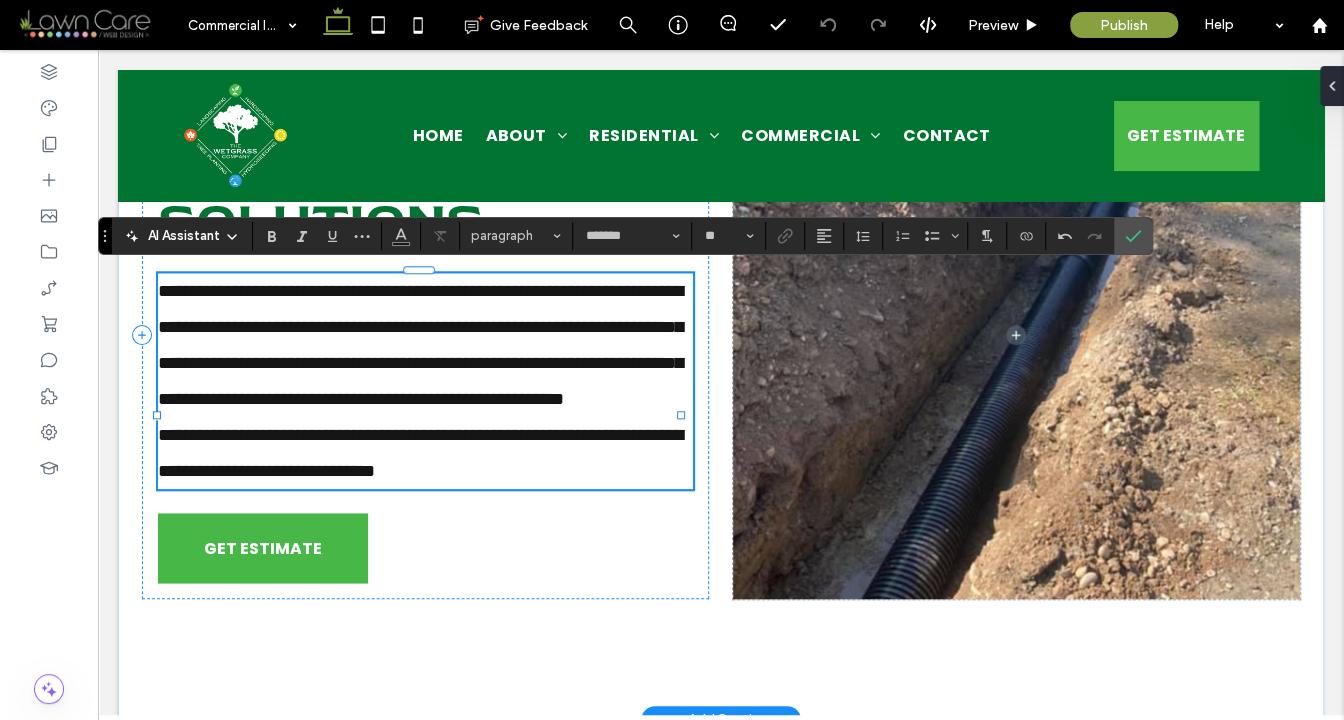 click on "**********" at bounding box center [425, 345] 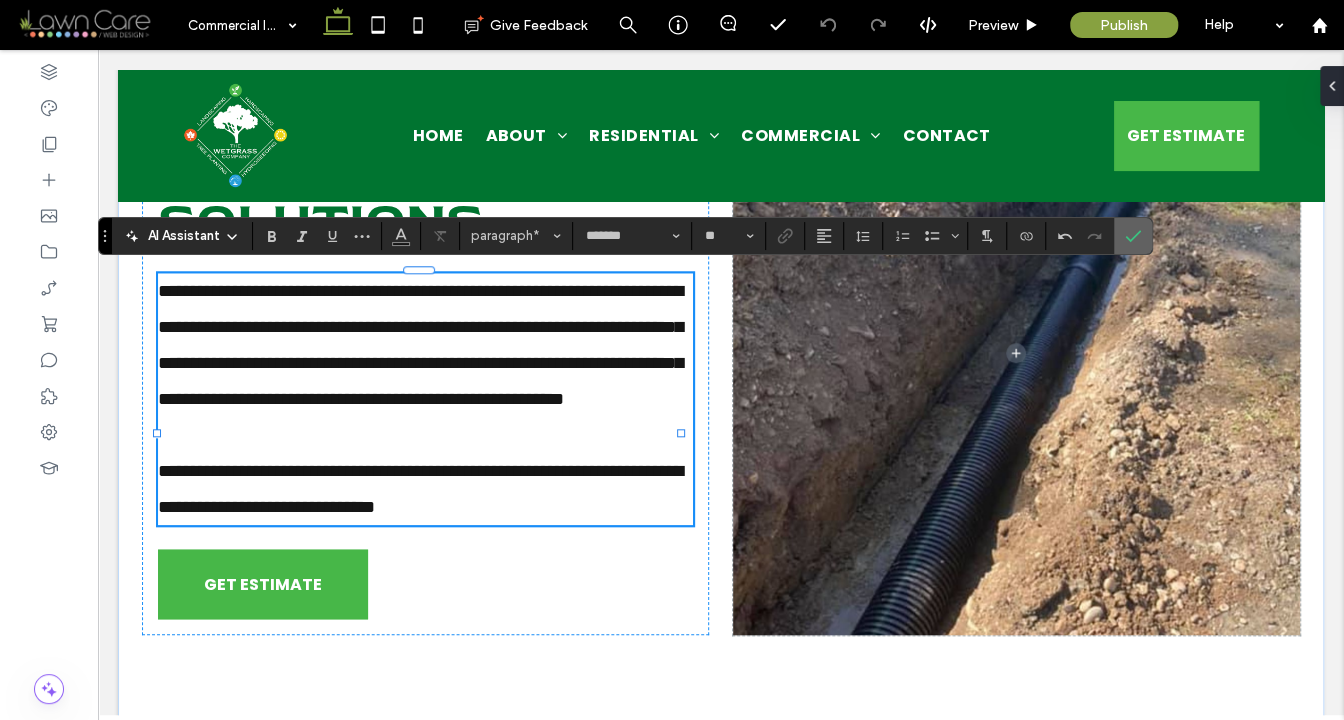 click at bounding box center [1133, 236] 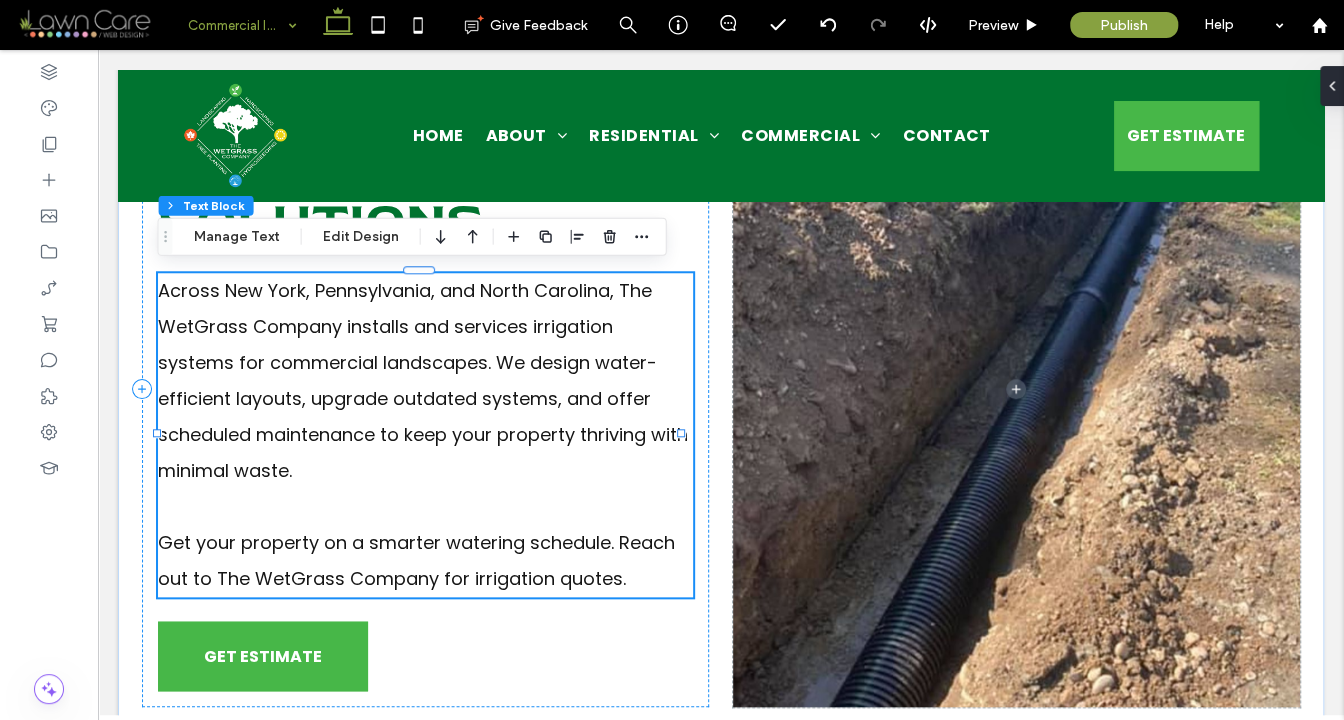 click on "Commercial Irrigation & Watering Solutions" at bounding box center (242, 25) 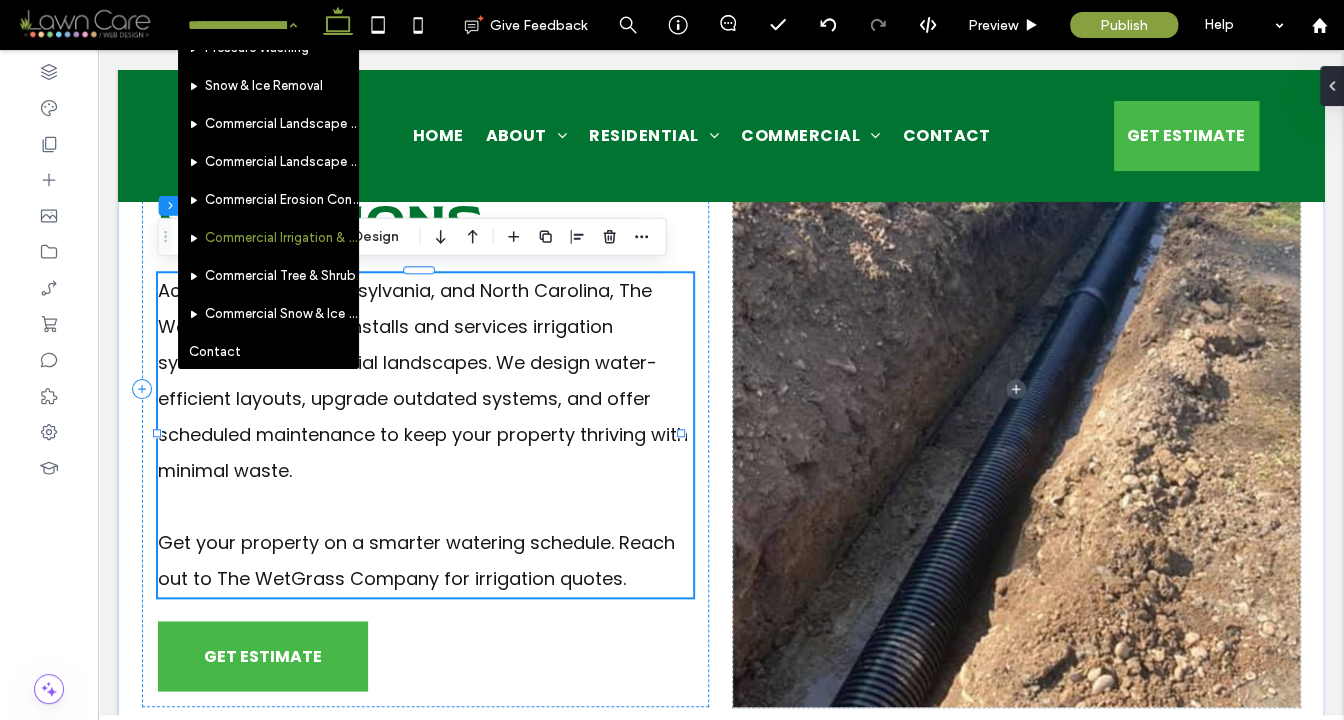 scroll, scrollTop: 919, scrollLeft: 0, axis: vertical 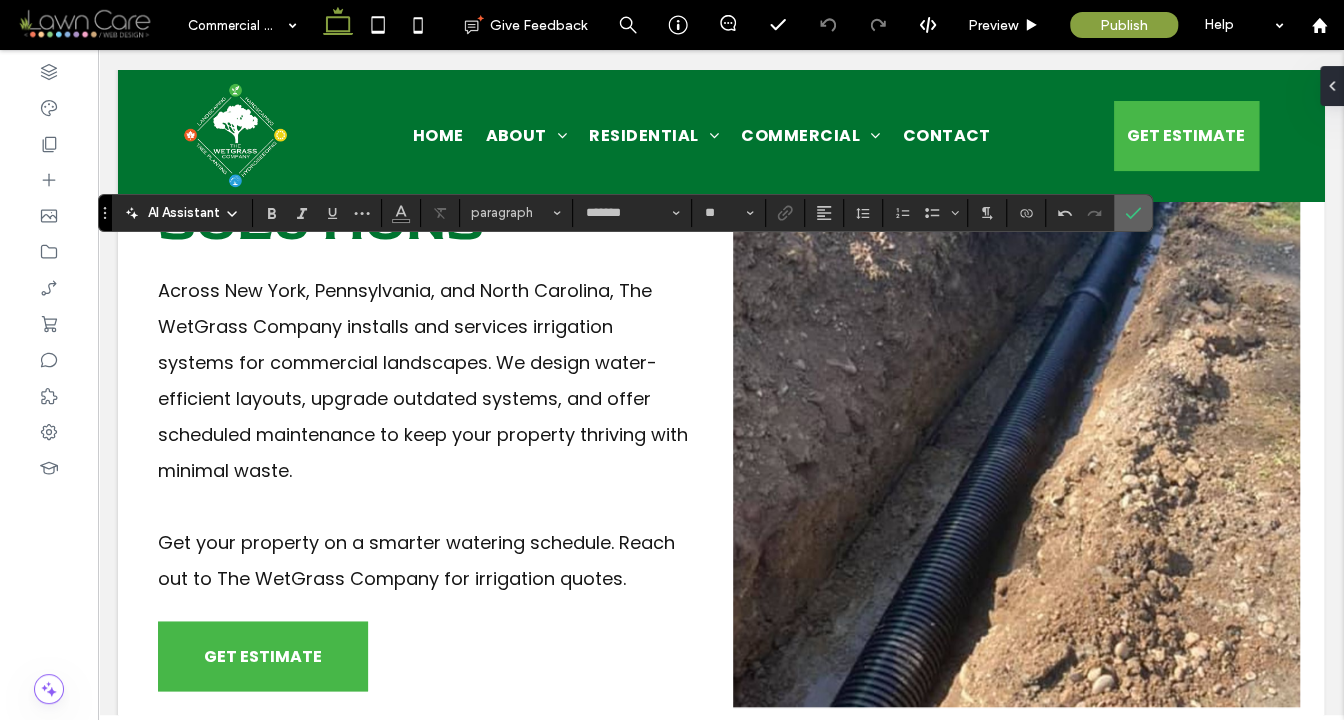 click 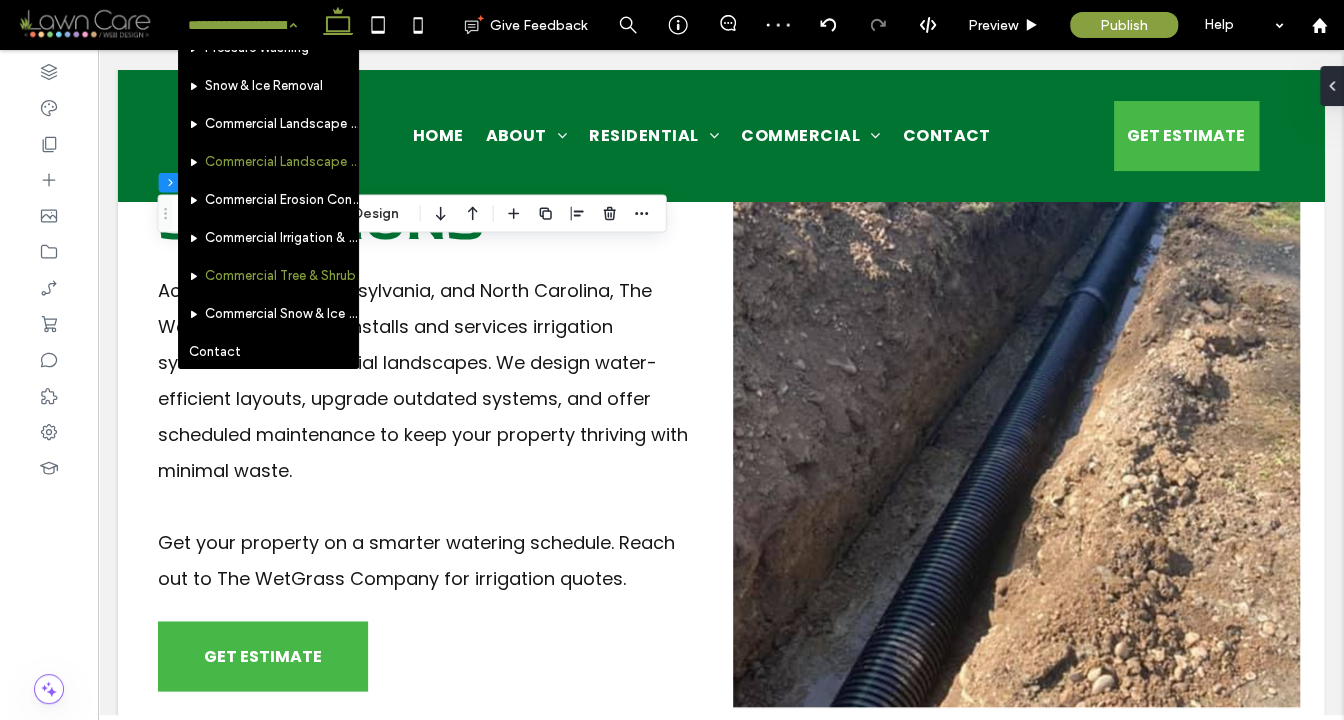 scroll, scrollTop: 930, scrollLeft: 0, axis: vertical 